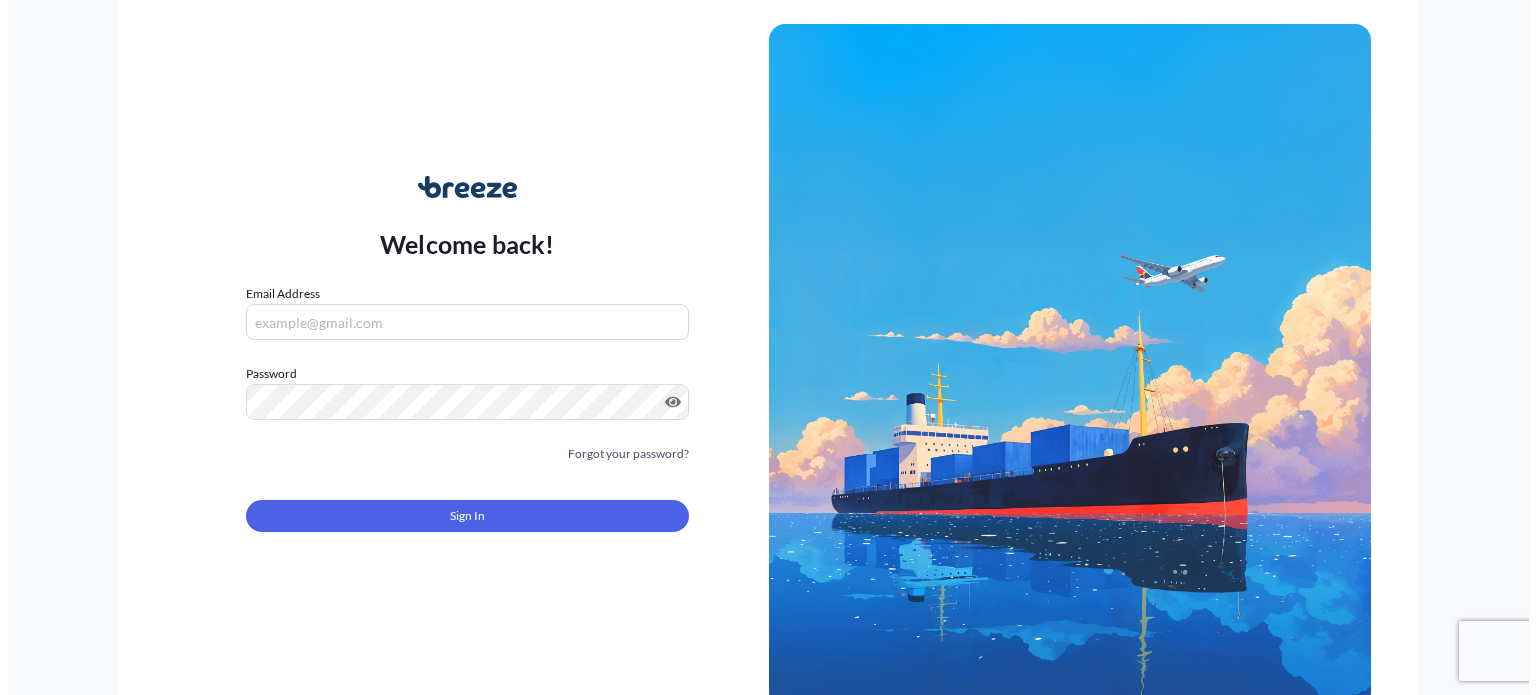 scroll, scrollTop: 0, scrollLeft: 0, axis: both 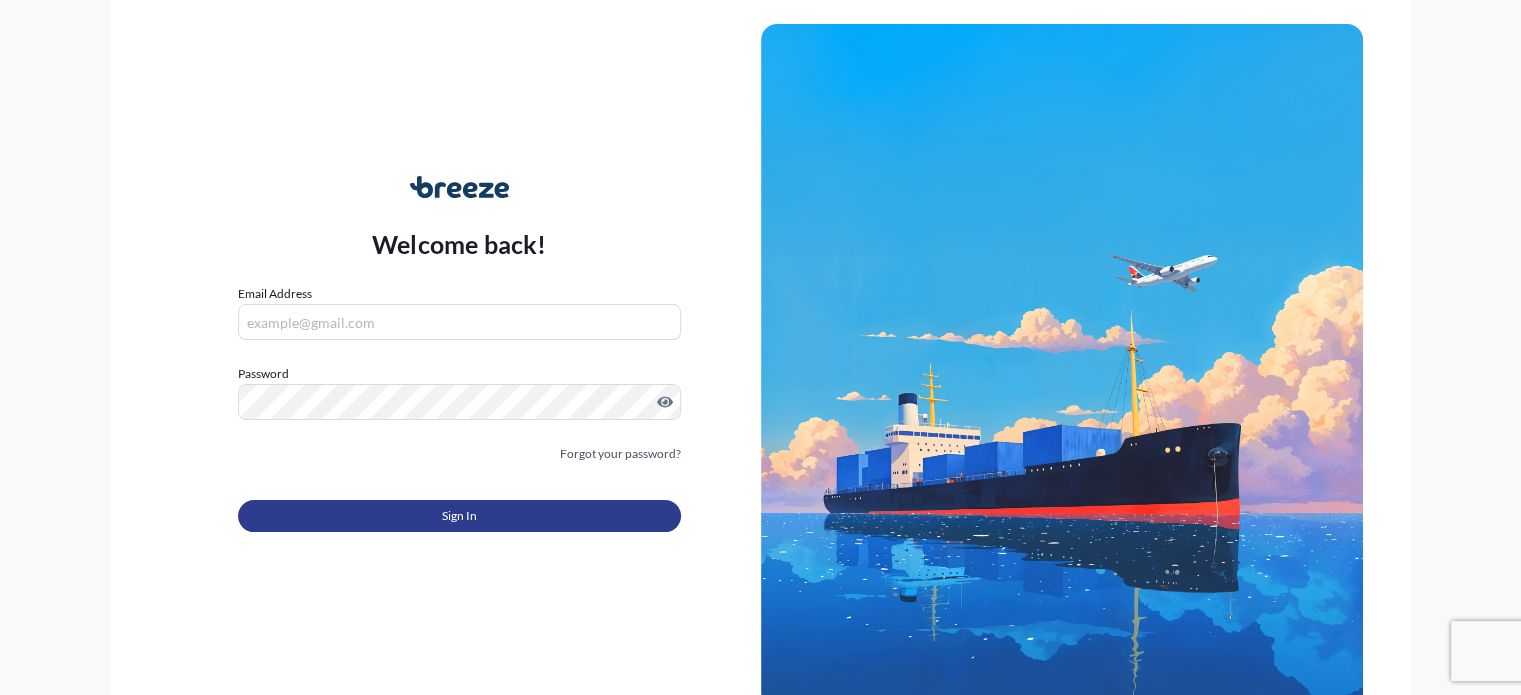 type on "[PERSON_NAME][EMAIL_ADDRESS][PERSON_NAME][DOMAIN_NAME]" 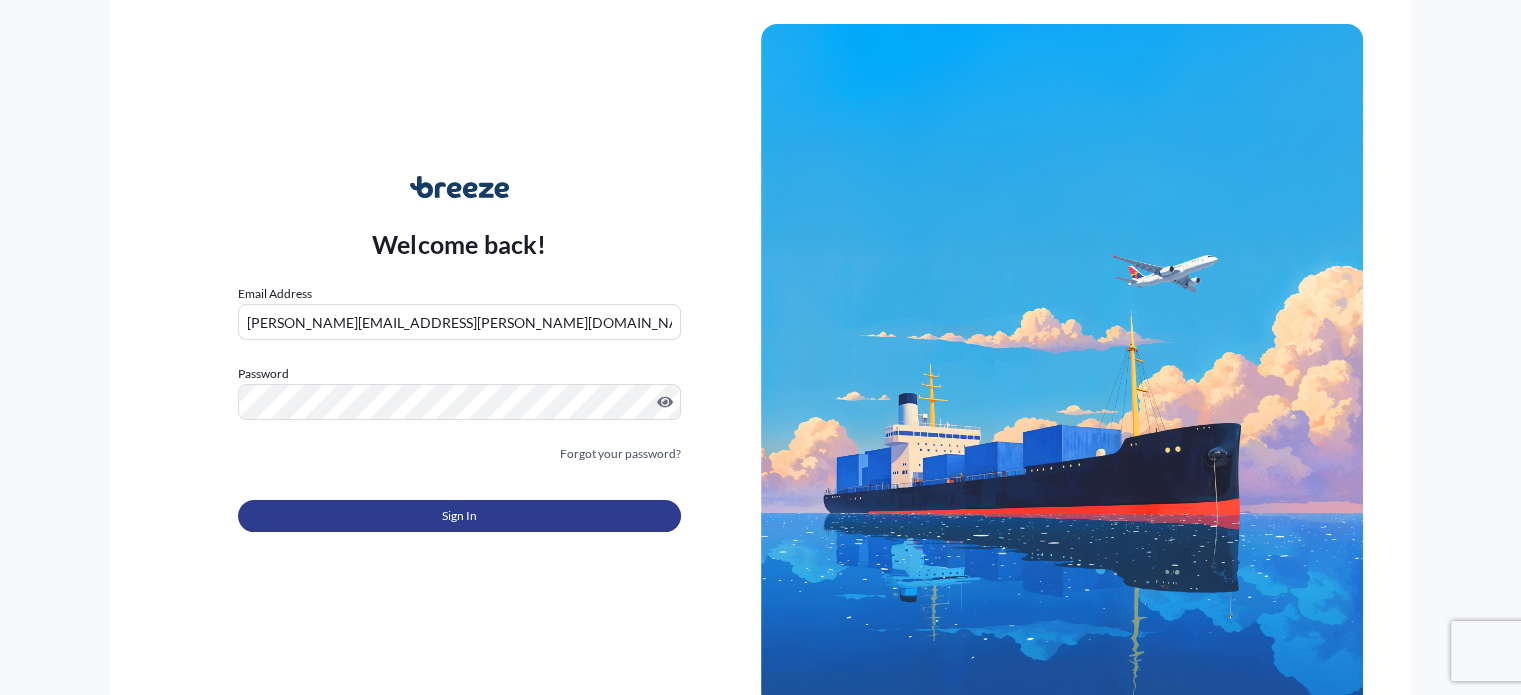 click on "Sign In" at bounding box center (459, 516) 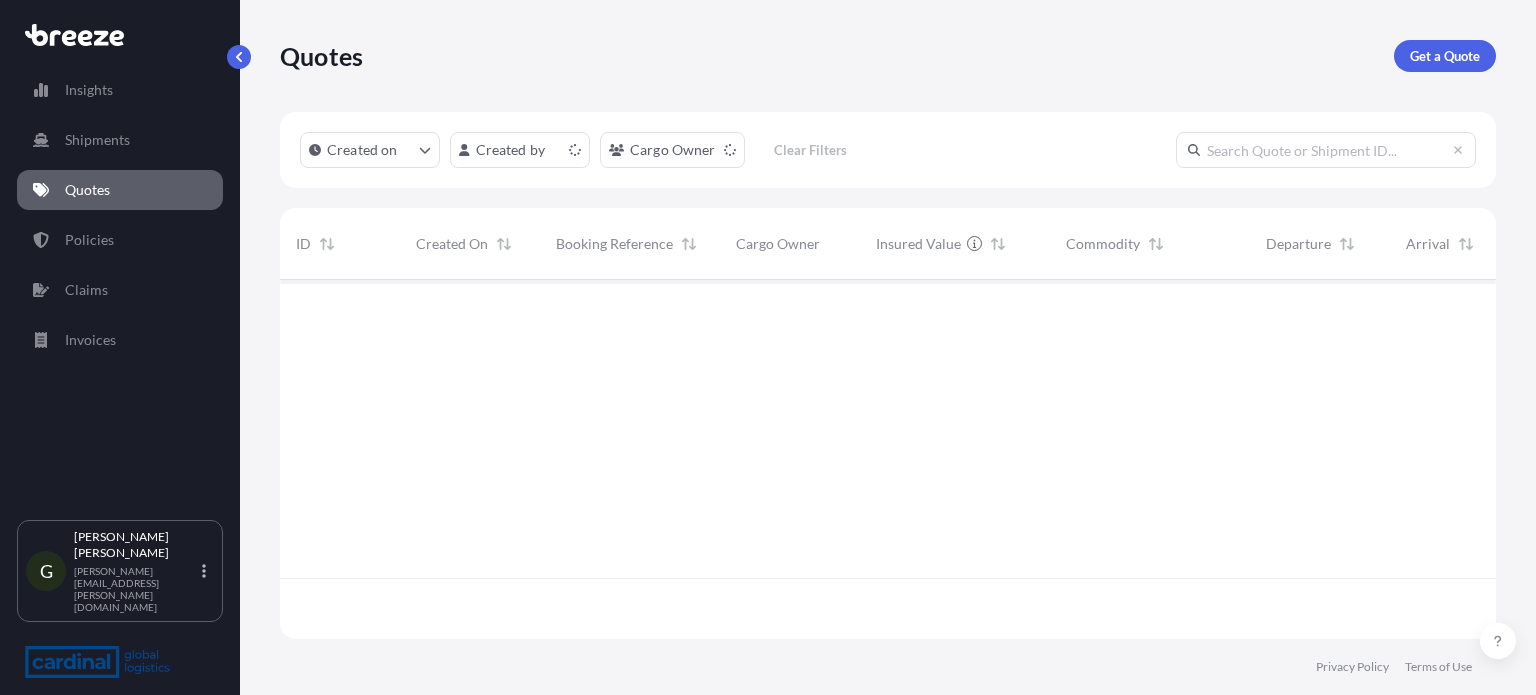 scroll, scrollTop: 16, scrollLeft: 16, axis: both 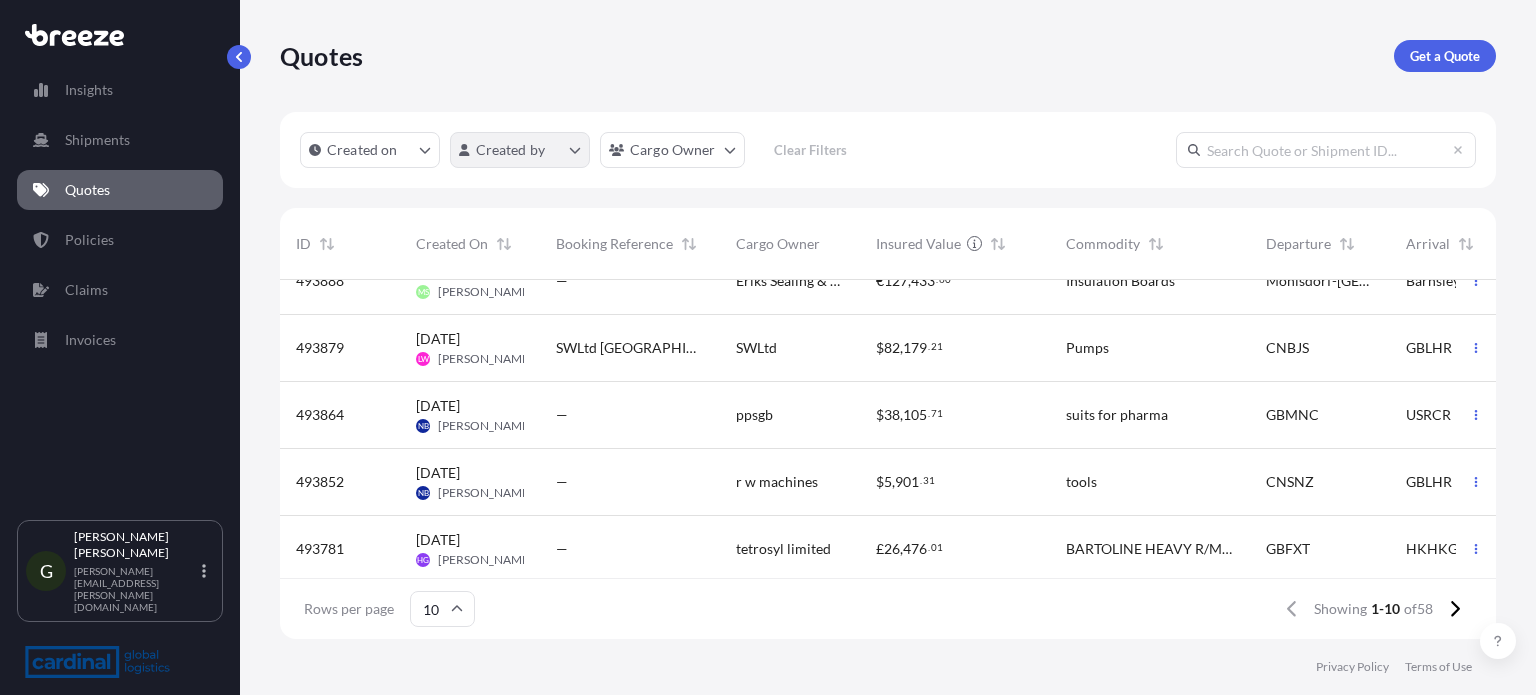 click on "Insights Shipments Quotes Policies Claims Invoices G [PERSON_NAME] [PERSON_NAME][EMAIL_ADDRESS][PERSON_NAME][DOMAIN_NAME] Quotes Get a Quote Created on Created by Cargo Owner Clear Filters ID Created On Booking Reference Cargo Owner Insured Value Commodity Departure Arrival Total Status 493917 [DATE] [PERSON_NAME] — Security Print Solutions Ltd £ 145 , 847 . 93 bank note paper GBLGP CDMAT — In Review 493894 [DATE] OR [PERSON_NAME] — International Piping Products £ 25 , 632 . 53 Elbows and bends GBEMA QADOH £ 51 . 27 Ready 493893 [DATE] NB [PERSON_NAME] — [GEOGRAPHIC_DATA] planet £ 44 , 863 . [STREET_ADDRESS] £ 44 . 86 Ready 493892 [DATE] JI [PERSON_NAME] TBC [PERSON_NAME] tools ltd $ 60 , 885 . 00 Tool kit CNTNJ GBFXT $ 91 . 33 Ready 493888 [DATE] [PERSON_NAME] — [PERSON_NAME] & Polymer C/o € 127 , 433 . 60 Insulation Boards [GEOGRAPHIC_DATA]-[GEOGRAPHIC_DATA] € 127 . 43 Ready 493879 [DATE] [PERSON_NAME] SWLtd [GEOGRAPHIC_DATA] to [GEOGRAPHIC_DATA] 5780kgs SWLtd $ 82 , 179 . 21 Pumps CNBJS GBLHR $ 123 . 27 Ready NB $" at bounding box center (768, 347) 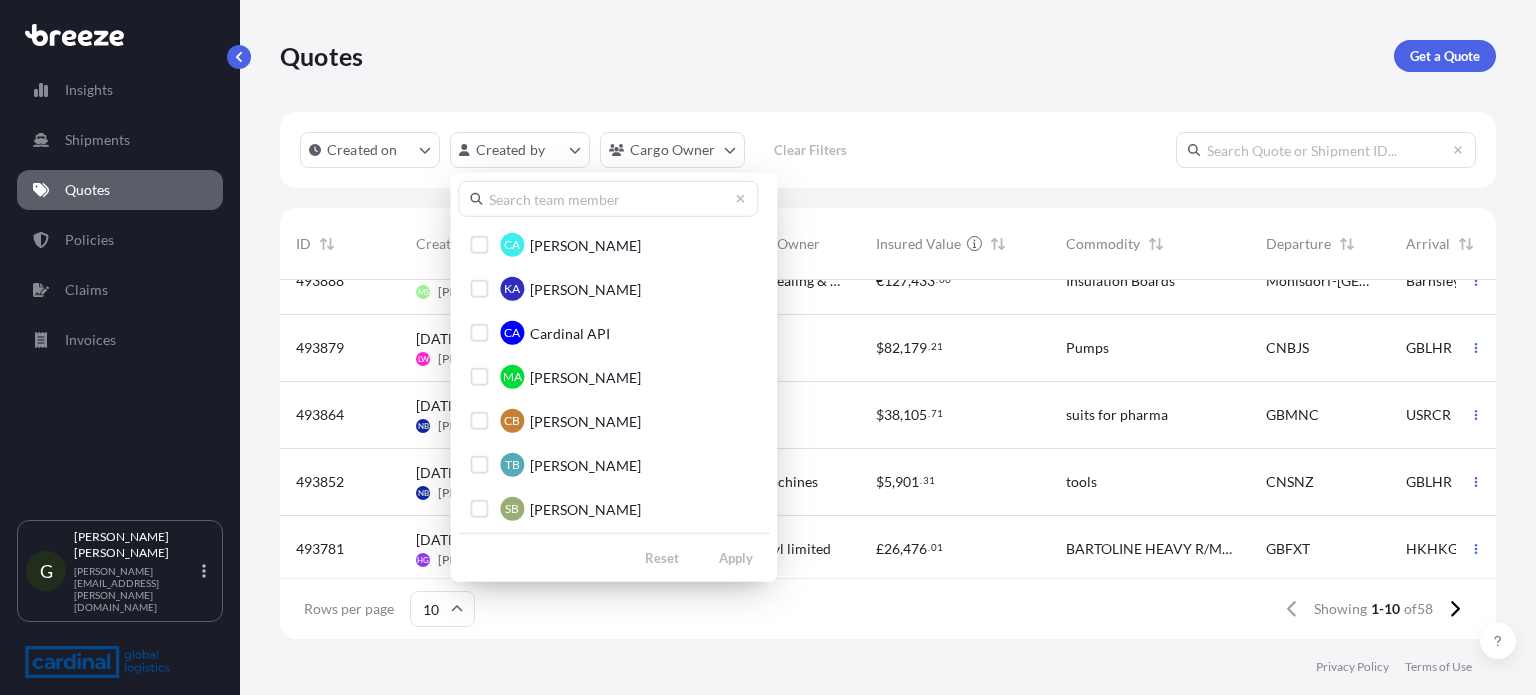 click at bounding box center (608, 199) 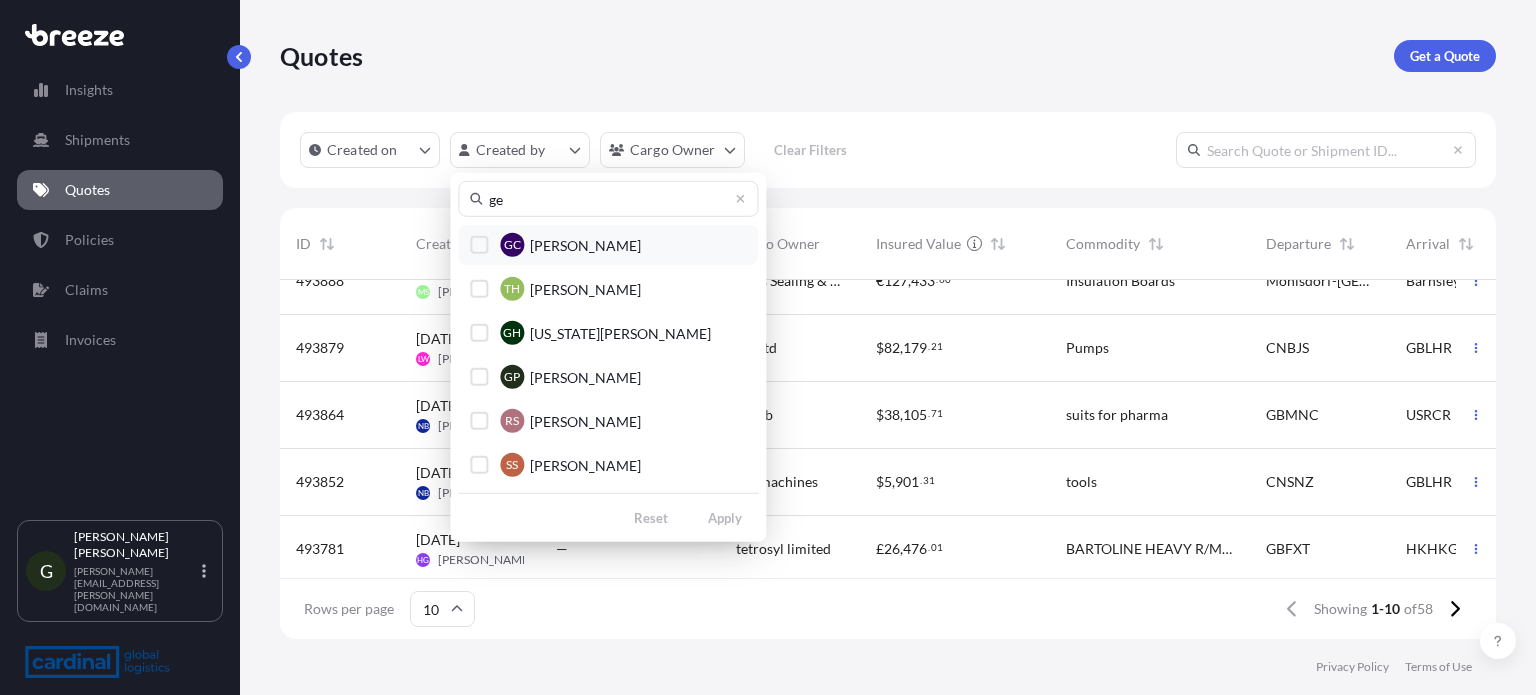 type on "ge" 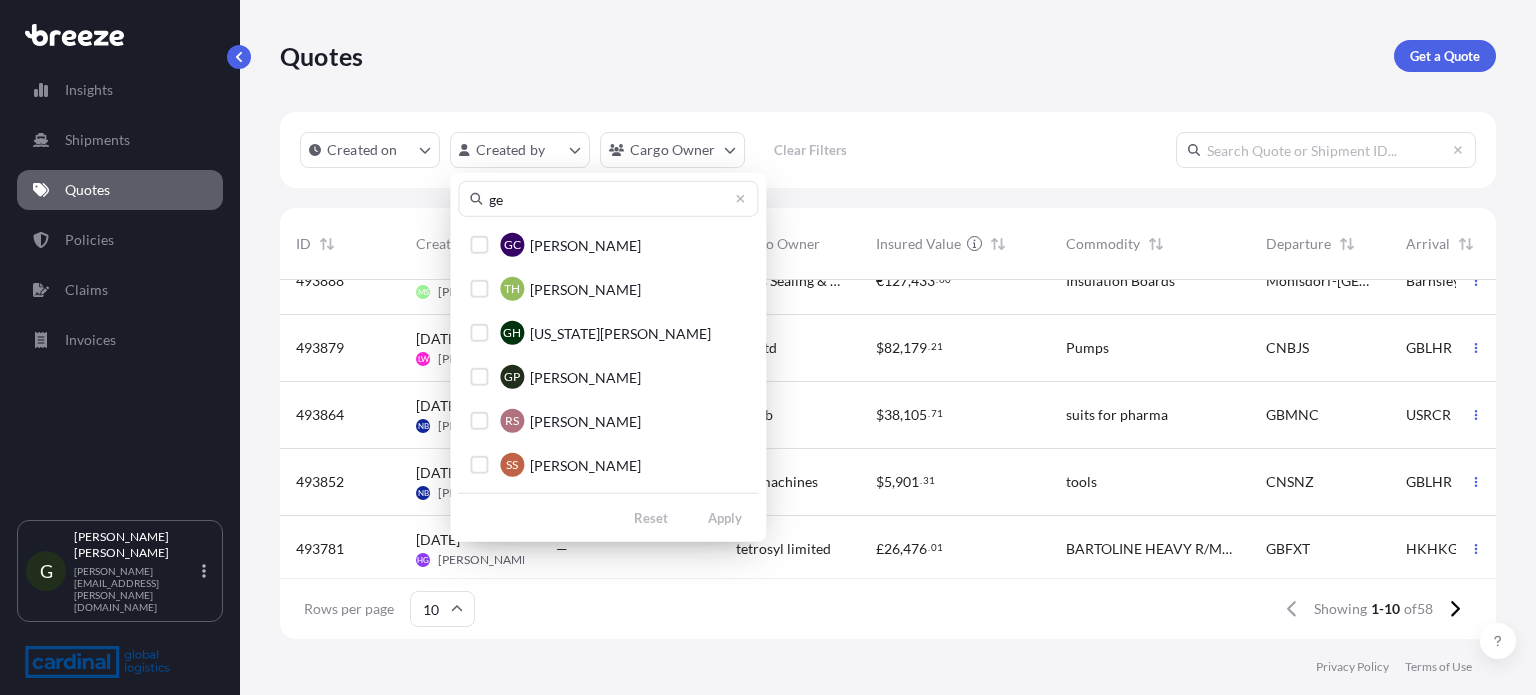 drag, startPoint x: 526, startPoint y: 251, endPoint x: 529, endPoint y: 219, distance: 32.140316 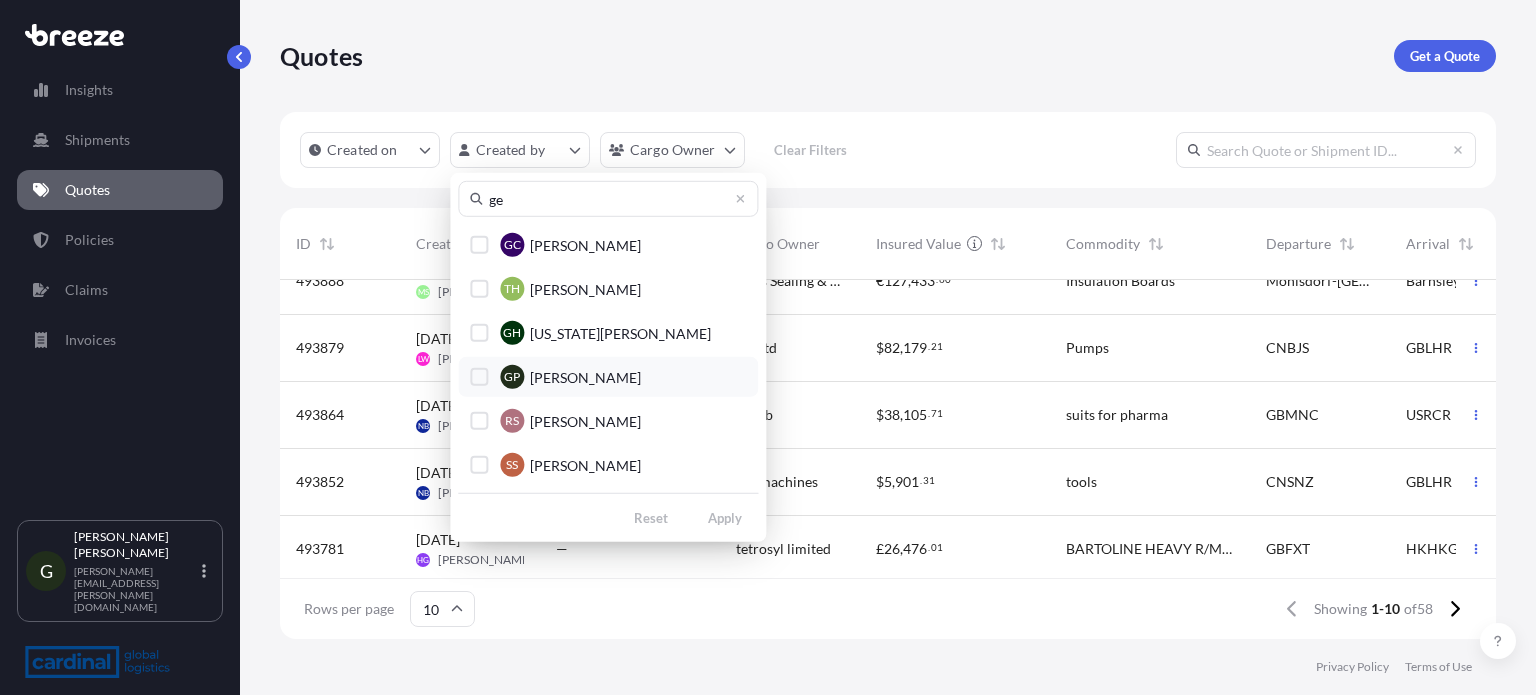 click on "[PERSON_NAME]" at bounding box center [585, 377] 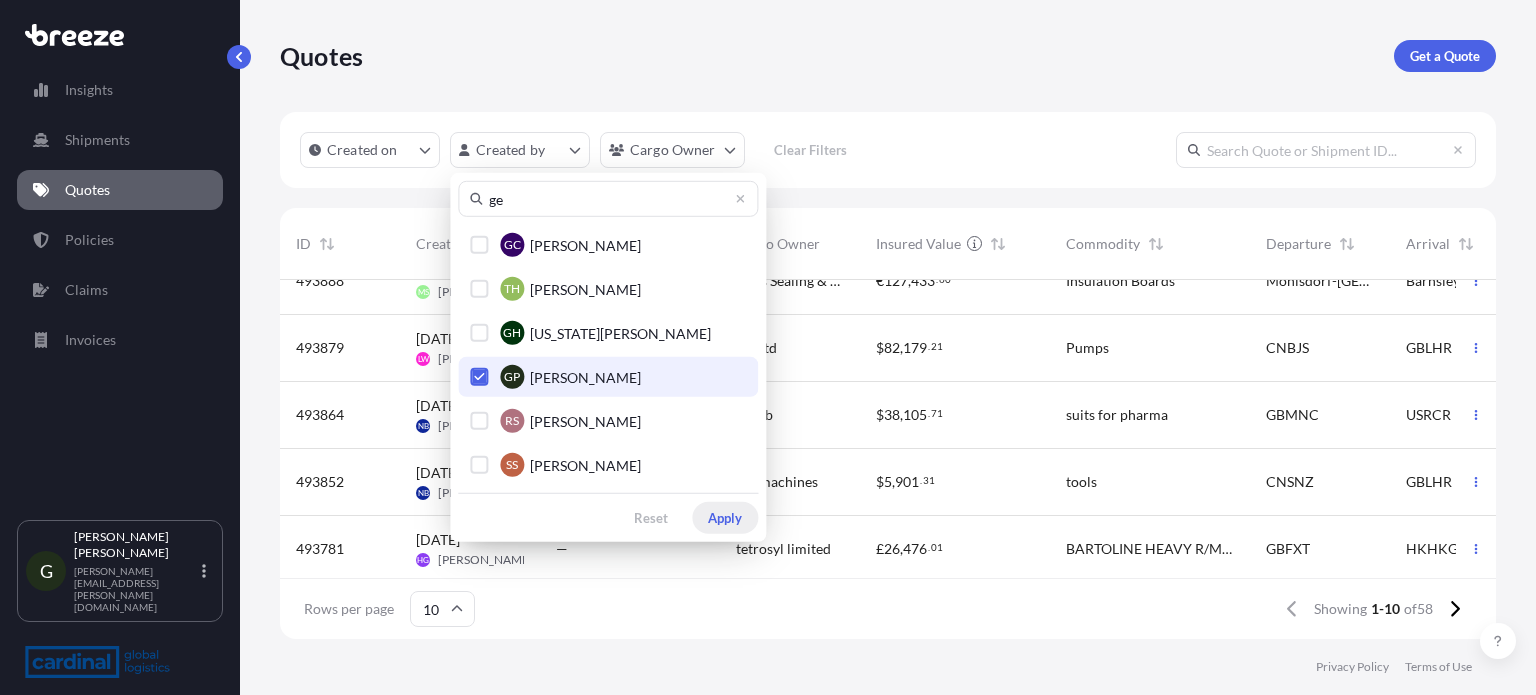 scroll, scrollTop: 0, scrollLeft: 0, axis: both 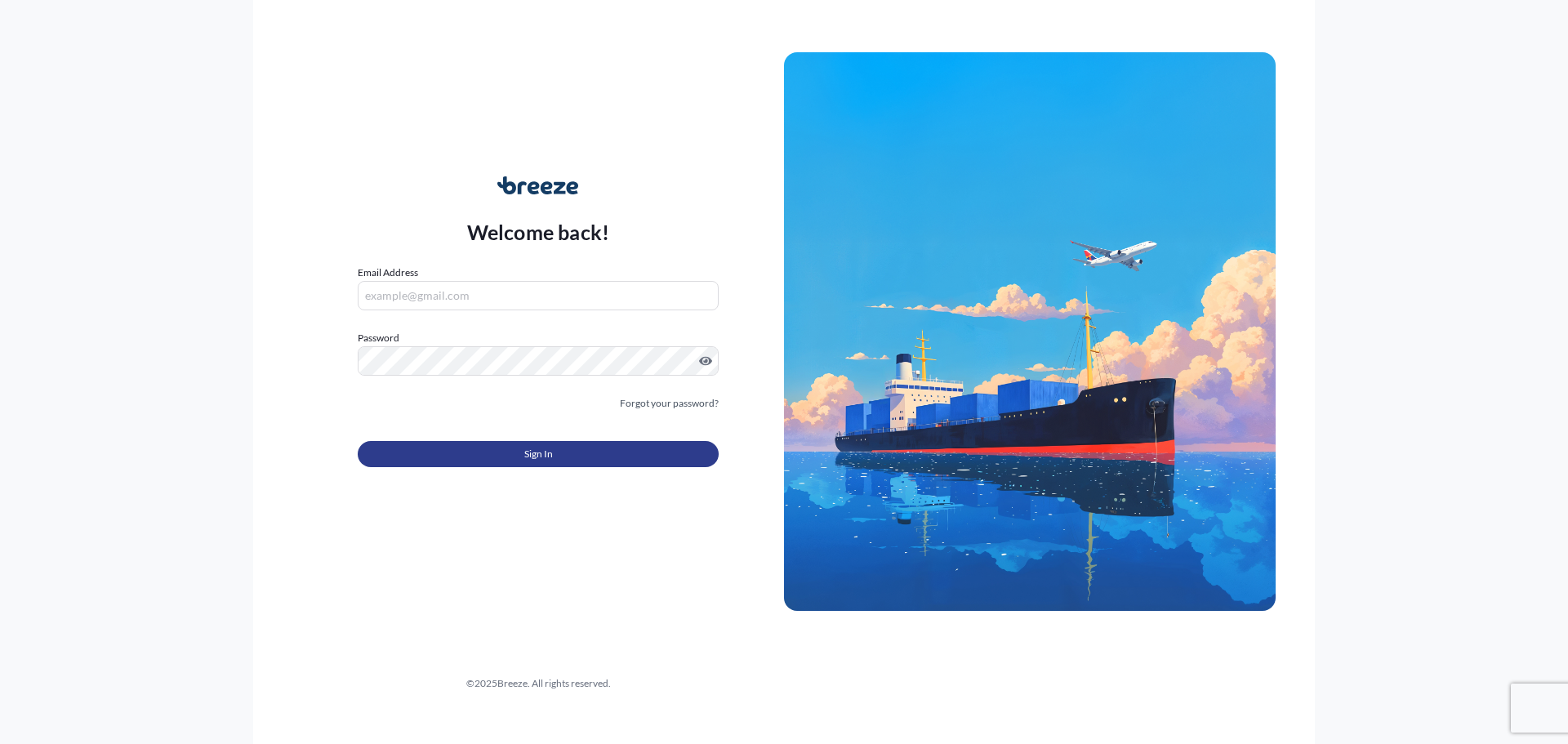 type on "[PERSON_NAME][EMAIL_ADDRESS][PERSON_NAME][DOMAIN_NAME]" 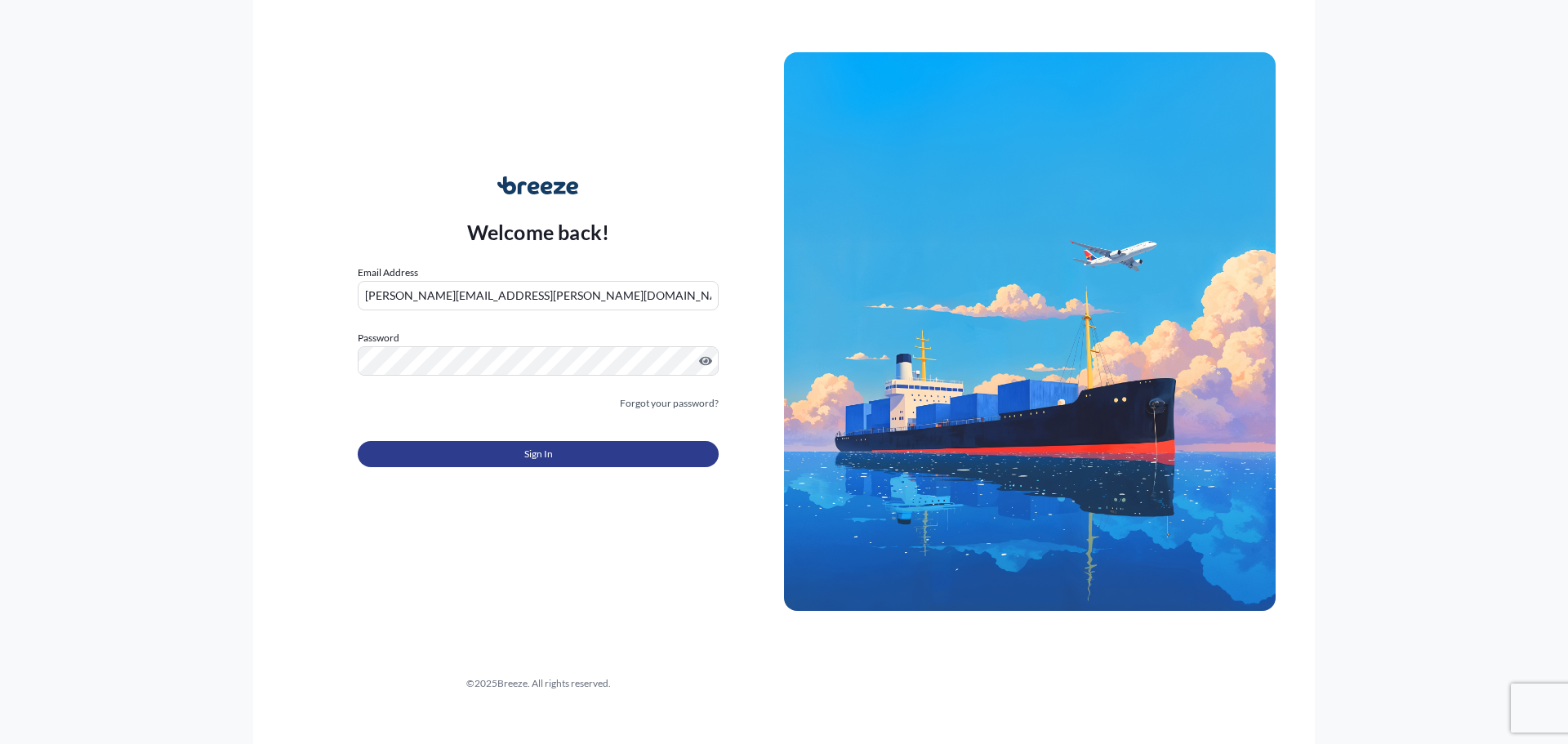 click on "Sign In" at bounding box center [538, 454] 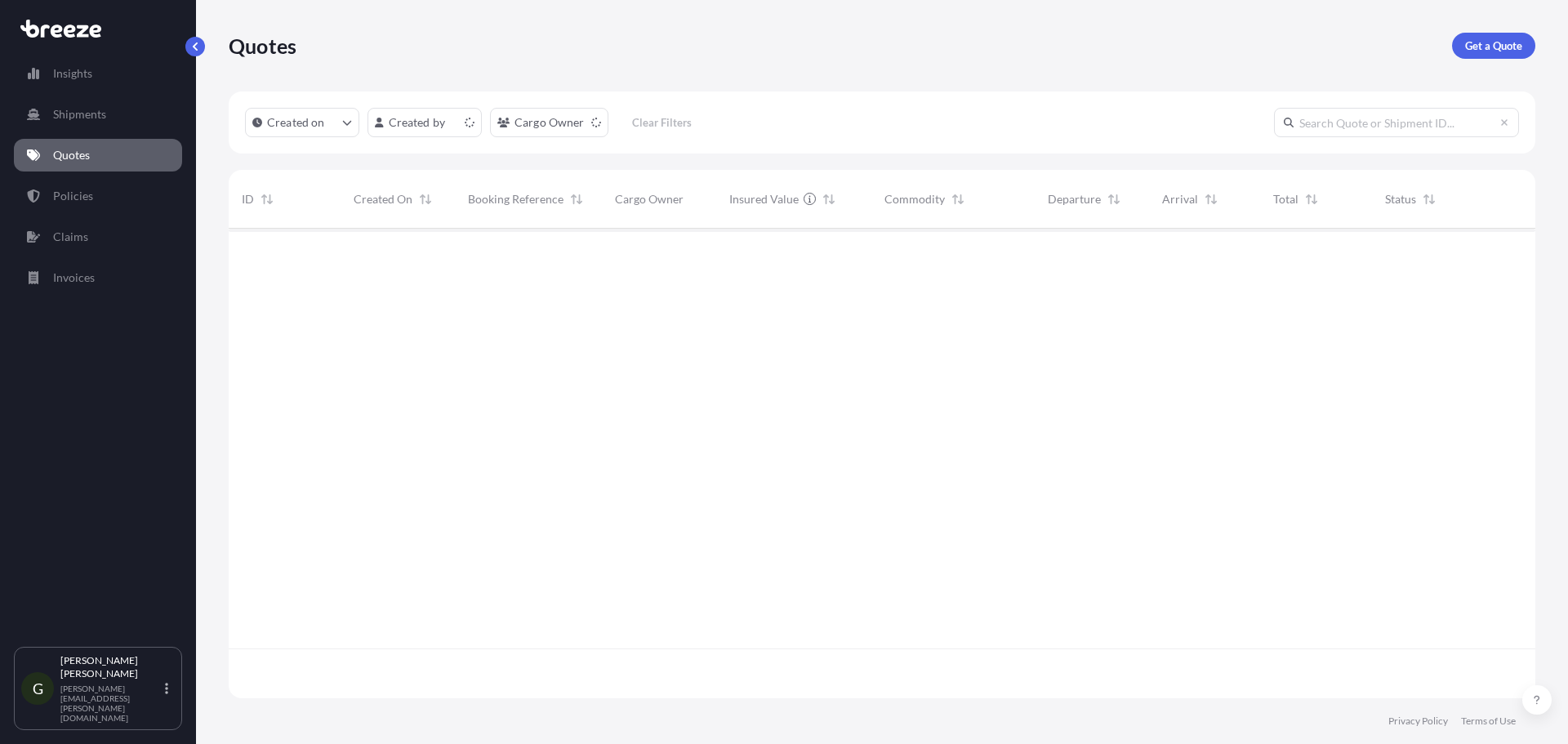 scroll, scrollTop: 13, scrollLeft: 13, axis: both 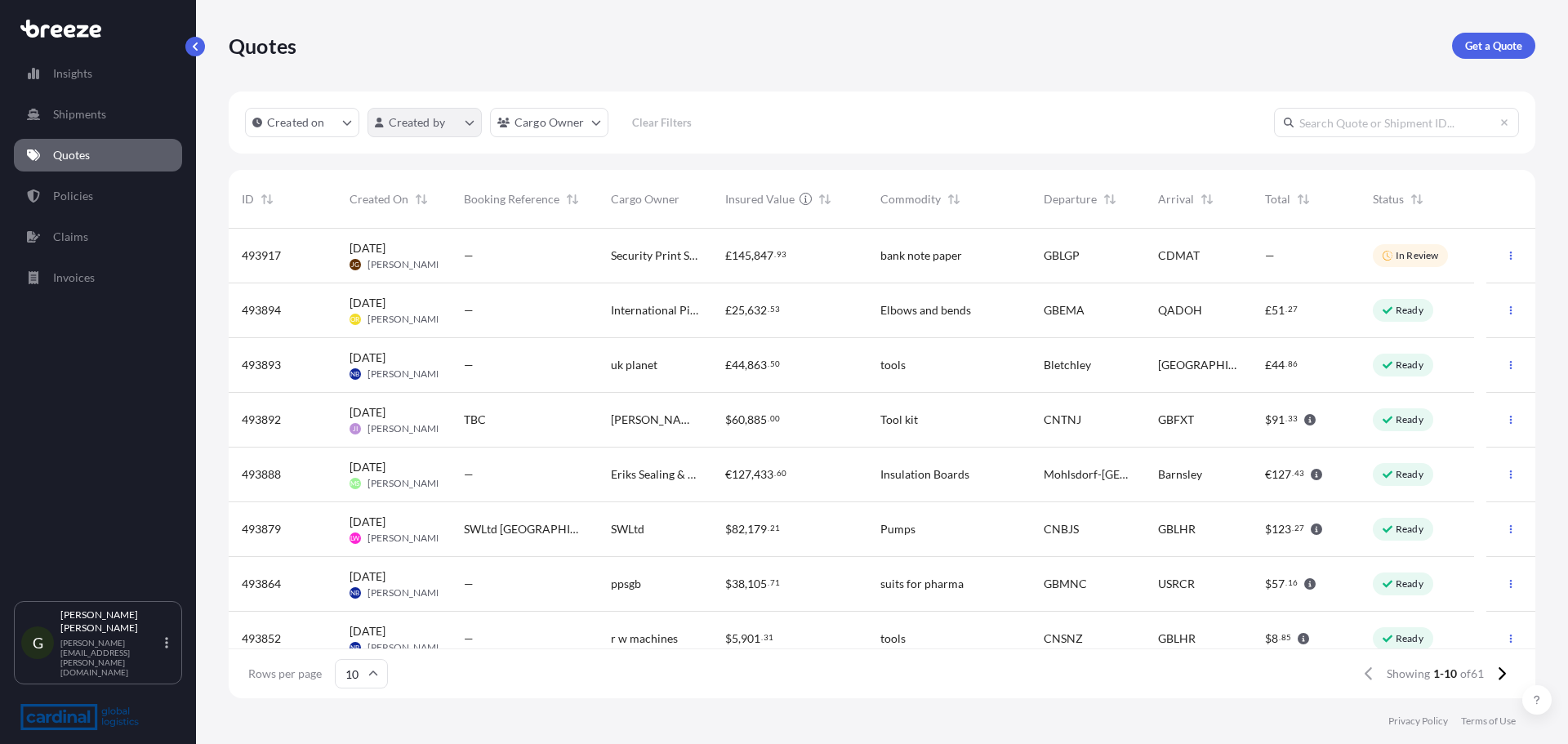 click on "Insights Shipments Quotes Policies Claims Invoices G [PERSON_NAME] [PERSON_NAME][EMAIL_ADDRESS][PERSON_NAME][DOMAIN_NAME] Quotes Get a Quote Created on Created by Cargo Owner Clear Filters ID Created On Booking Reference Cargo Owner Insured Value Commodity Departure Arrival Total Status 493917 [DATE] [PERSON_NAME] — Security Print Solutions Ltd £ 145 , 847 . 93 bank note paper GBLGP CDMAT — In Review 493894 [DATE] OR [PERSON_NAME] — International Piping Products £ 25 , 632 . 53 Elbows and bends GBEMA QADOH £ 51 . 27 Ready 493893 [DATE] NB [PERSON_NAME] — [GEOGRAPHIC_DATA] planet £ 44 , 863 . [STREET_ADDRESS] £ 44 . 86 Ready 493892 [DATE] JI [PERSON_NAME] TBC [PERSON_NAME] tools ltd $ 60 , 885 . 00 Tool kit CNTNJ GBFXT $ 91 . 33 Ready 493888 [DATE] [PERSON_NAME] — [PERSON_NAME] & Polymer C/o € 127 , 433 . 60 Insulation Boards [GEOGRAPHIC_DATA]-[GEOGRAPHIC_DATA] € 127 . 43 Ready 493879 [DATE] [PERSON_NAME] SWLtd [GEOGRAPHIC_DATA] to [GEOGRAPHIC_DATA] 5780kgs SWLtd $ 82 , 179 . 21 Pumps CNBJS GBLHR $ 123 . 27 Ready NB $" at bounding box center [784, 372] 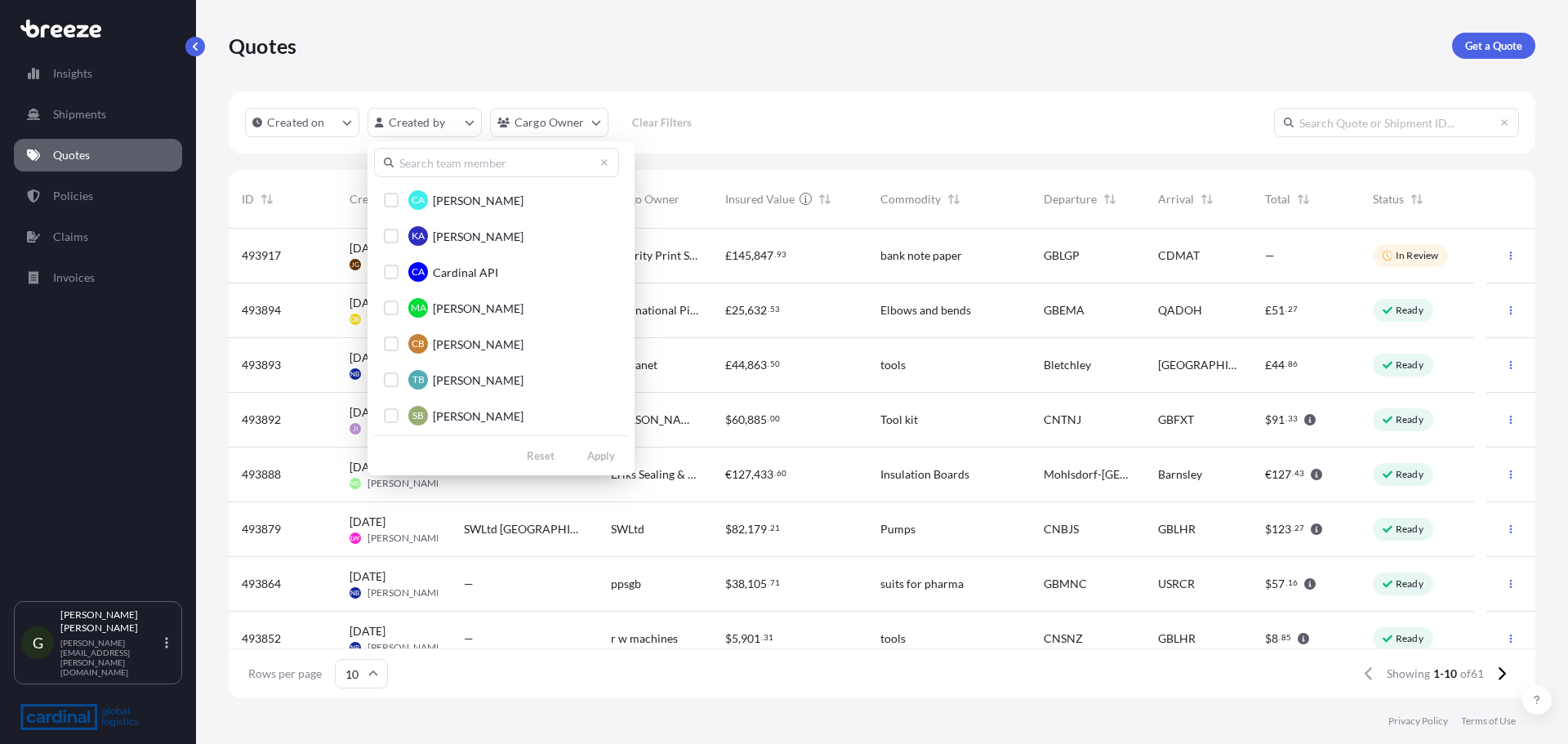 click at bounding box center (497, 163) 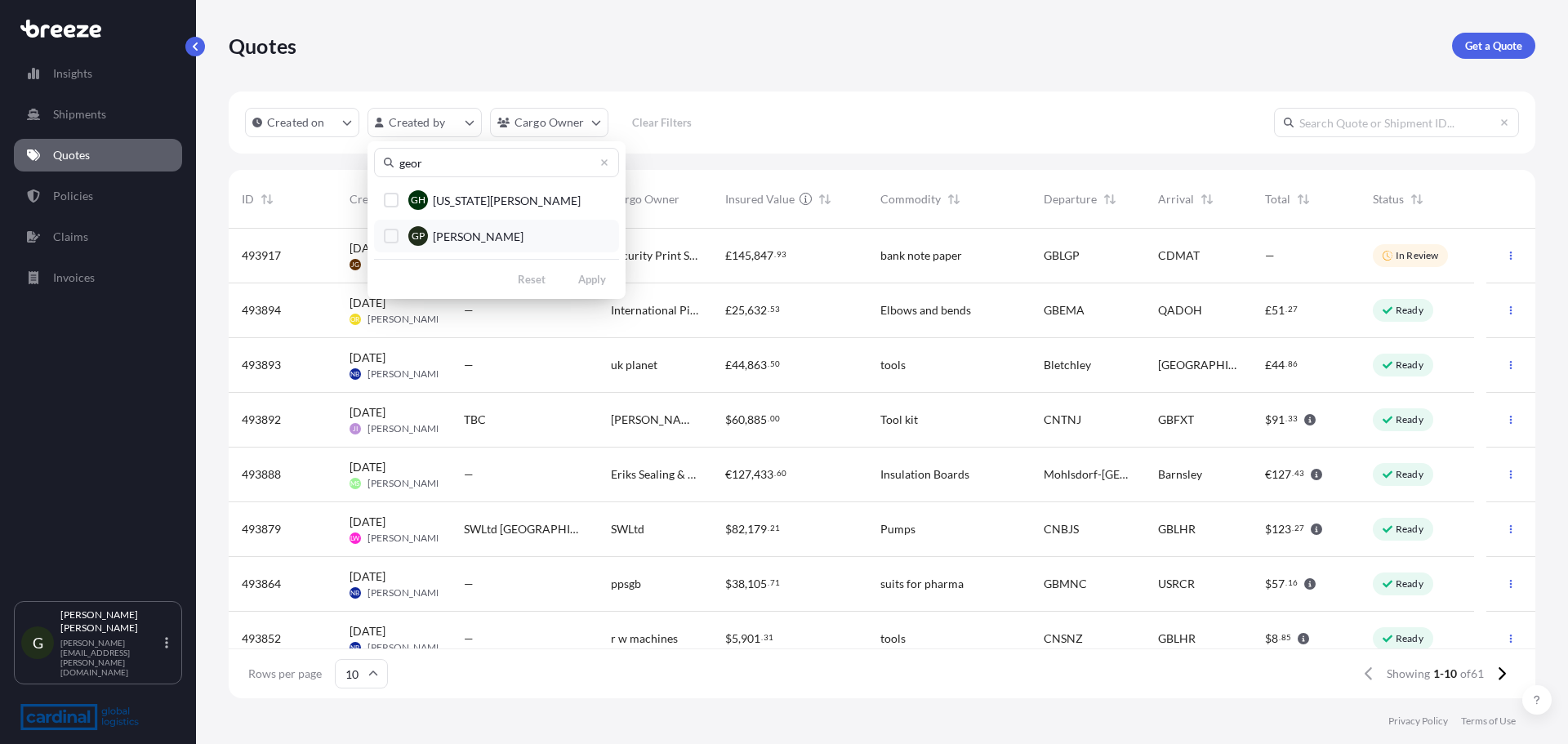 type on "geor" 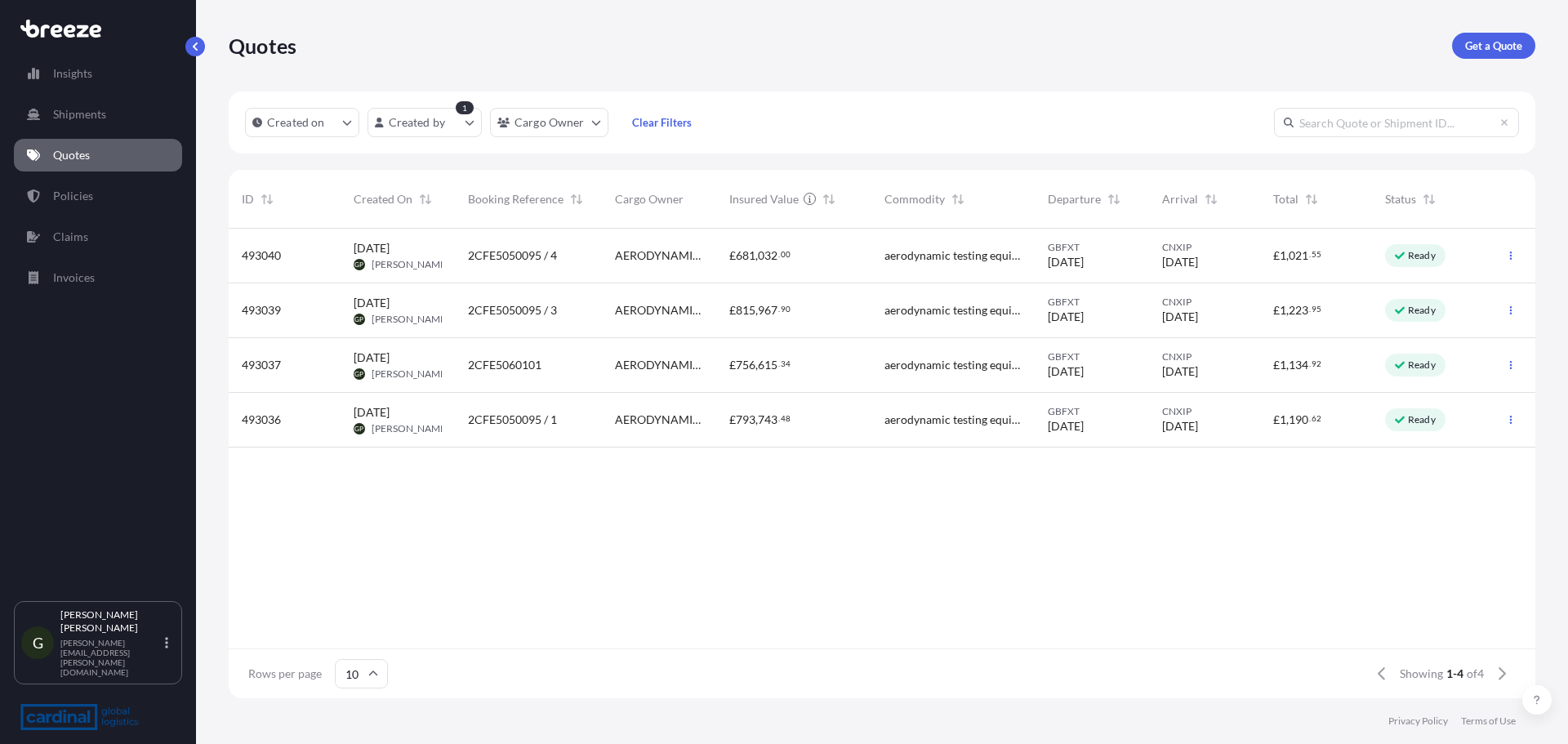 click on "2CFE5050095 / 1" at bounding box center [528, 420] 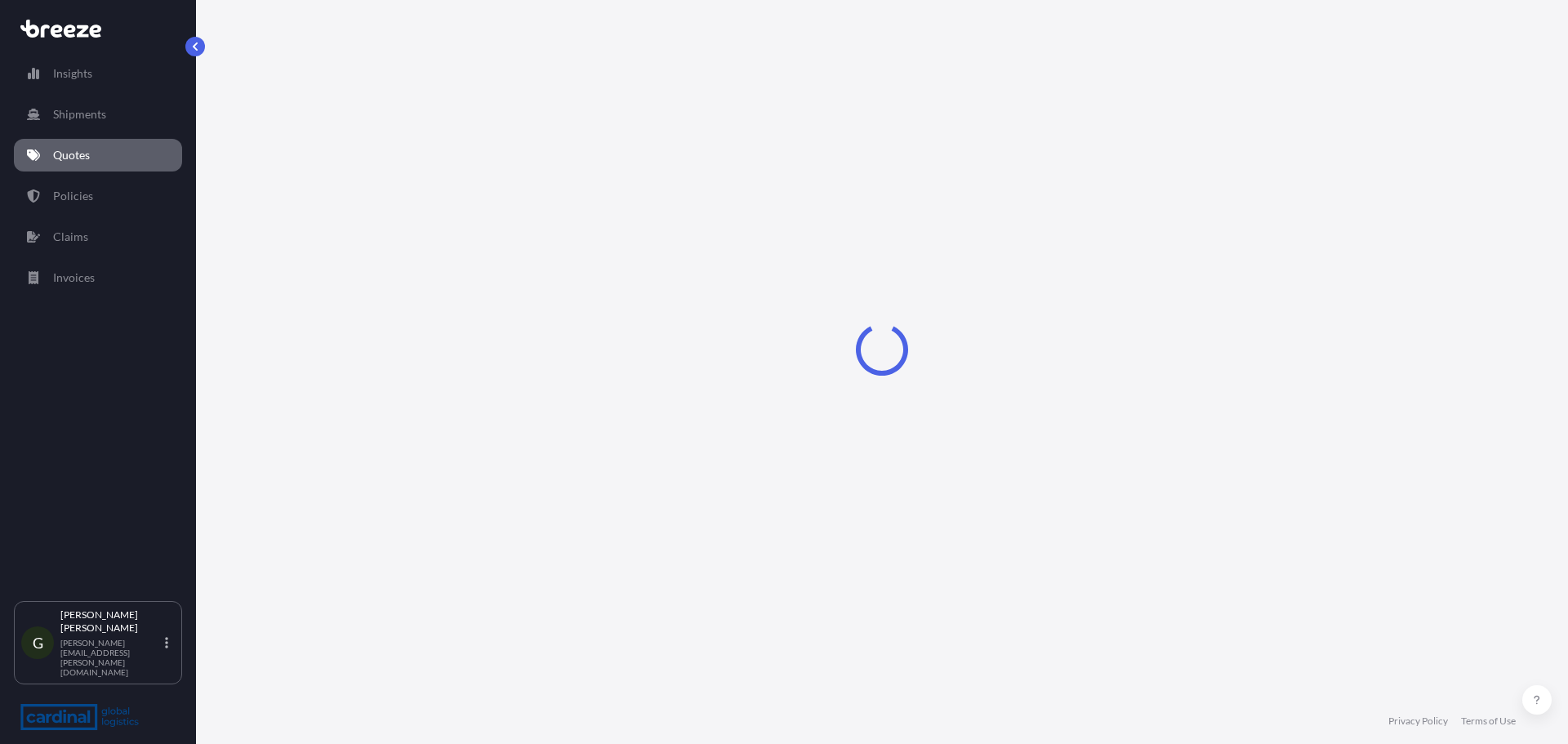 select on "Road" 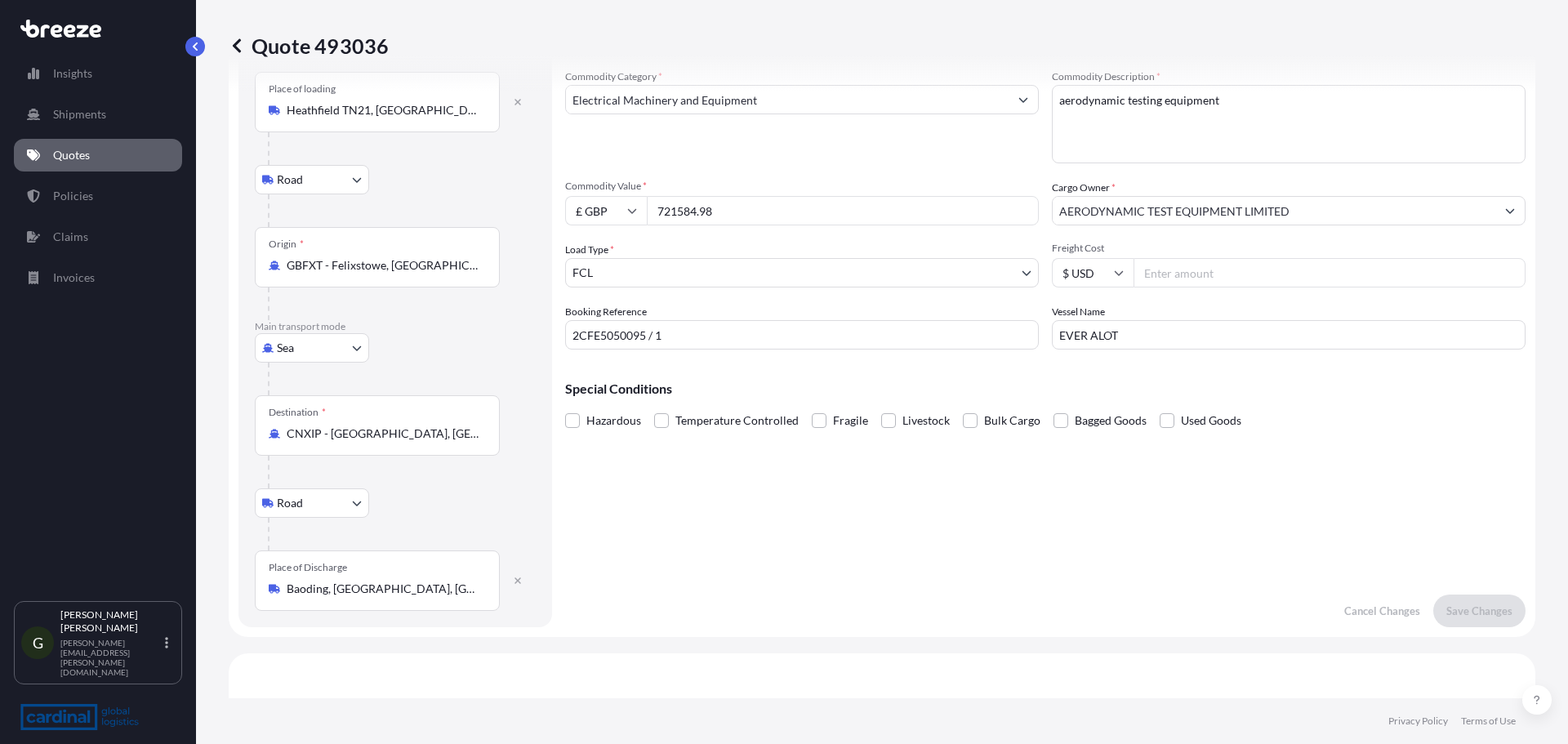 scroll, scrollTop: 0, scrollLeft: 0, axis: both 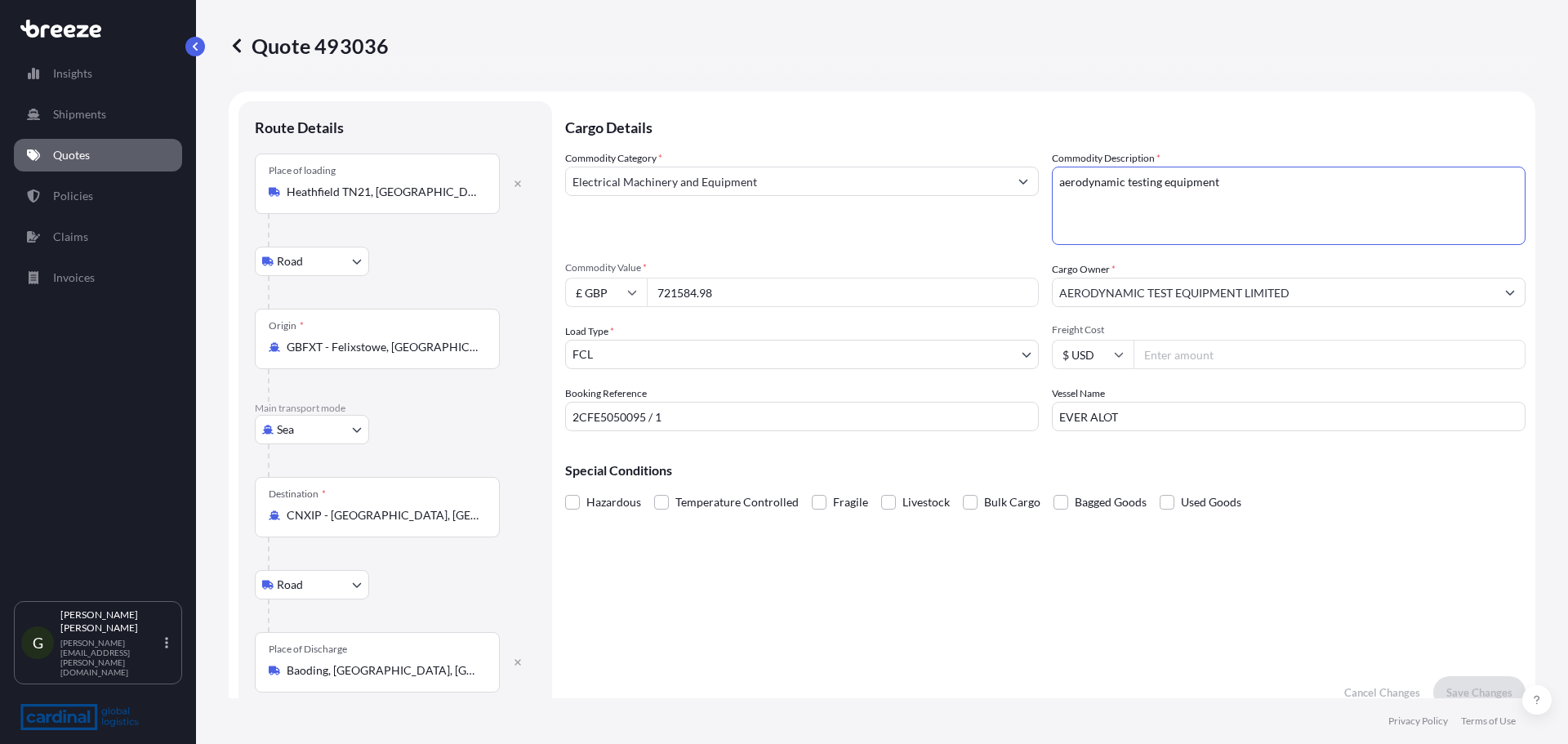 drag, startPoint x: 1271, startPoint y: 213, endPoint x: 919, endPoint y: 194, distance: 352.51241 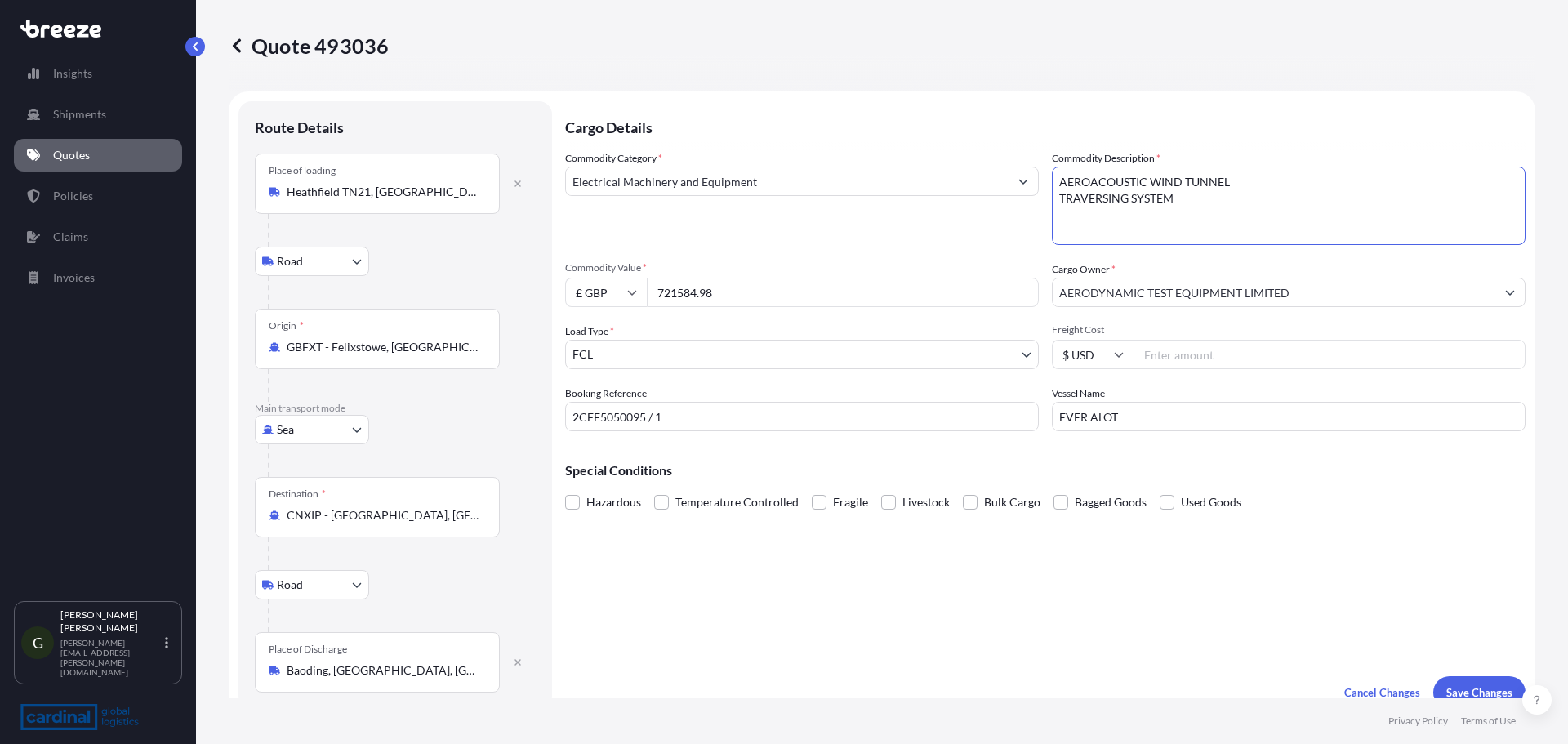 type on "AEROACOUSTIC WIND TUNNEL
TRAVERSING SYSTEM" 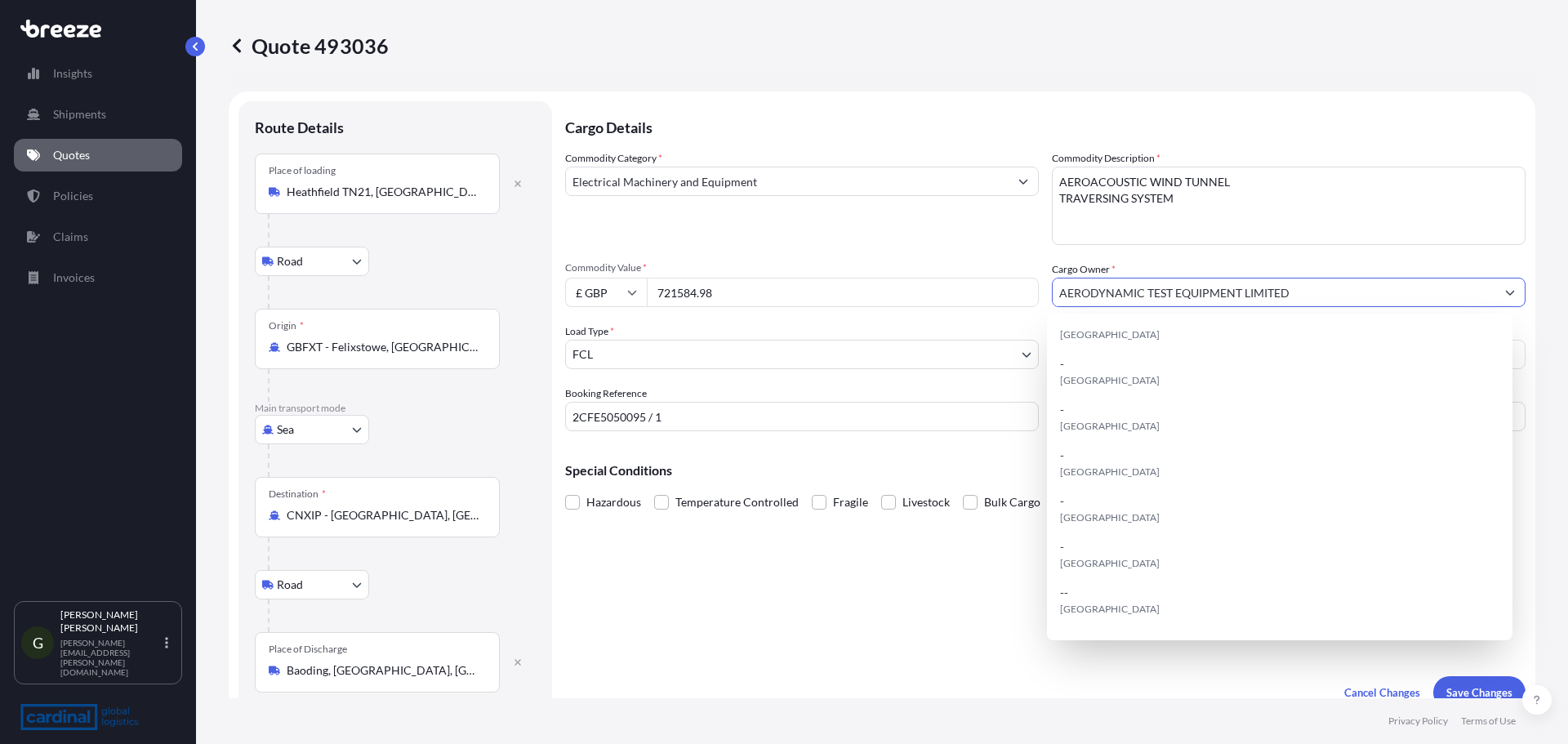click on "AERODYNAMIC TEST EQUIPMENT LIMITED" at bounding box center [1274, 292] 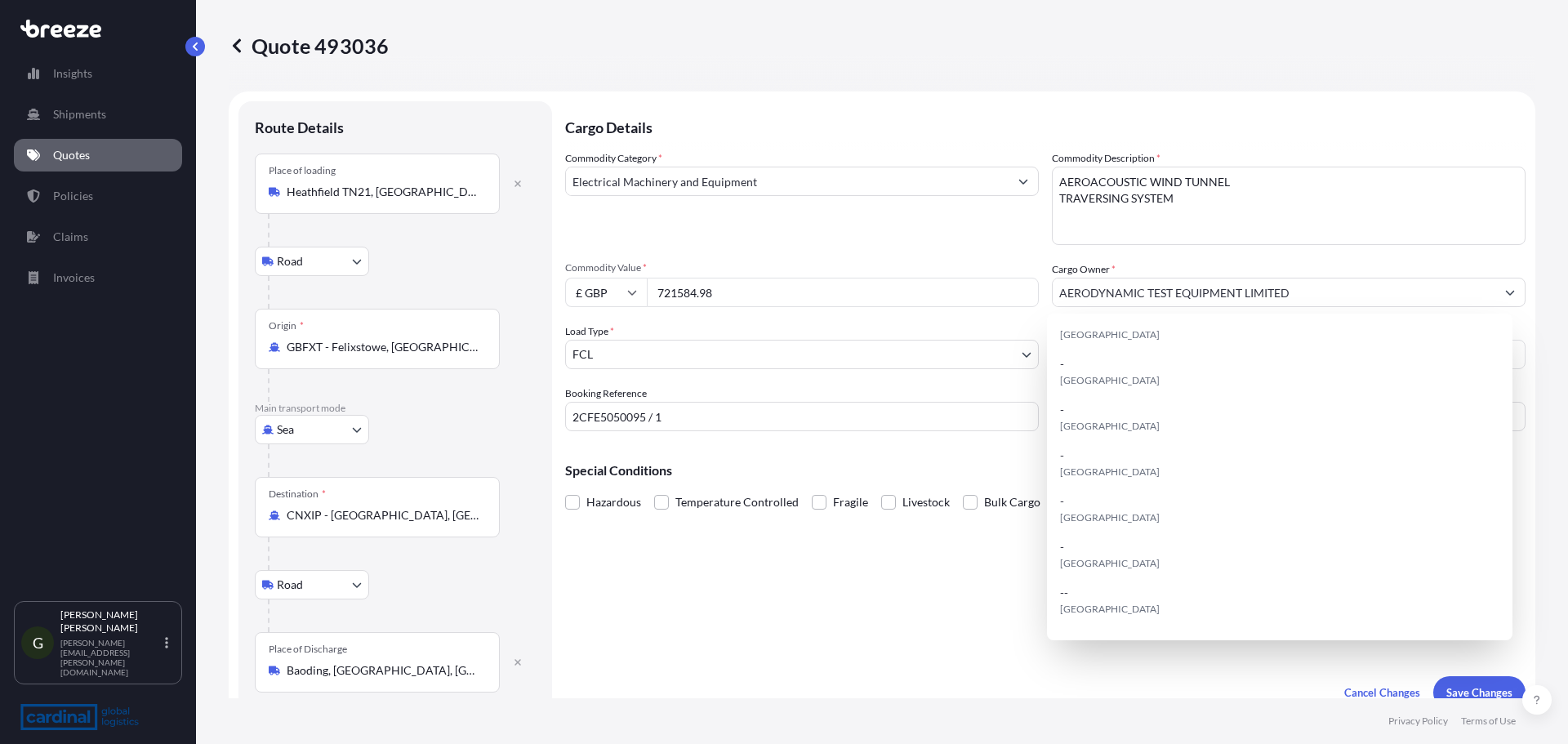 click on "Cargo Details Commodity Category * Electrical Machinery and Equipment Commodity Description * aerodynamic testing equipment  Commodity Value   * £ GBP 721584.98 Cargo Owner * AERODYNAMIC TEST EQUIPMENT LIMITED Load Type * FCL LCL FCL Freight Cost   $ USD Booking Reference 2CFE5050095 / 1 Vessel Name EVER ALOT Special Conditions Hazardous Temperature Controlled Fragile Livestock Bulk Cargo Bagged Goods Used Goods Cancel Changes Save Changes" at bounding box center (1045, 405) 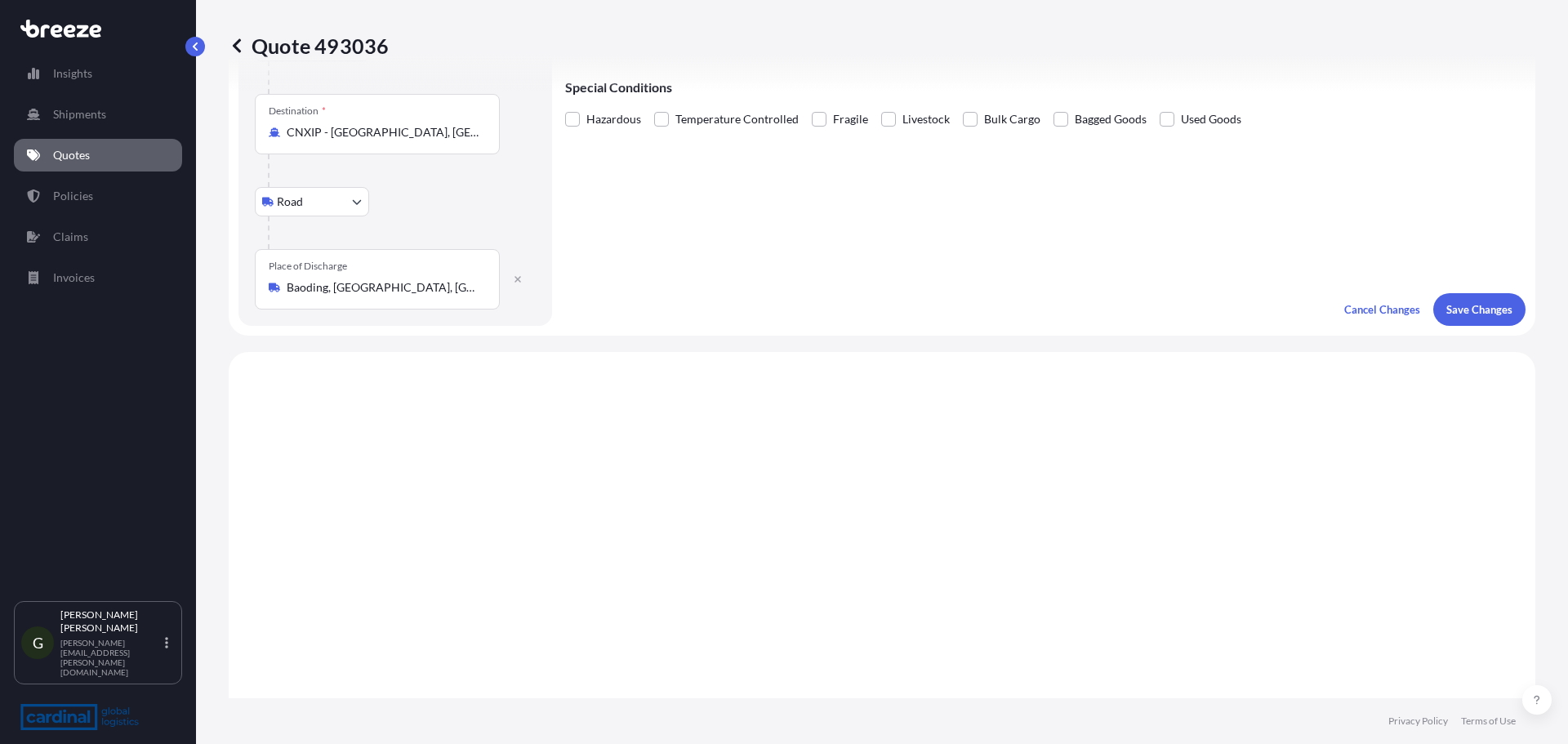 scroll, scrollTop: 163, scrollLeft: 0, axis: vertical 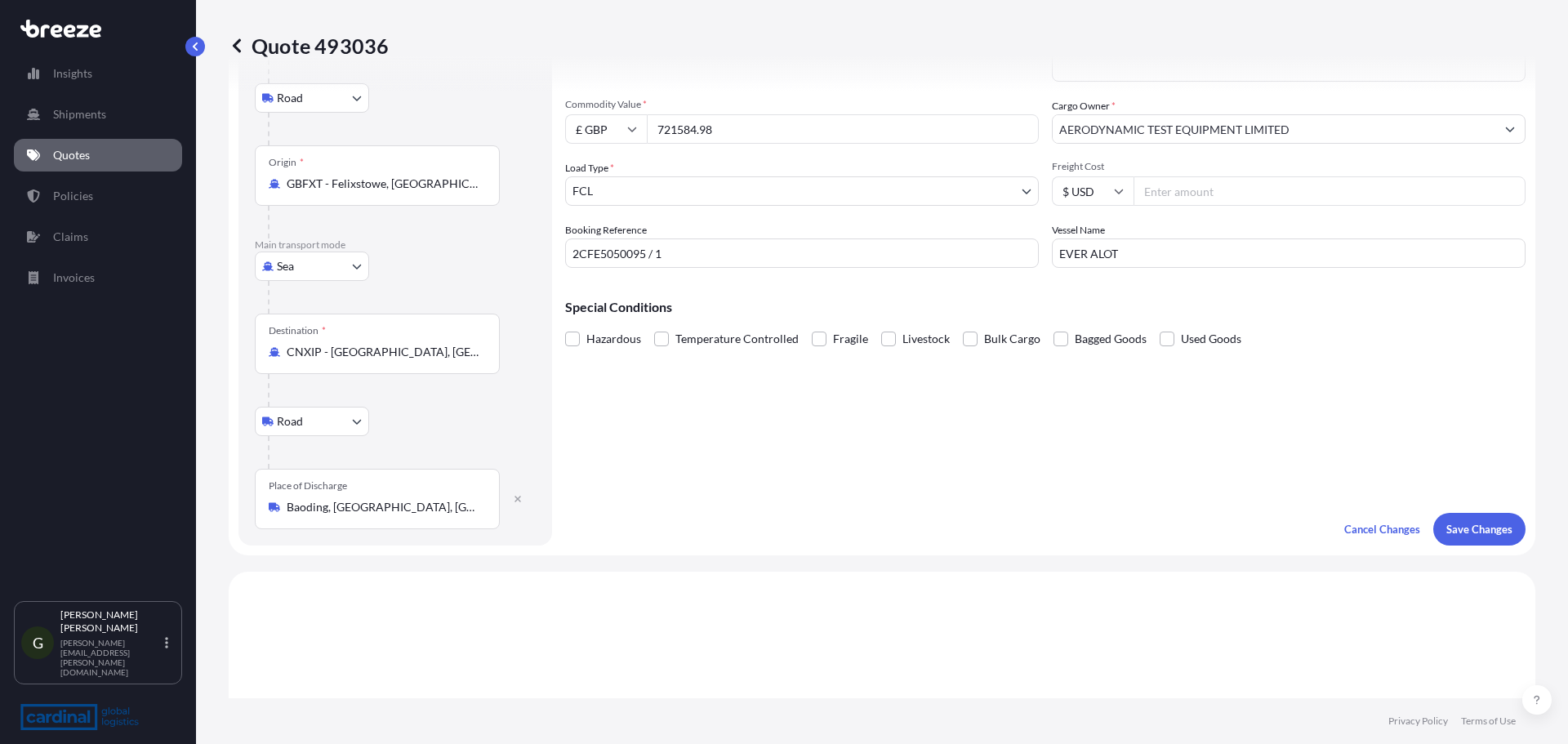 click on "CNXIP - [GEOGRAPHIC_DATA], [GEOGRAPHIC_DATA]" at bounding box center (383, 352) 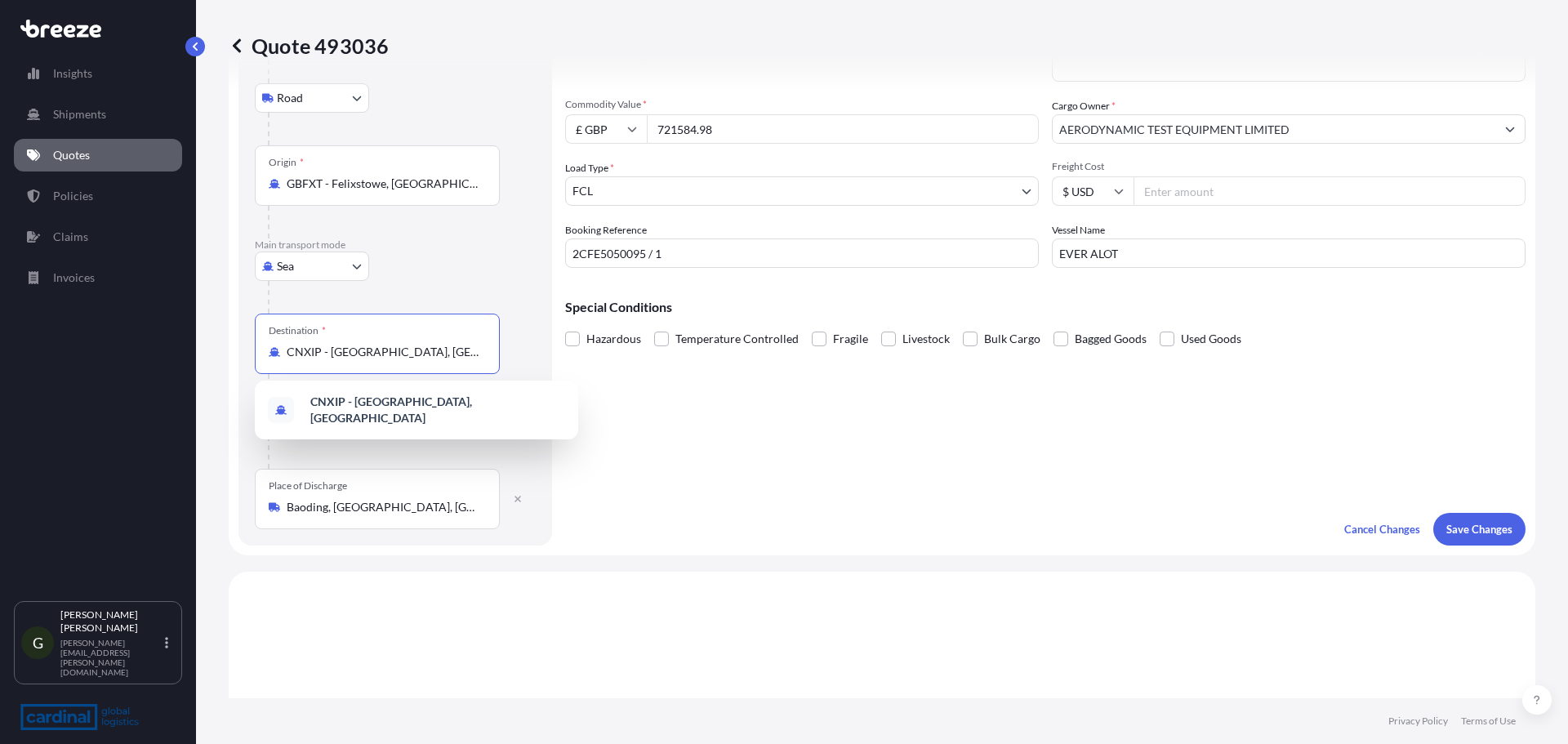 click on "CNXIP - [GEOGRAPHIC_DATA], [GEOGRAPHIC_DATA]" at bounding box center (383, 352) 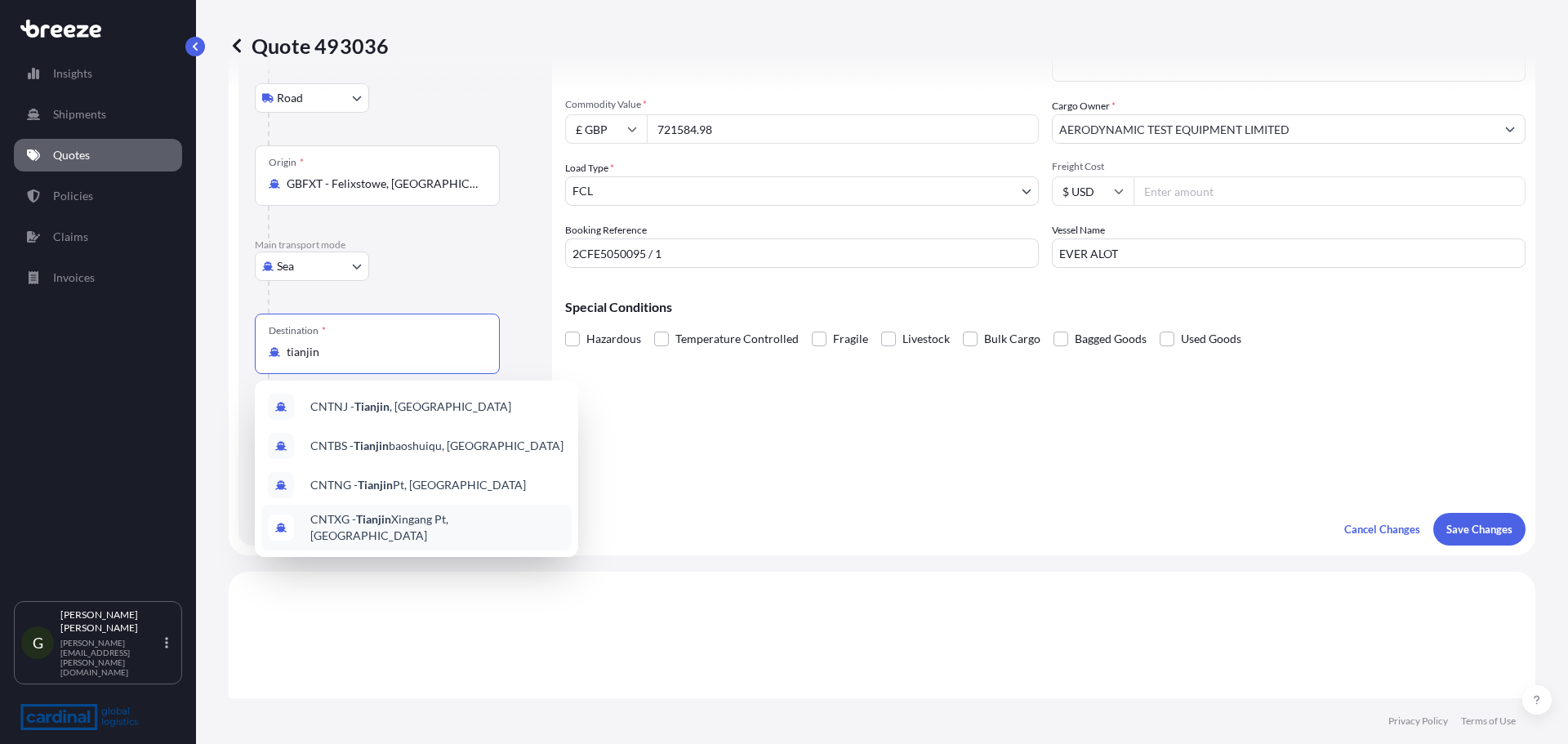 click on "CNTXG -  Tianjin  Xingang Pt, [GEOGRAPHIC_DATA]" at bounding box center (438, 528) 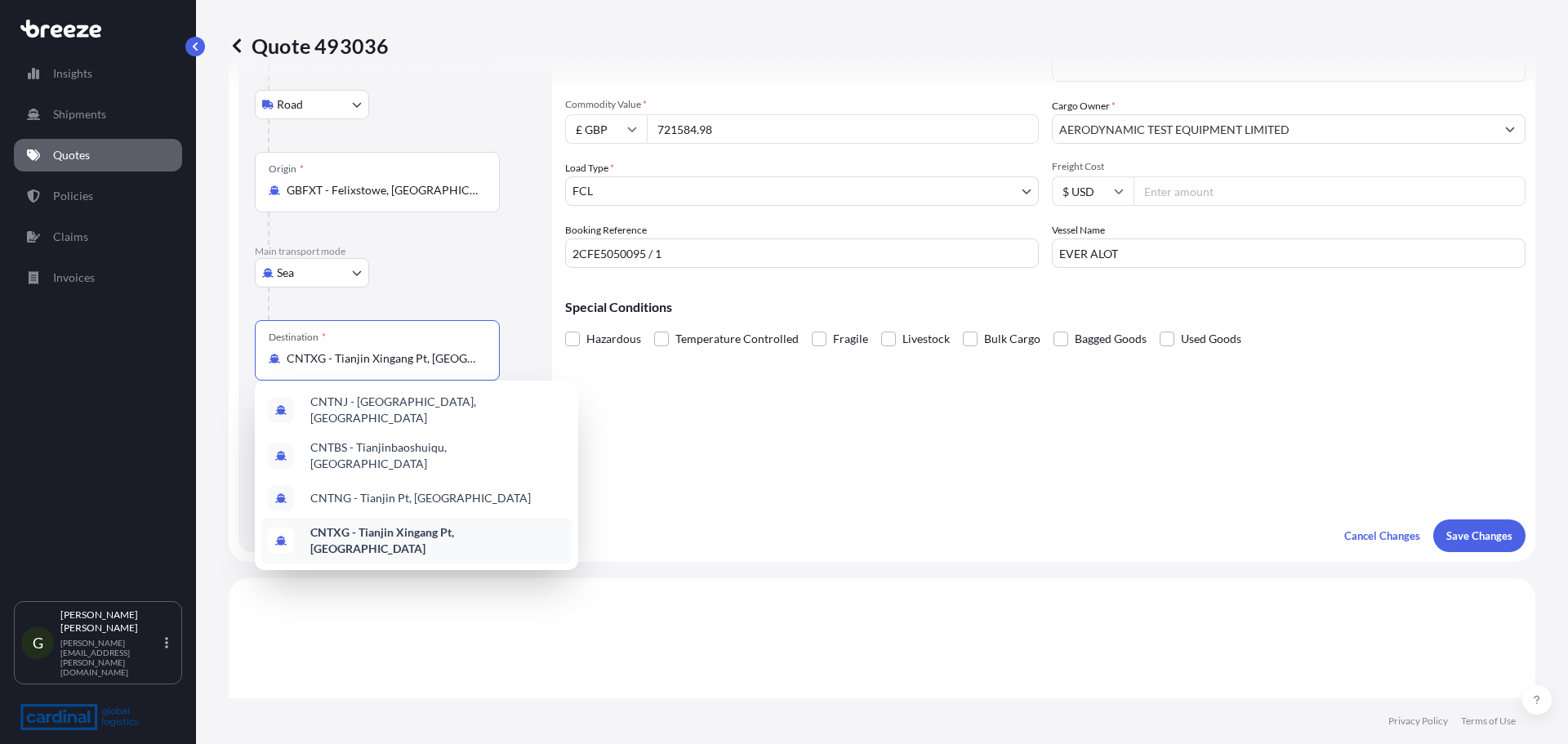 scroll, scrollTop: 170, scrollLeft: 0, axis: vertical 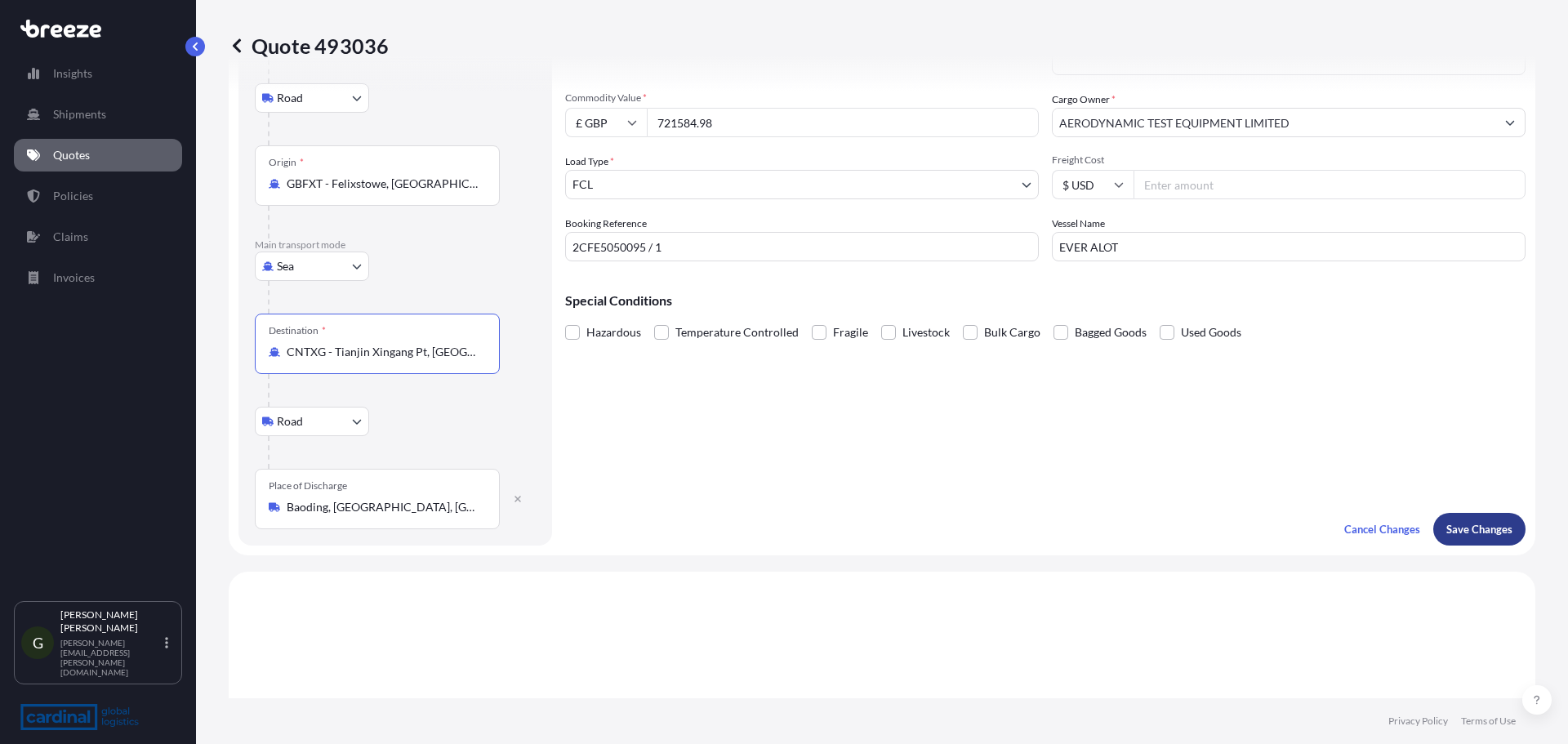type on "CNTXG - Tianjin Xingang Pt, [GEOGRAPHIC_DATA]" 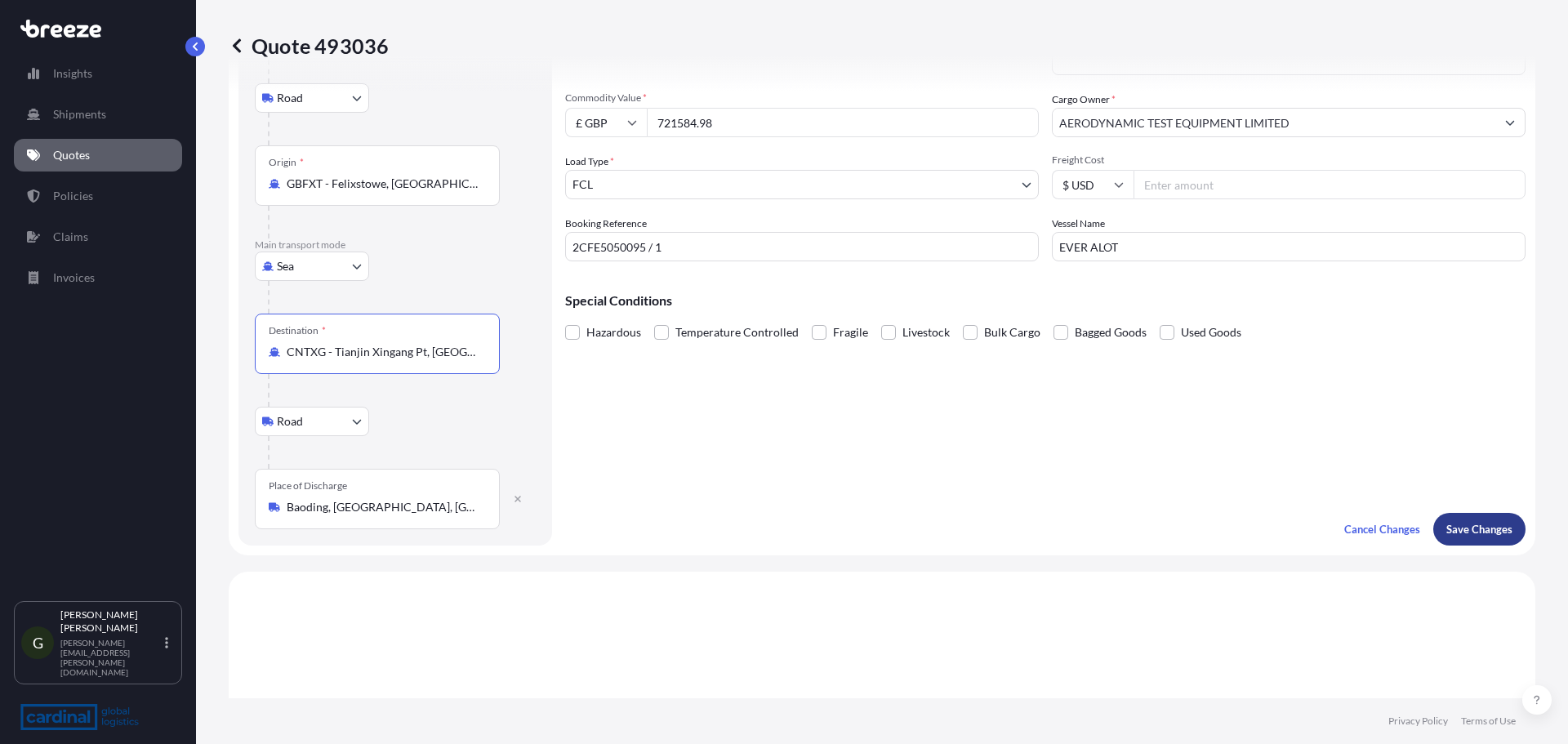 click on "Save Changes" at bounding box center (1479, 529) 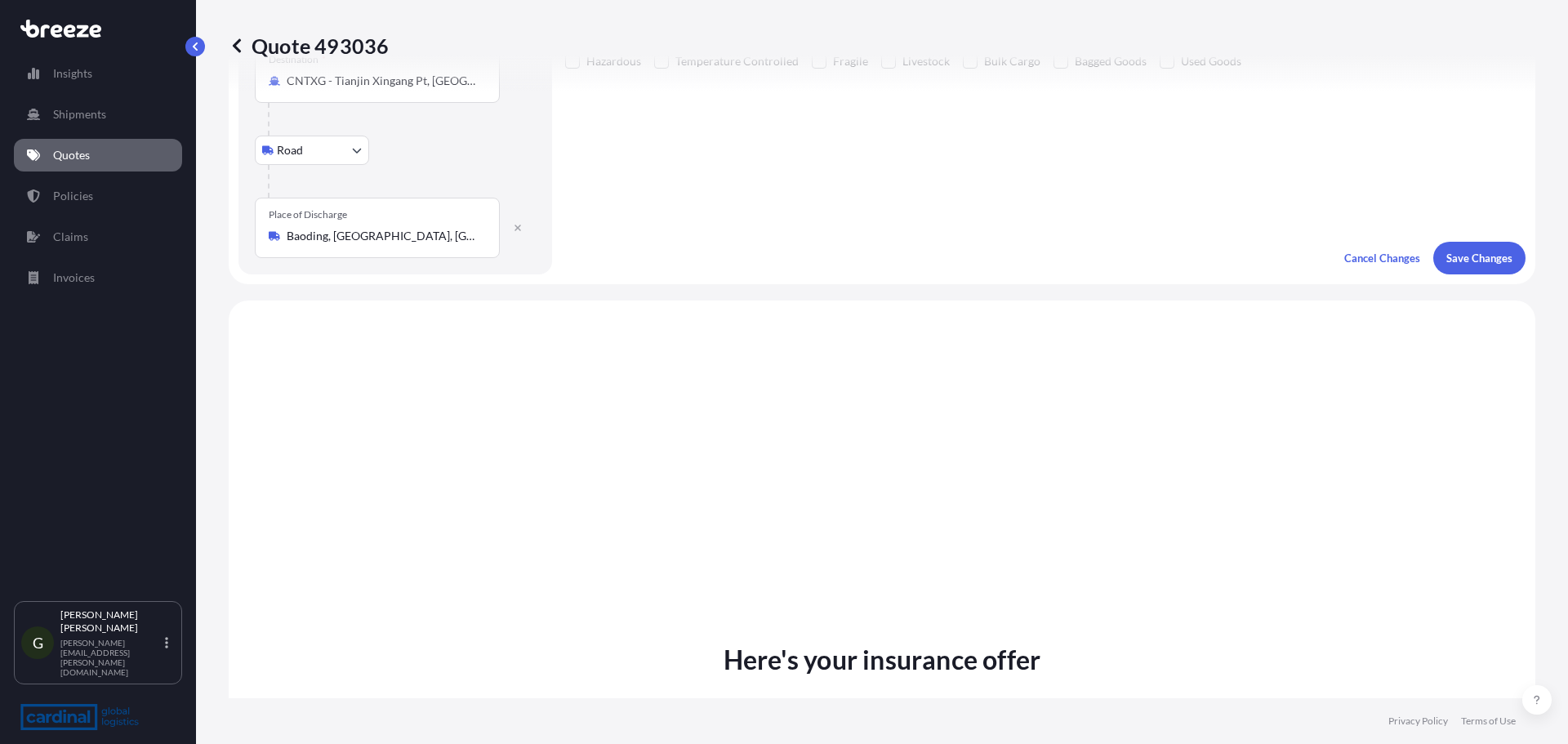 scroll, scrollTop: 660, scrollLeft: 0, axis: vertical 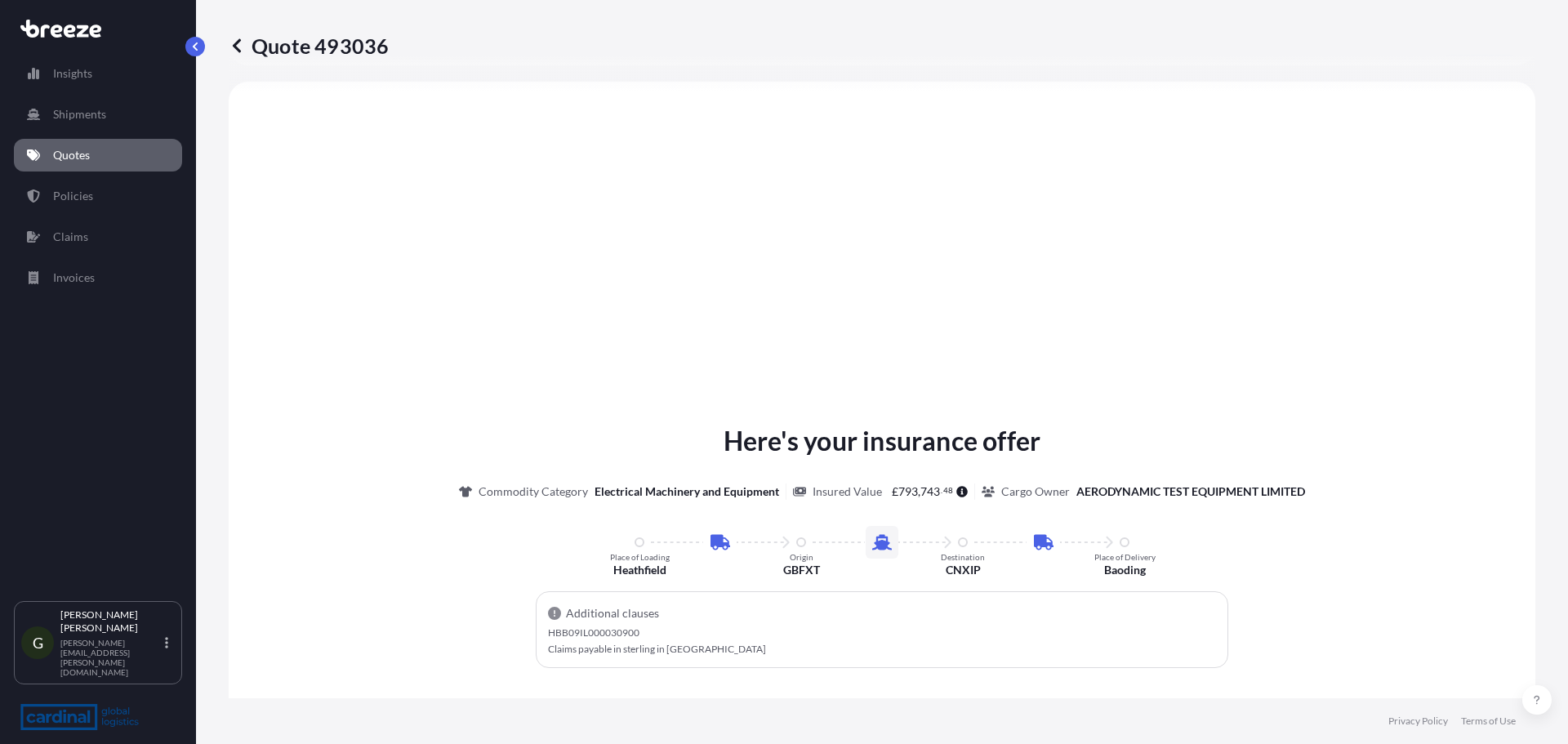 select on "Road" 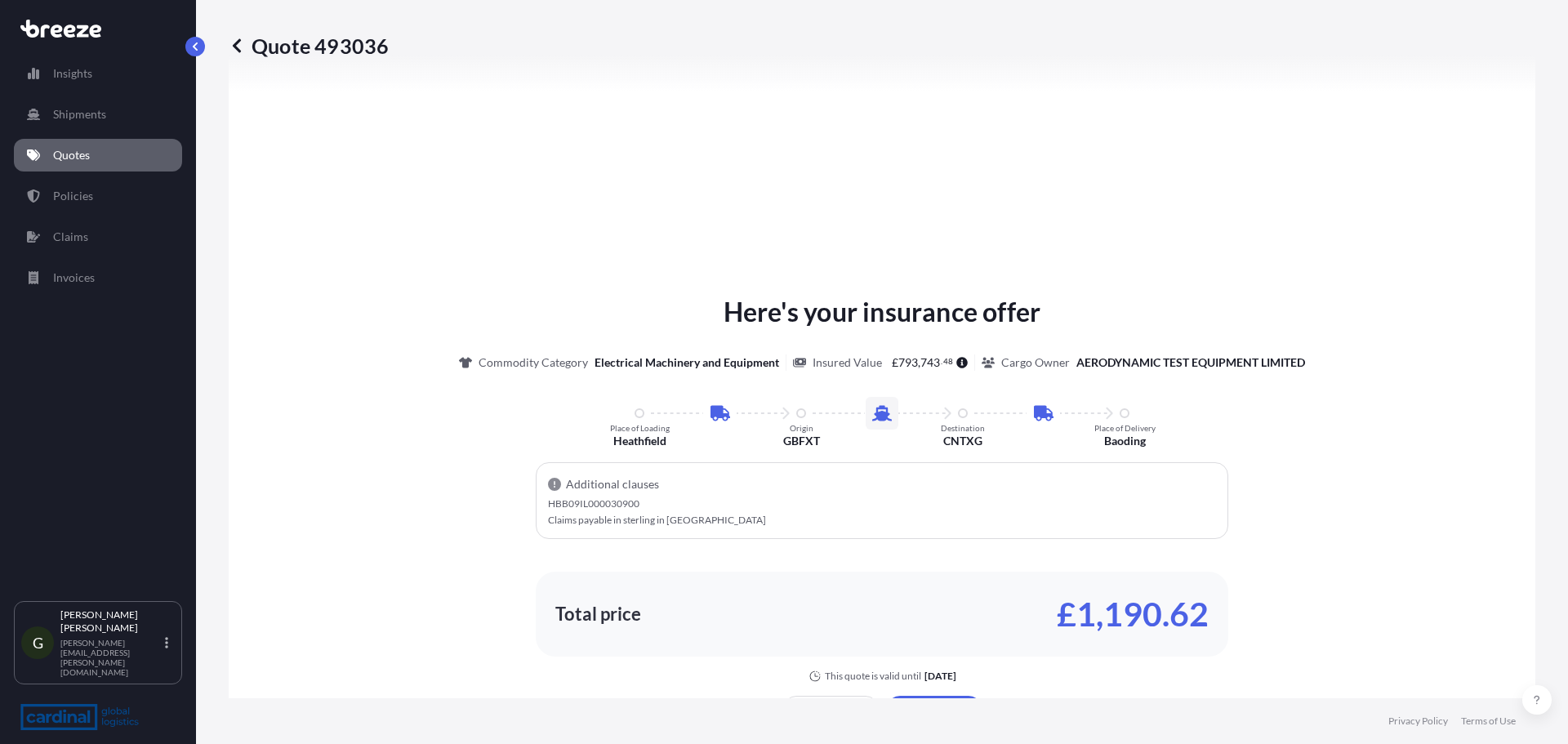 scroll, scrollTop: 987, scrollLeft: 0, axis: vertical 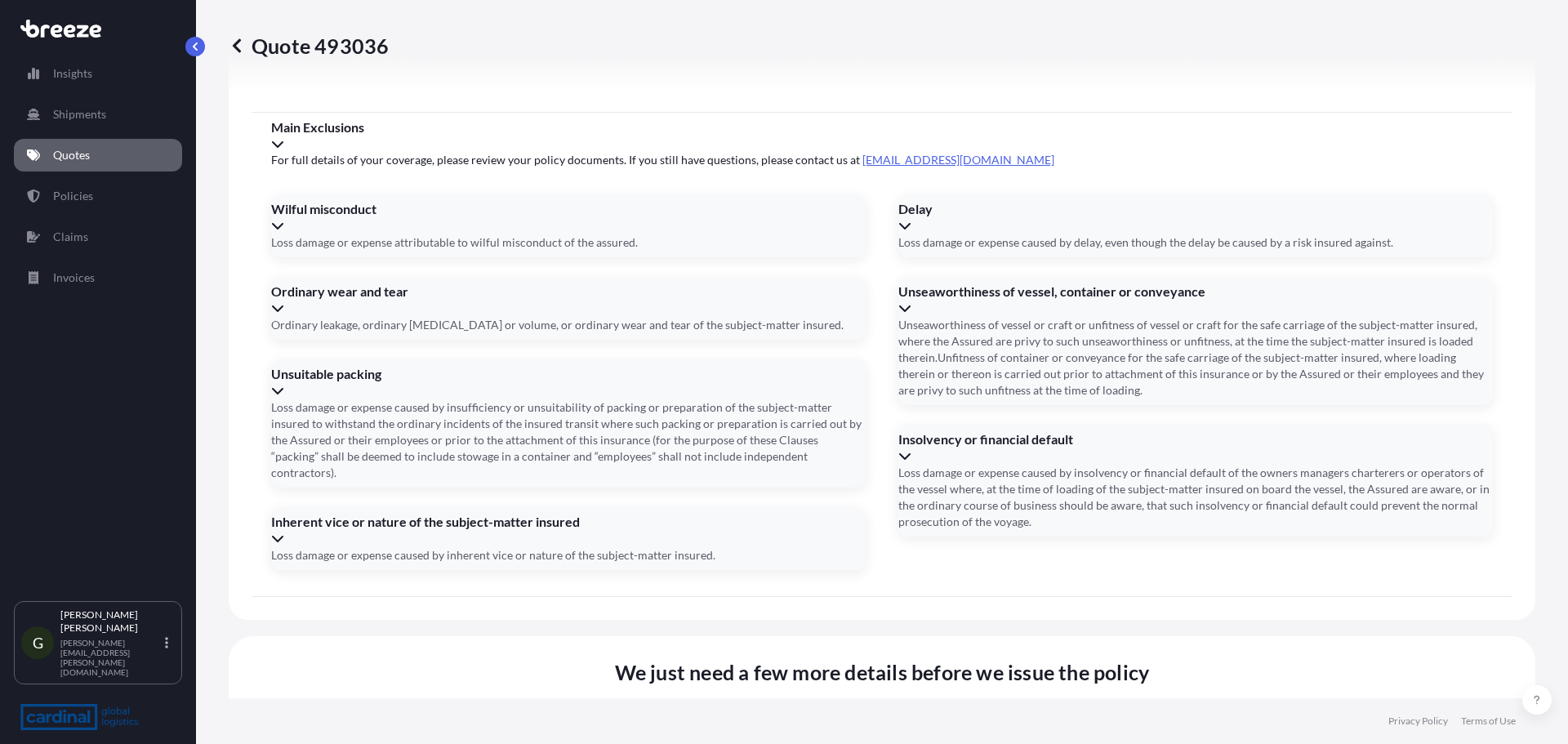 click on "Address   *" at bounding box center (880, 770) 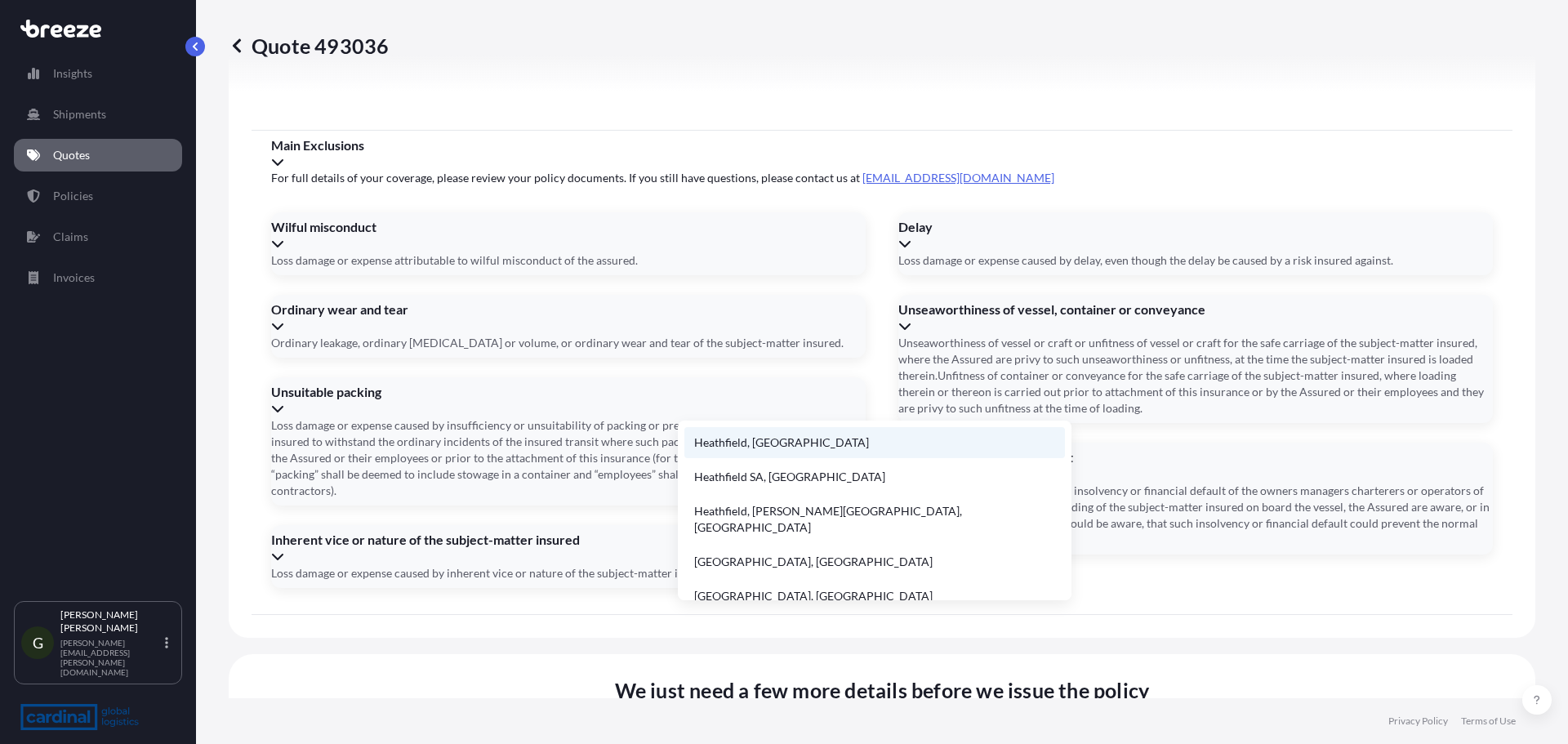 click on "Heathfield, [GEOGRAPHIC_DATA]" at bounding box center (875, 443) 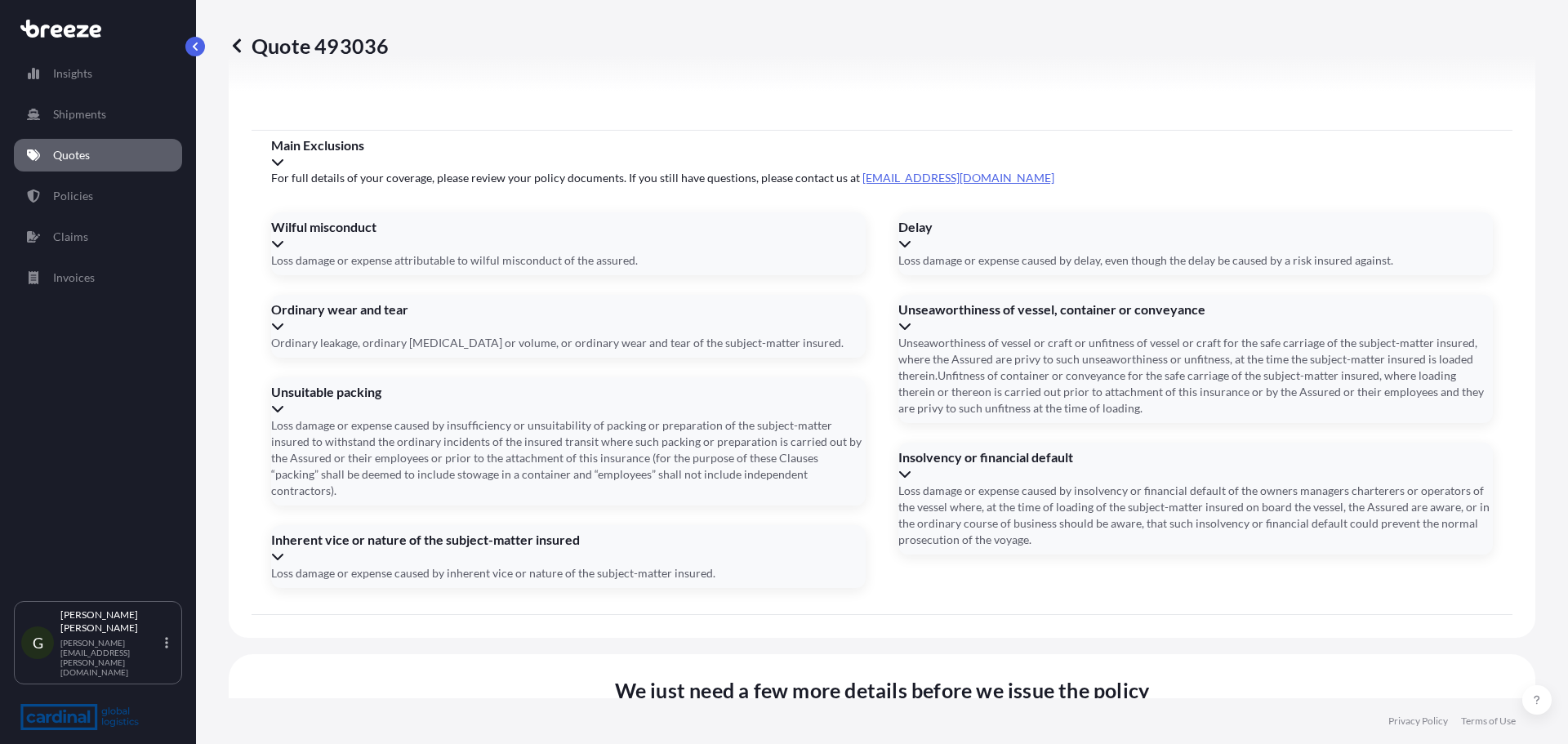 type on "Heathfield TN21, [GEOGRAPHIC_DATA]" 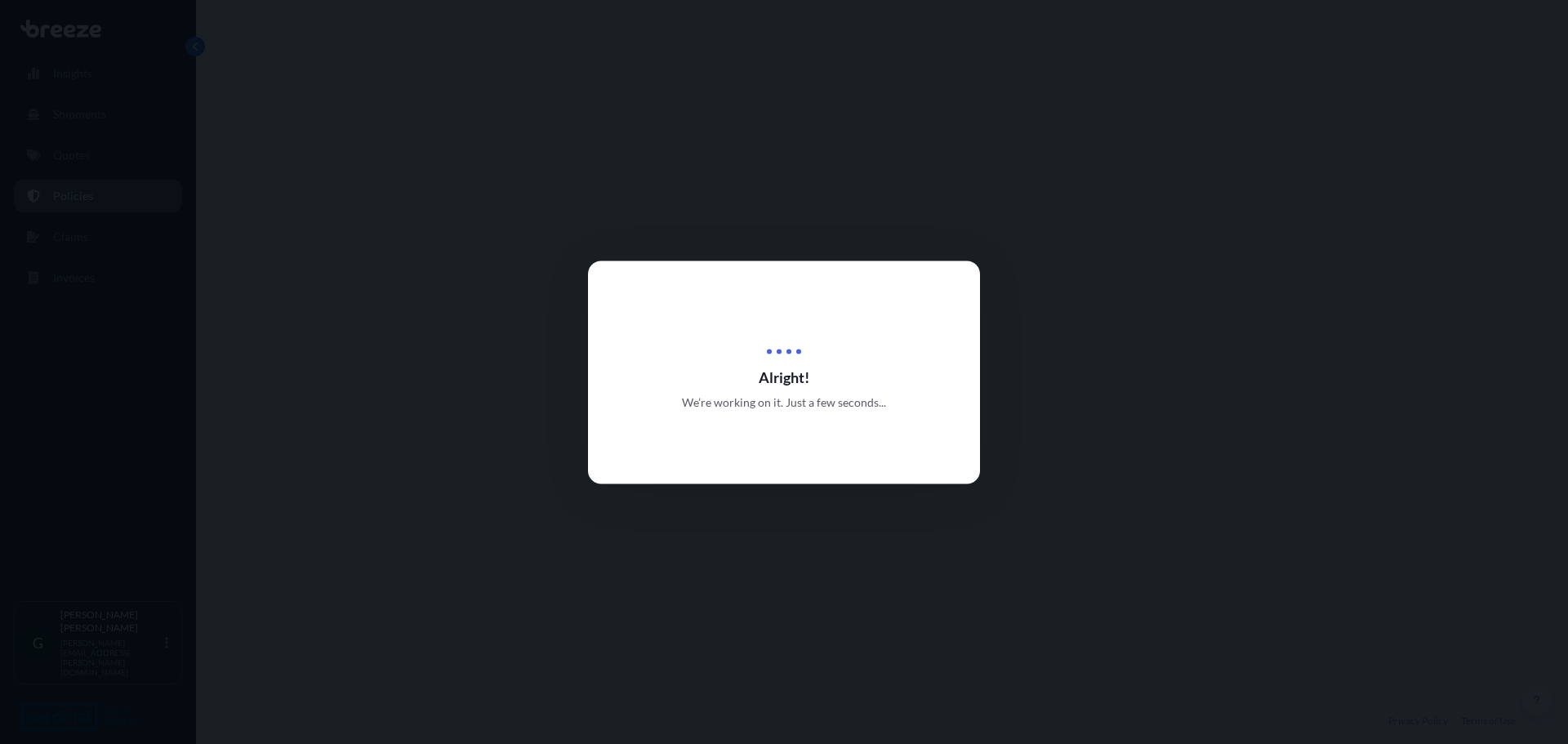 scroll, scrollTop: 0, scrollLeft: 0, axis: both 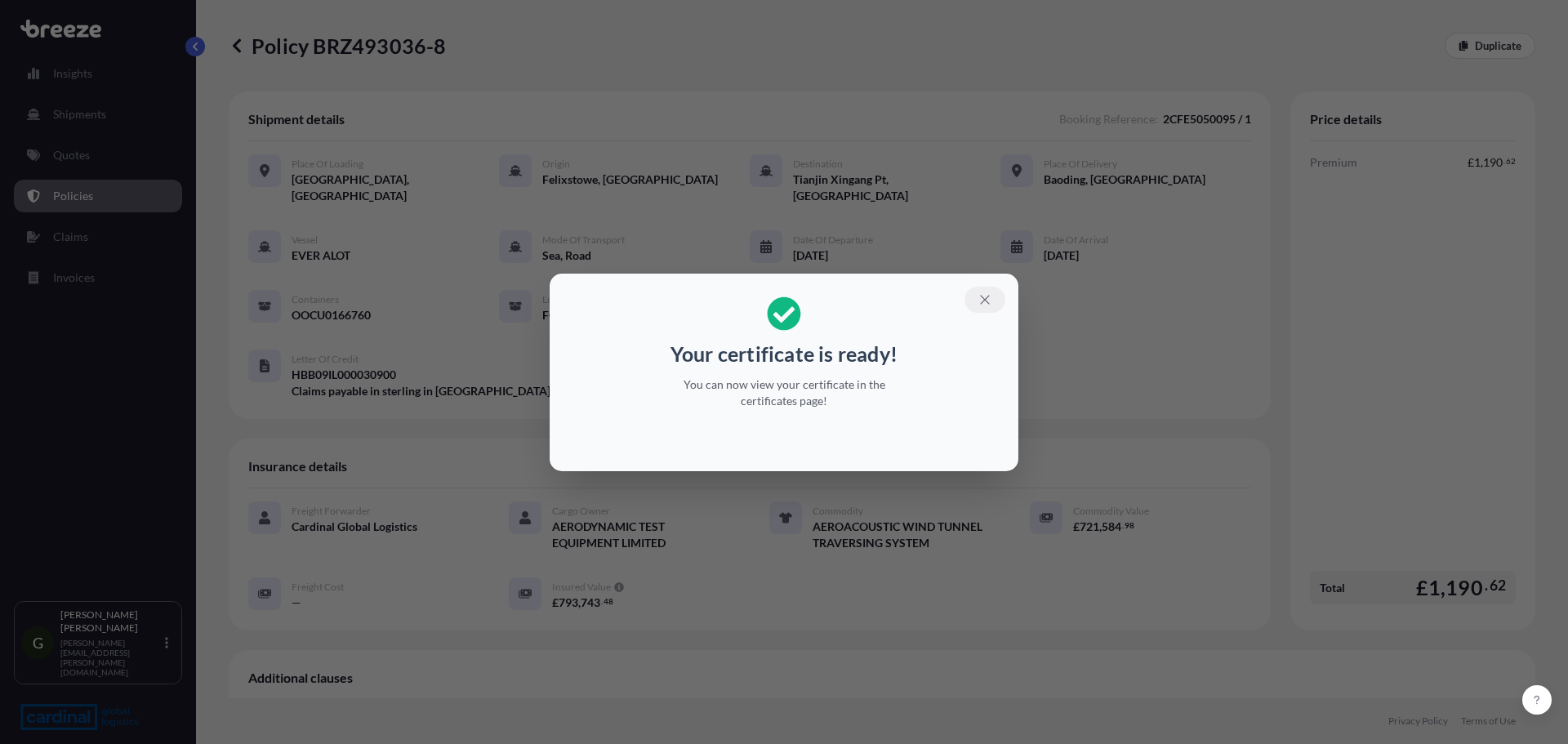 click 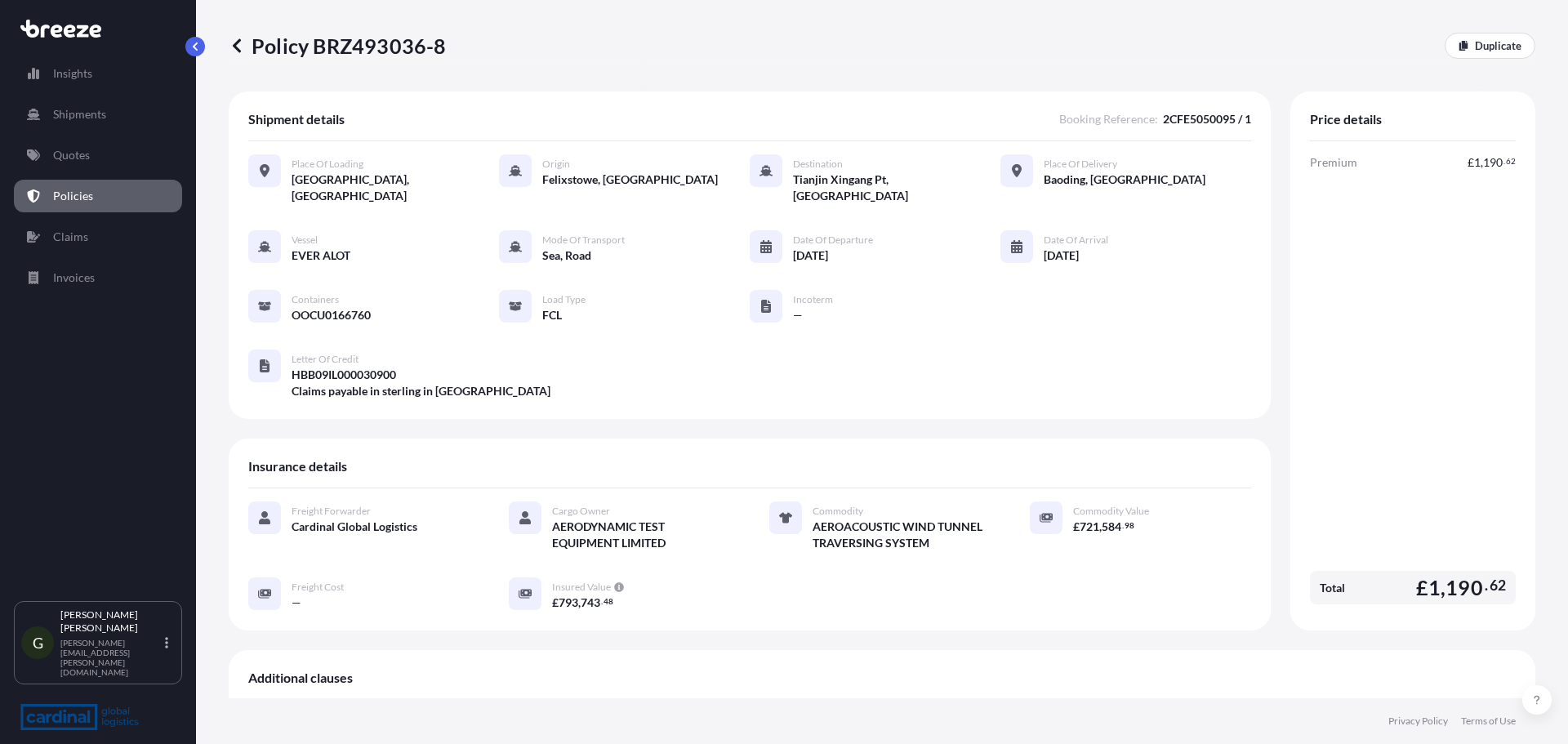 click 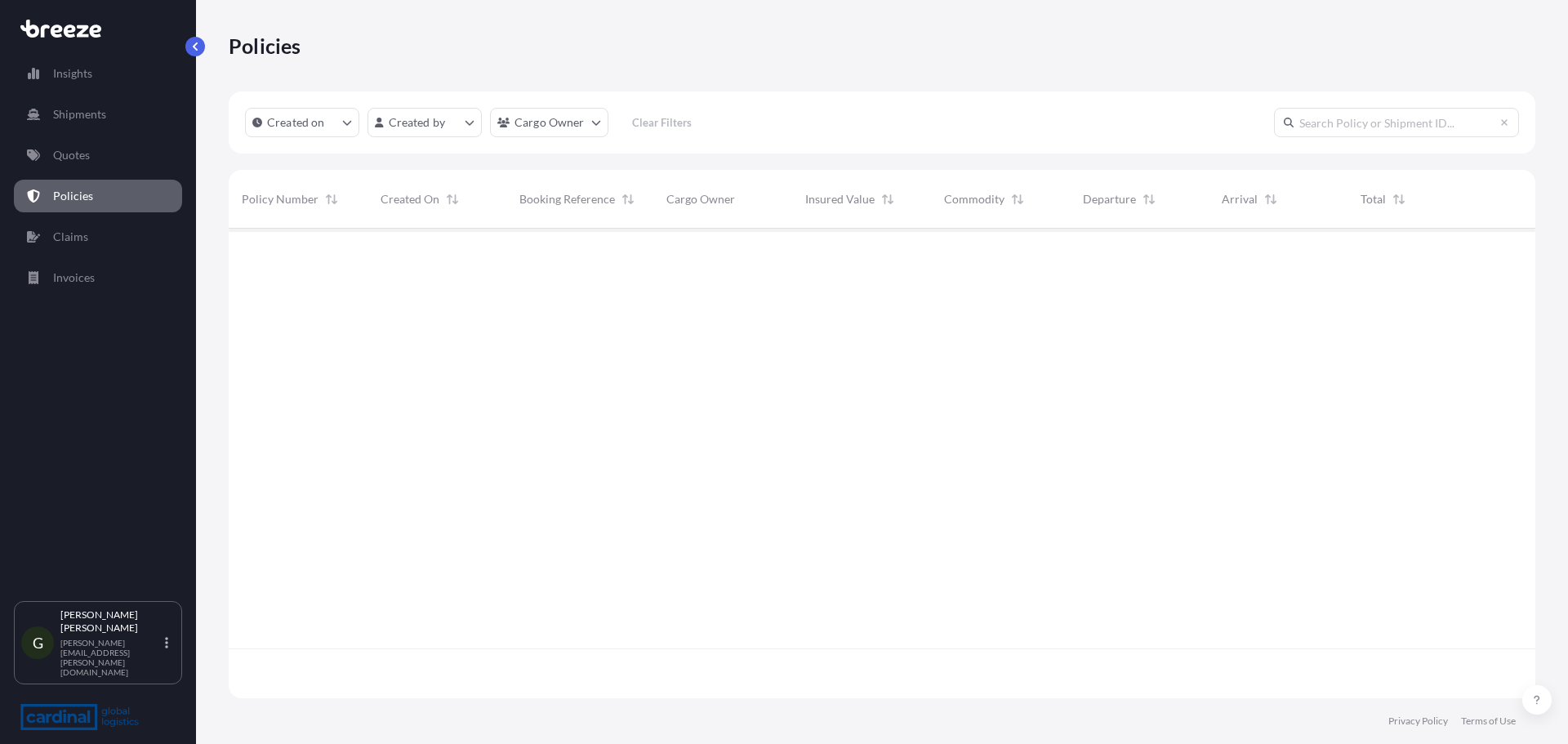 scroll, scrollTop: 13, scrollLeft: 13, axis: both 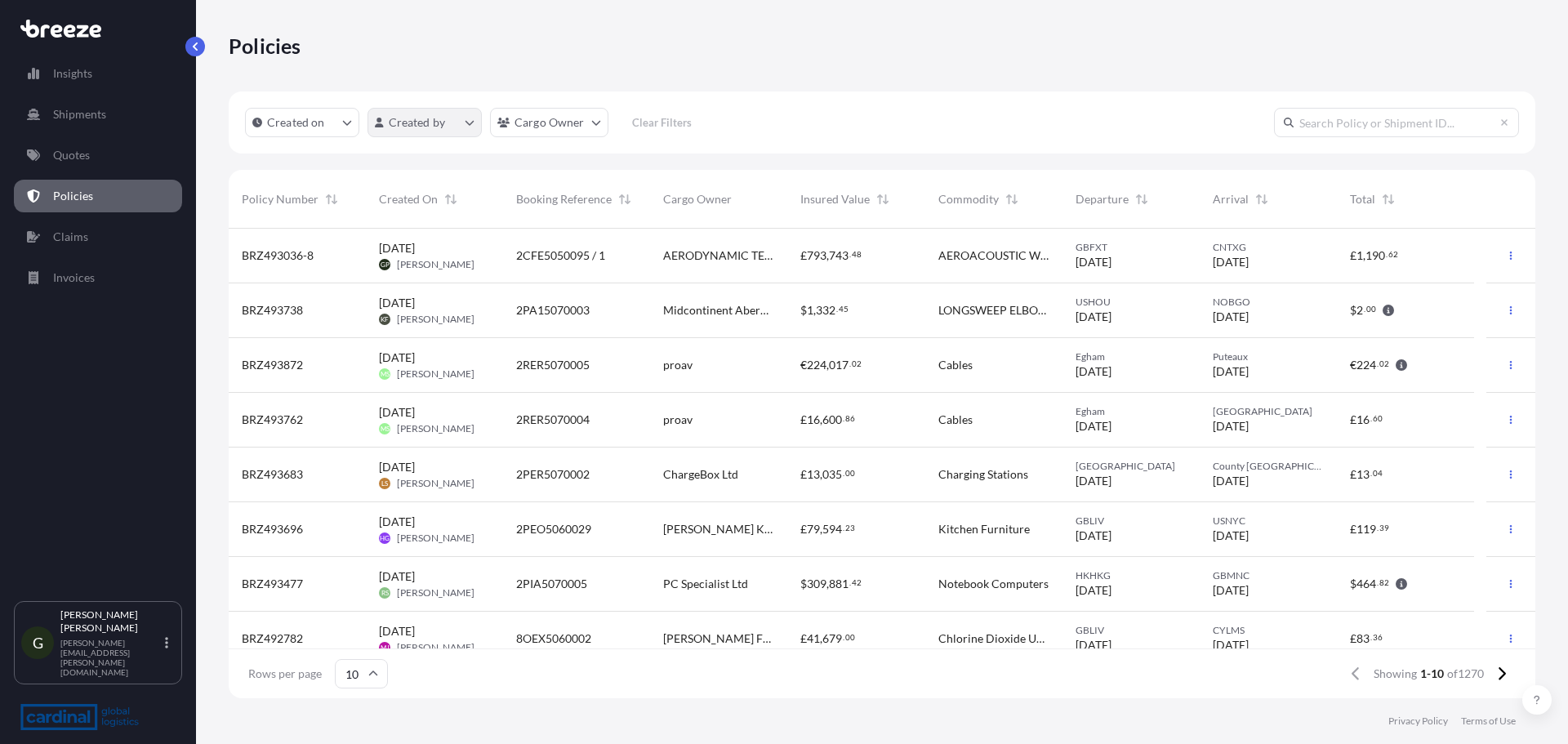 click on "Insights Shipments Quotes Policies Claims Invoices G [PERSON_NAME] [PERSON_NAME][EMAIL_ADDRESS][PERSON_NAME][DOMAIN_NAME] Policies Created on Created by Cargo Owner Clear Filters Policy Number Created On Booking Reference Cargo Owner Insured Value Commodity Departure Arrival Total BRZ493036-8 [DATE] GP [PERSON_NAME] 2CFE5050095 / 1 AERODYNAMIC TEST EQUIPMENT LIMITED £ 793 , 743 . 48 AEROACOUSTIC WIND TUNNEL TRAVERSING SYSTEM GBFXT [DATE] CNTXG [DATE] £ 1 , 190 . 62 BRZ493738 [DATE] KF [PERSON_NAME] 2PA15070003 Midcontinent Aberdeen Ltd $ 1 , 332 . 45 LONGSWEEP ELBOW ASSEMBLY USHOU [DATE] NOBGO [DATE] $ 2 . 00 BRZ493872 [DATE] [PERSON_NAME] 2RER5070005 proav € 224 , 017 . 02 Cables Egham [DATE] Puteaux [DATE] € 224 . 02 BRZ493762 [DATE] [PERSON_NAME] 2RER5070004 proav £ 16 , 600 . 86 Cables Egham [DATE] [GEOGRAPHIC_DATA] [DATE] £ 16 . 60 BRZ493683 [DATE] LS [PERSON_NAME] 2PER5070002 ChargeBox Ltd £ 13 , 035 . 00 [GEOGRAPHIC_DATA] [GEOGRAPHIC_DATA] [DATE] County [GEOGRAPHIC_DATA] [DATE] ." at bounding box center [784, 372] 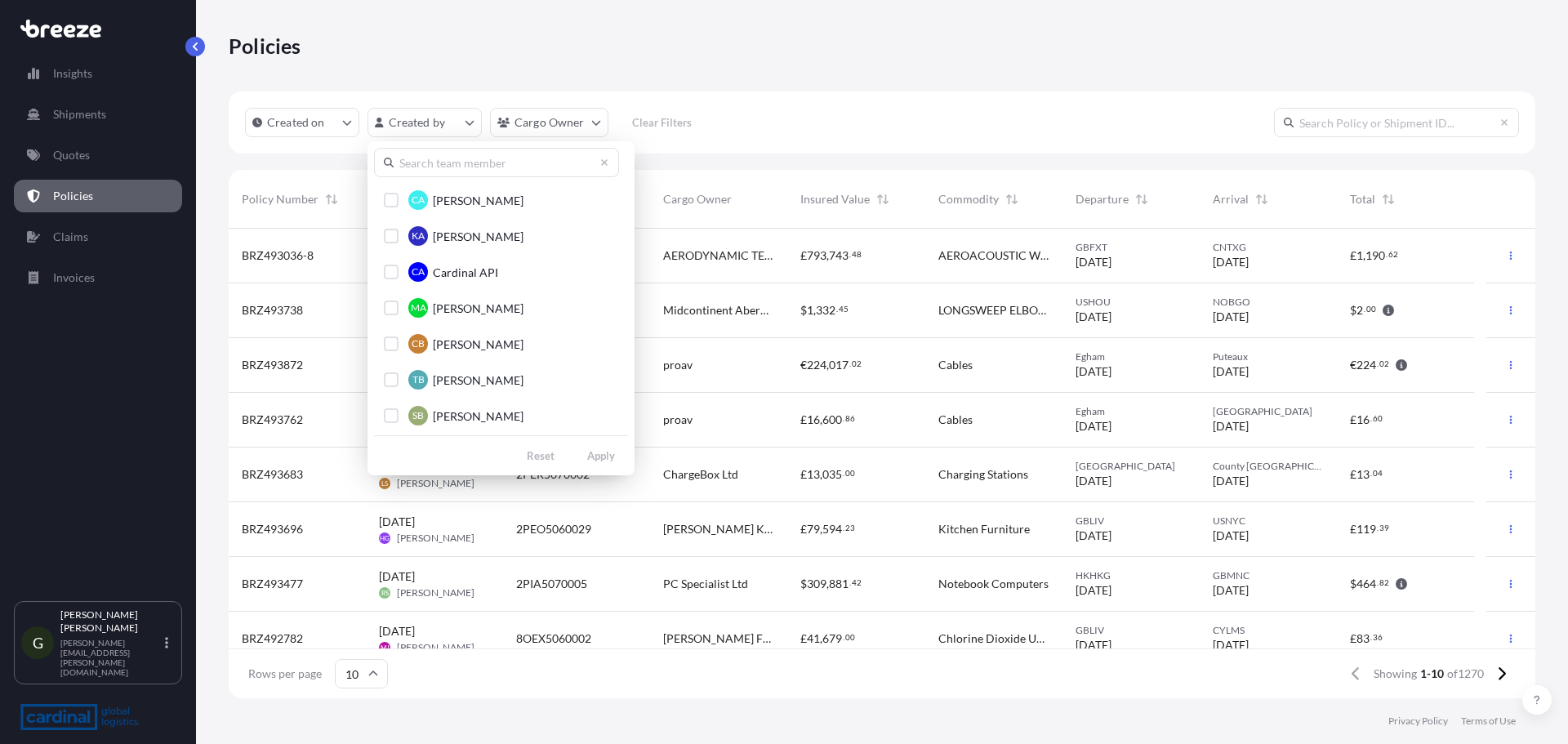 click at bounding box center (497, 163) 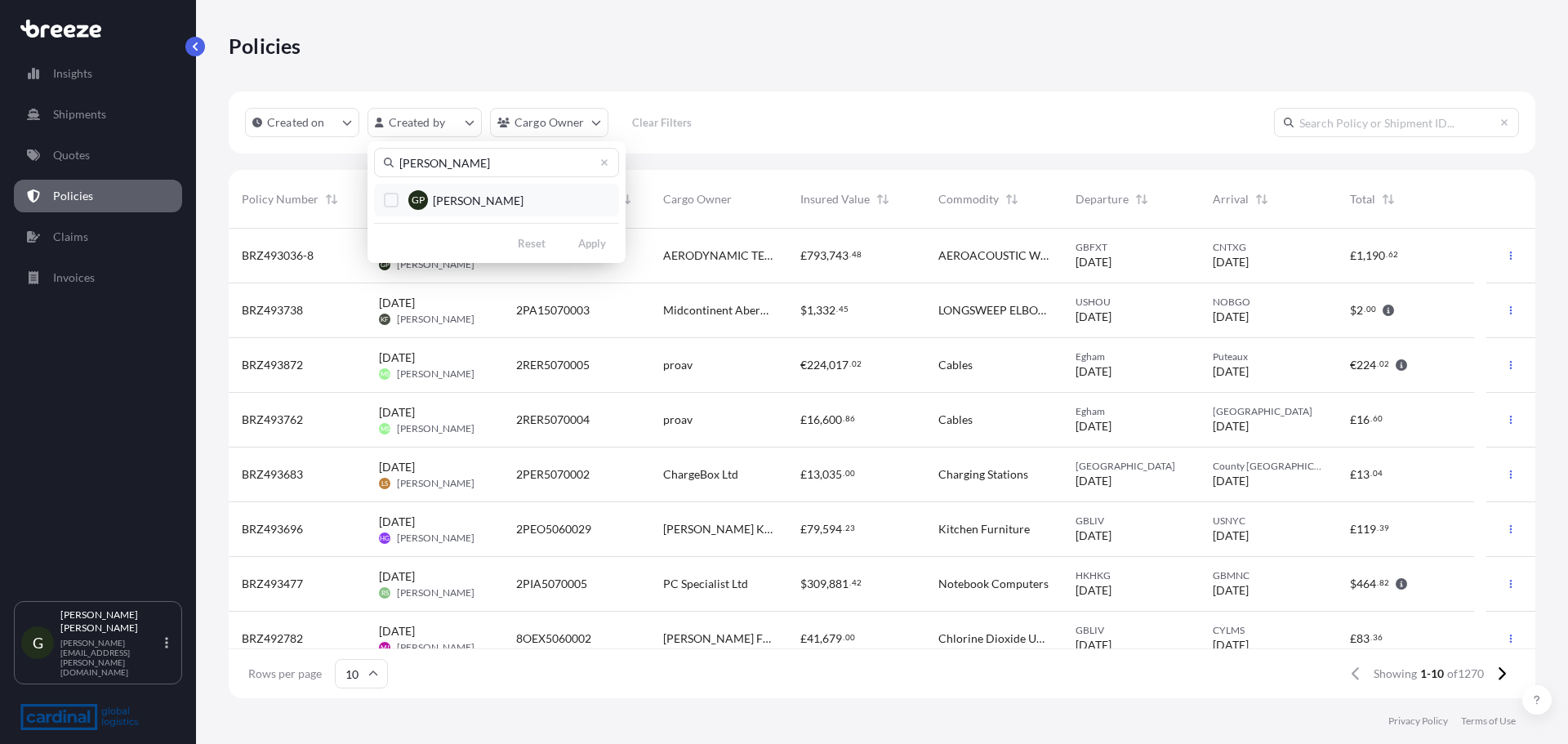 type on "[PERSON_NAME]" 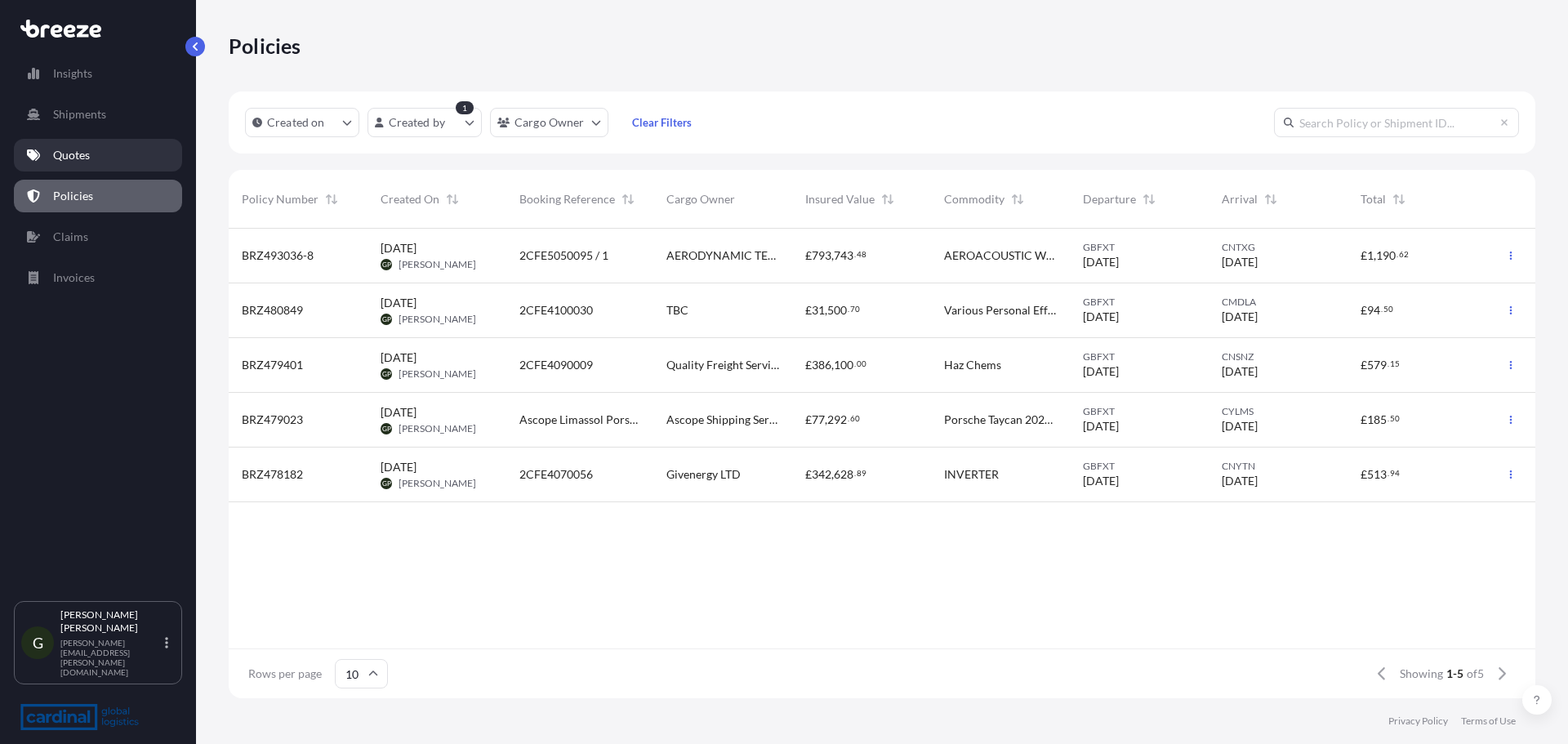 click on "Quotes" at bounding box center (98, 155) 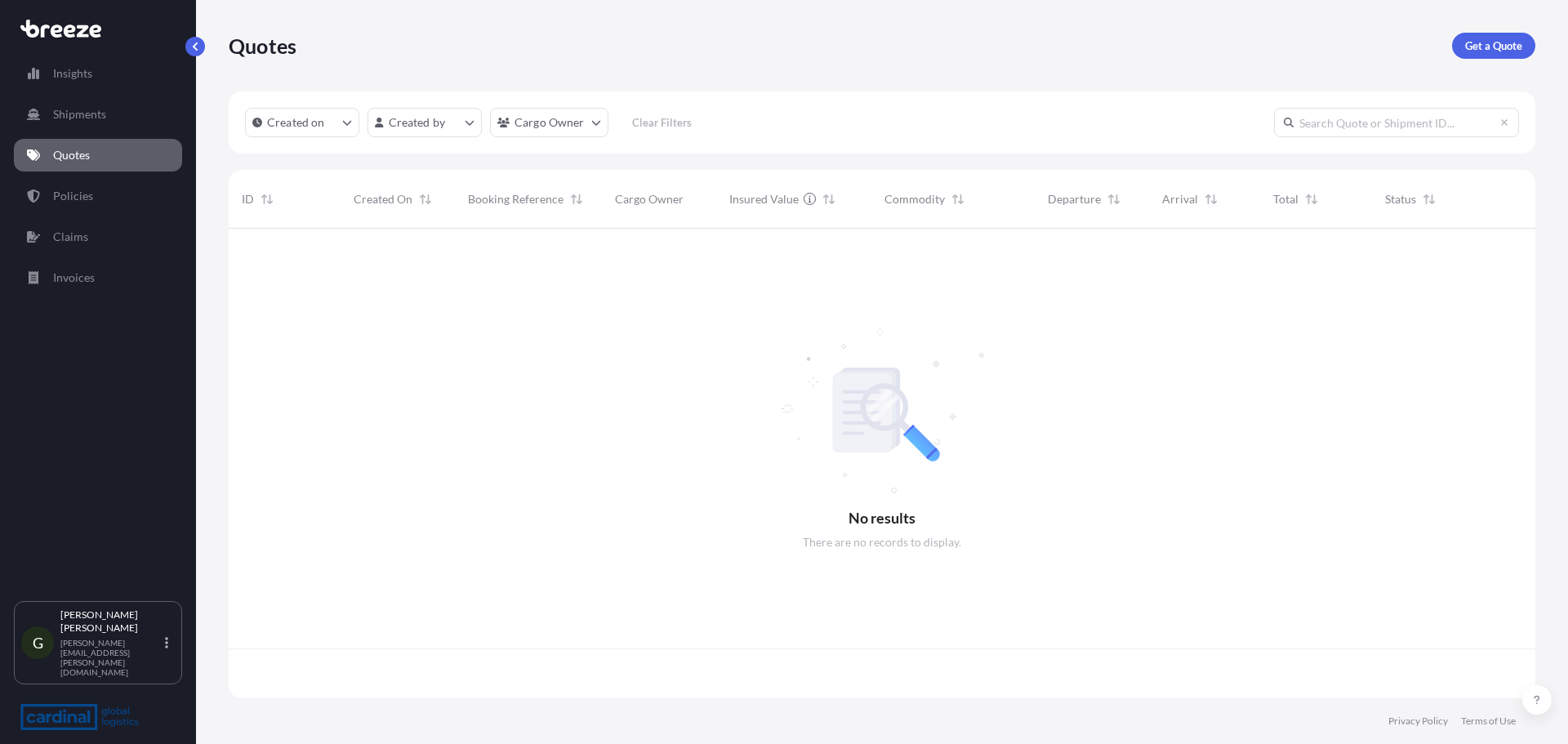 scroll, scrollTop: 13, scrollLeft: 13, axis: both 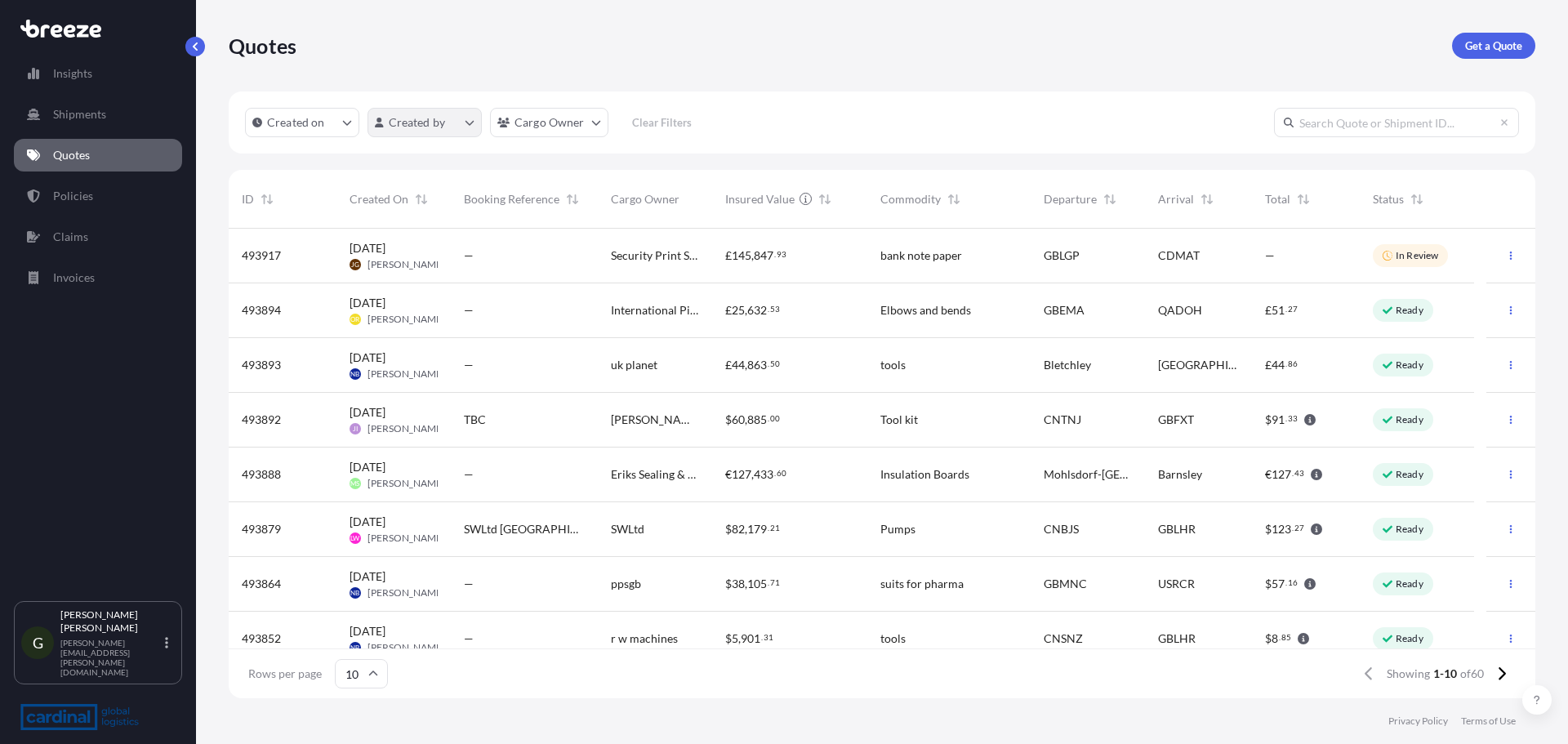 click on "Insights Shipments Quotes Policies Claims Invoices G [PERSON_NAME] [PERSON_NAME][EMAIL_ADDRESS][PERSON_NAME][DOMAIN_NAME] Quotes Get a Quote Created on Created by Cargo Owner Clear Filters ID Created On Booking Reference Cargo Owner Insured Value Commodity Departure Arrival Total Status 493917 [DATE] [PERSON_NAME] — Security Print Solutions Ltd £ 145 , 847 . 93 bank note paper GBLGP CDMAT — In Review 493894 [DATE] OR [PERSON_NAME] — International Piping Products £ 25 , 632 . 53 Elbows and bends GBEMA QADOH £ 51 . 27 Ready 493893 [DATE] NB [PERSON_NAME] — [GEOGRAPHIC_DATA] planet £ 44 , 863 . [STREET_ADDRESS] £ 44 . 86 Ready 493892 [DATE] JI [PERSON_NAME] TBC [PERSON_NAME] tools ltd $ 60 , 885 . 00 Tool kit CNTNJ GBFXT $ 91 . 33 Ready 493888 [DATE] [PERSON_NAME] — [PERSON_NAME] & Polymer C/o € 127 , 433 . 60 Insulation Boards [GEOGRAPHIC_DATA]-[GEOGRAPHIC_DATA] € 127 . 43 Ready 493879 [DATE] [PERSON_NAME] SWLtd [GEOGRAPHIC_DATA] to [GEOGRAPHIC_DATA] 5780kgs SWLtd $ 82 , 179 . 21 Pumps CNBJS GBLHR $ 123 . 27 Ready NB $" at bounding box center [784, 372] 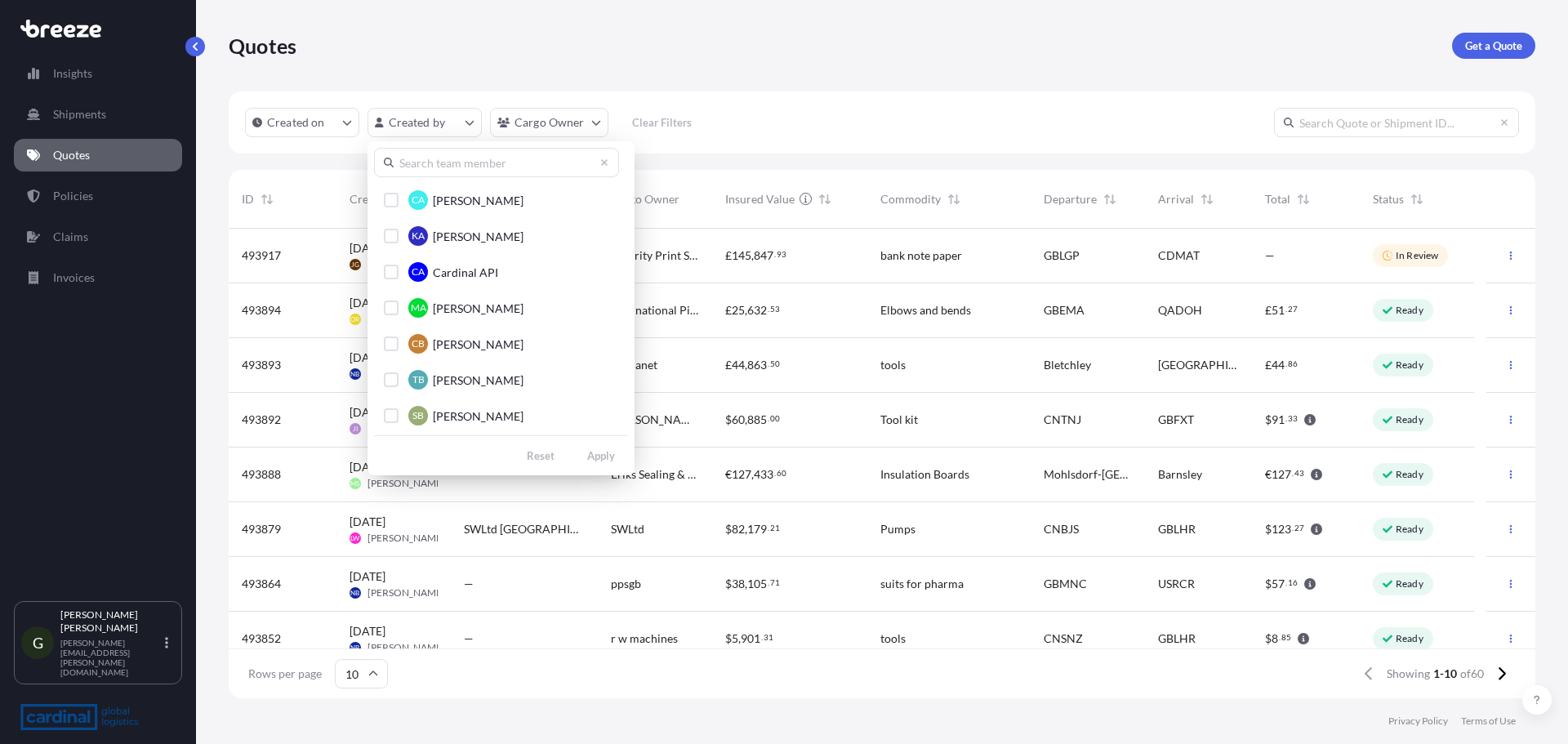 click at bounding box center (497, 163) 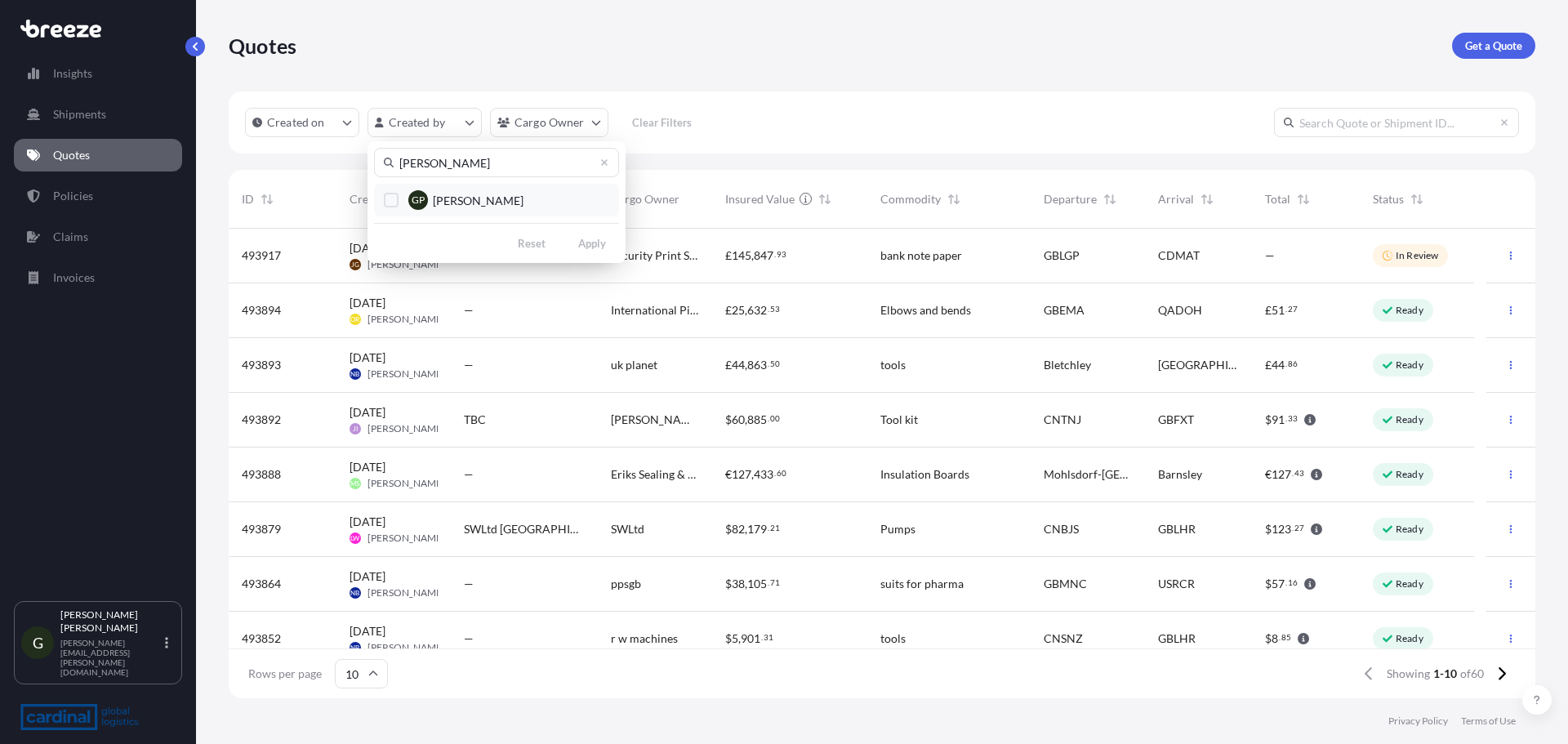 type on "[PERSON_NAME]" 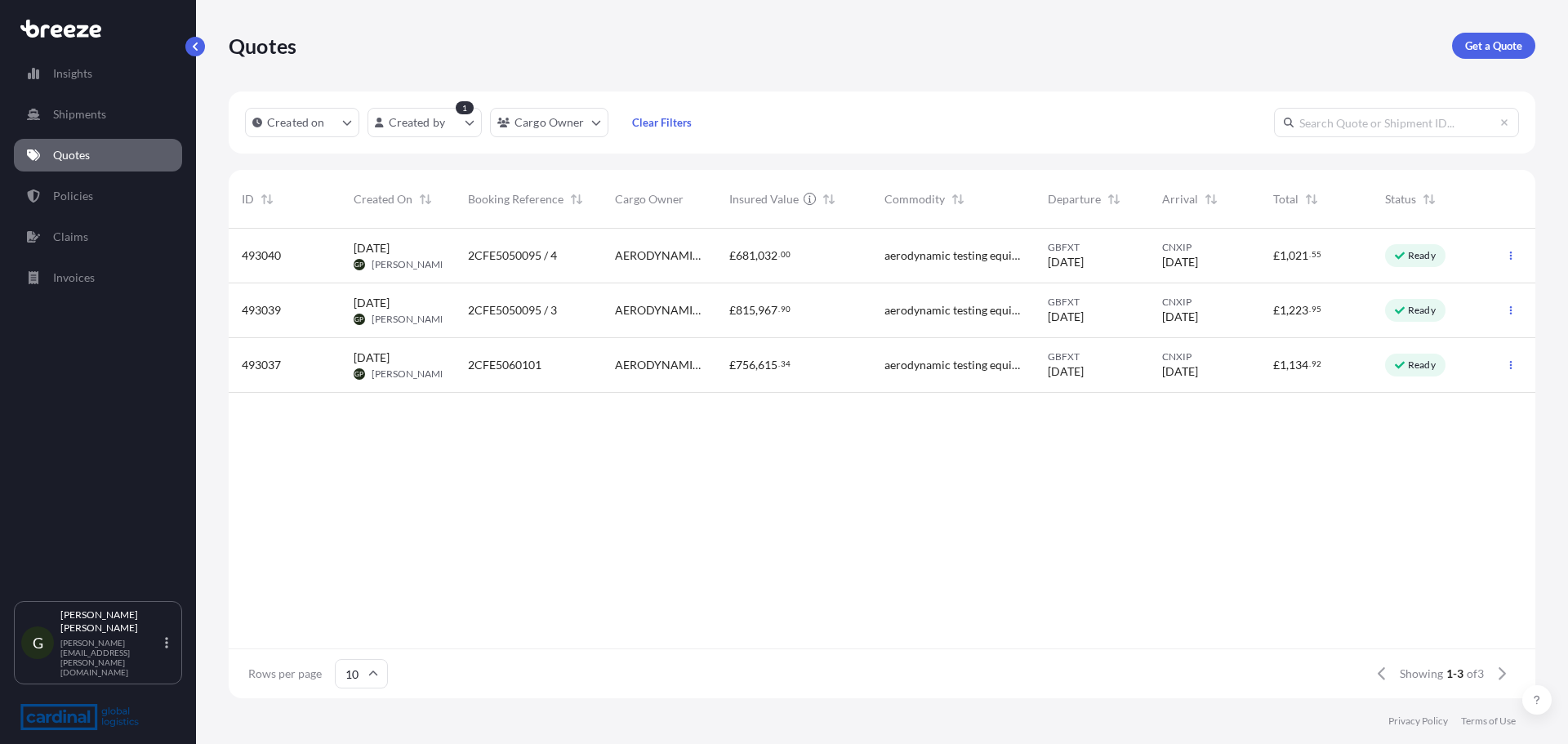 click on "2CFE5050095 / 3" at bounding box center [528, 310] 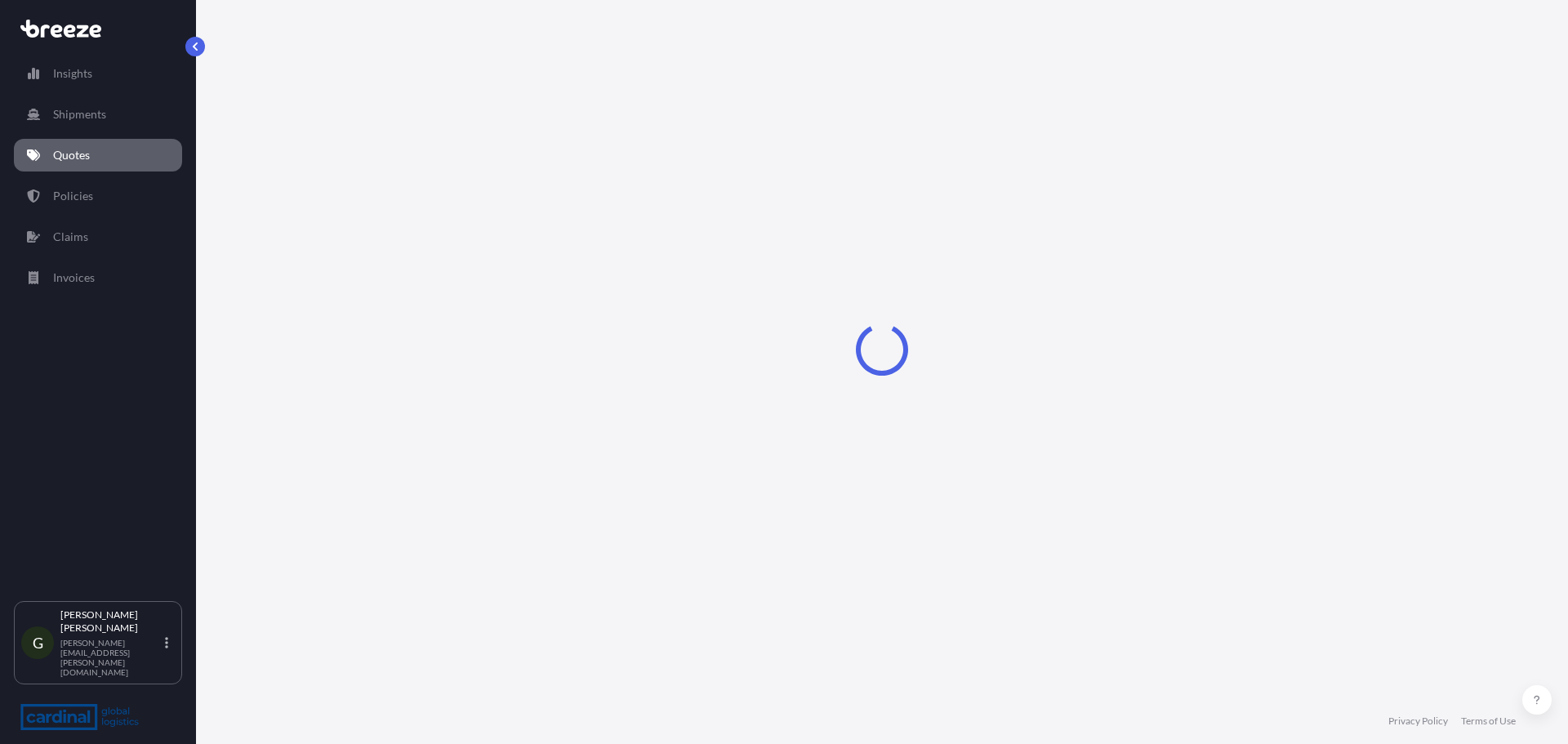 select on "Road" 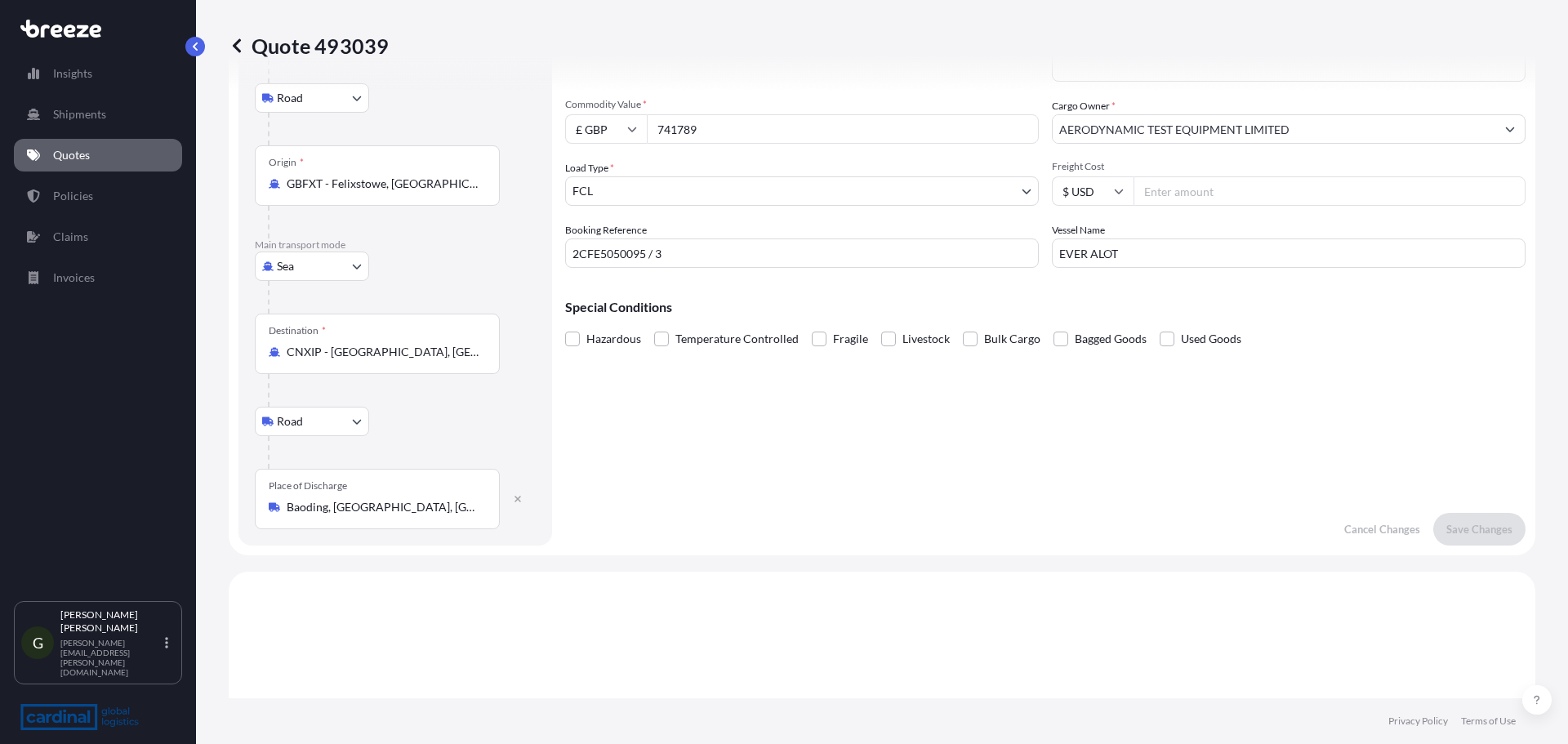 scroll, scrollTop: 0, scrollLeft: 0, axis: both 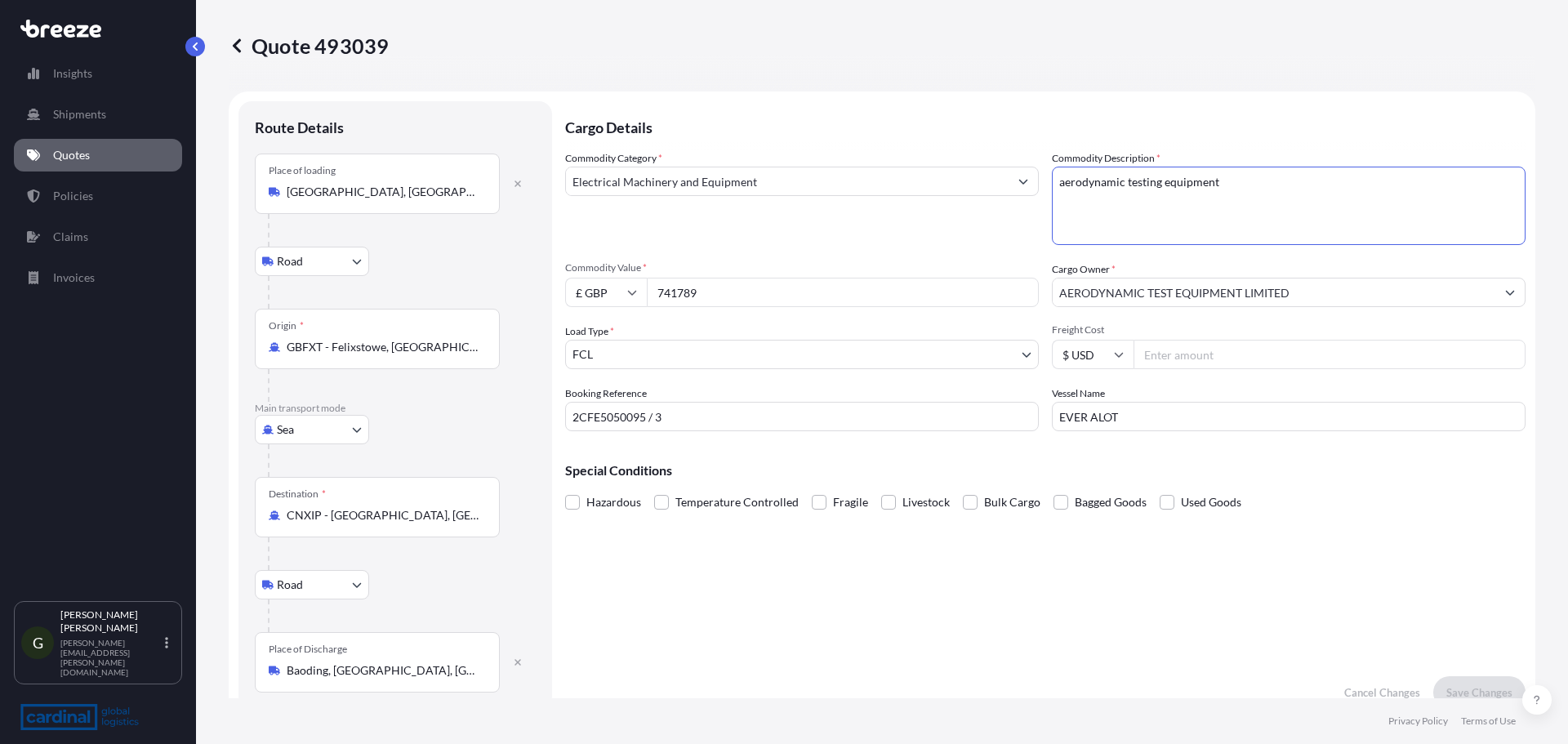 drag, startPoint x: 1339, startPoint y: 234, endPoint x: 983, endPoint y: 185, distance: 359.35637 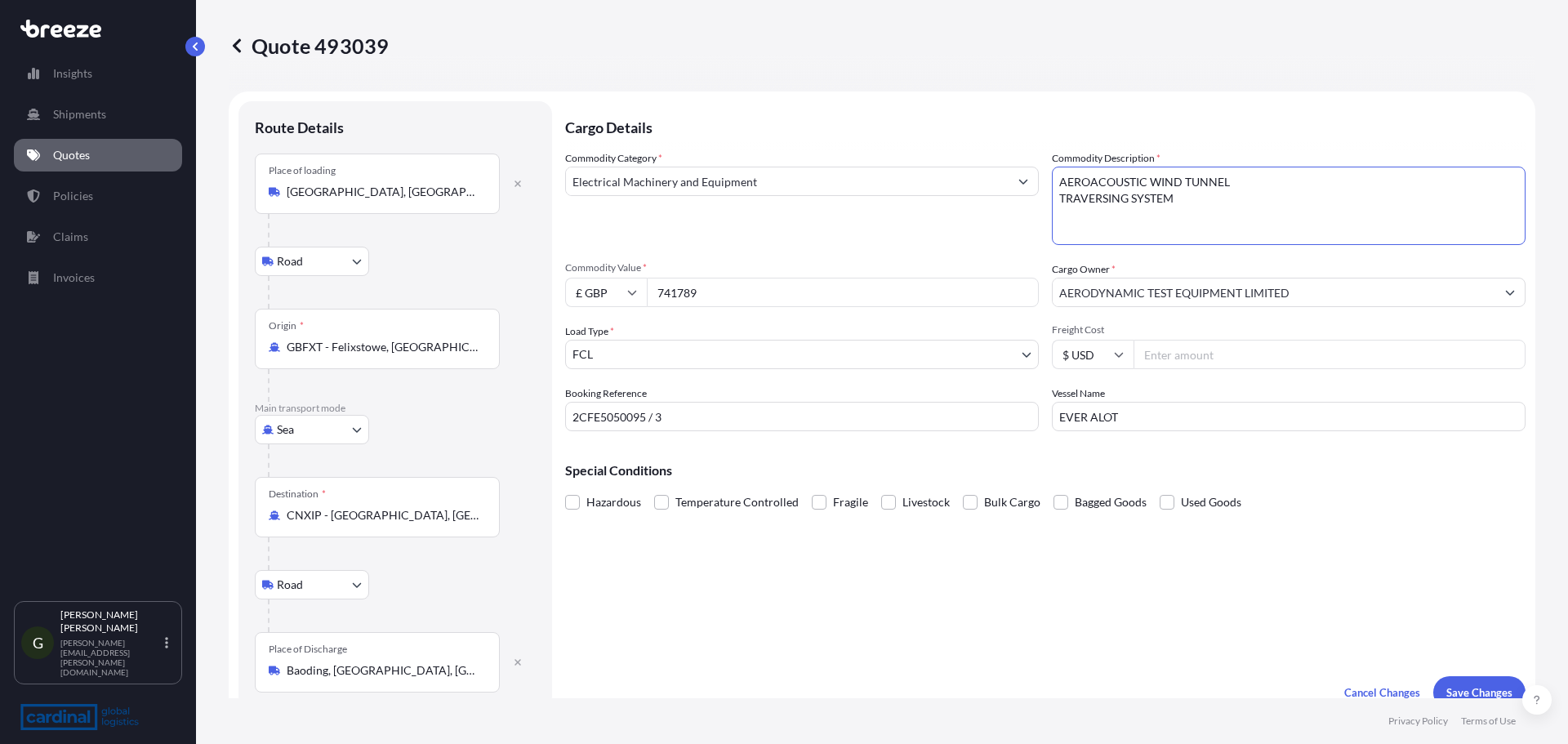 scroll, scrollTop: 82, scrollLeft: 0, axis: vertical 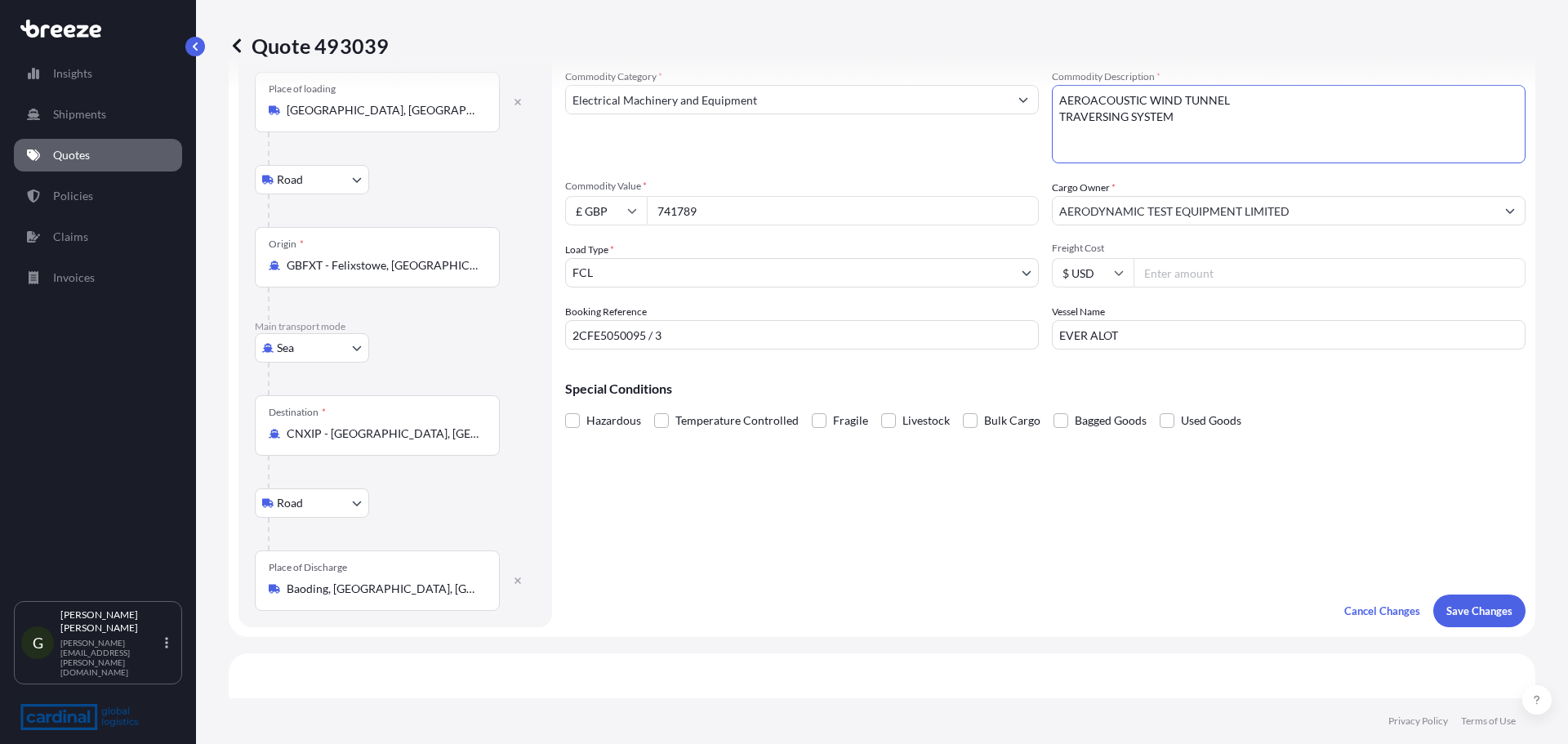 type on "AEROACOUSTIC WIND TUNNEL
TRAVERSING SYSTEM" 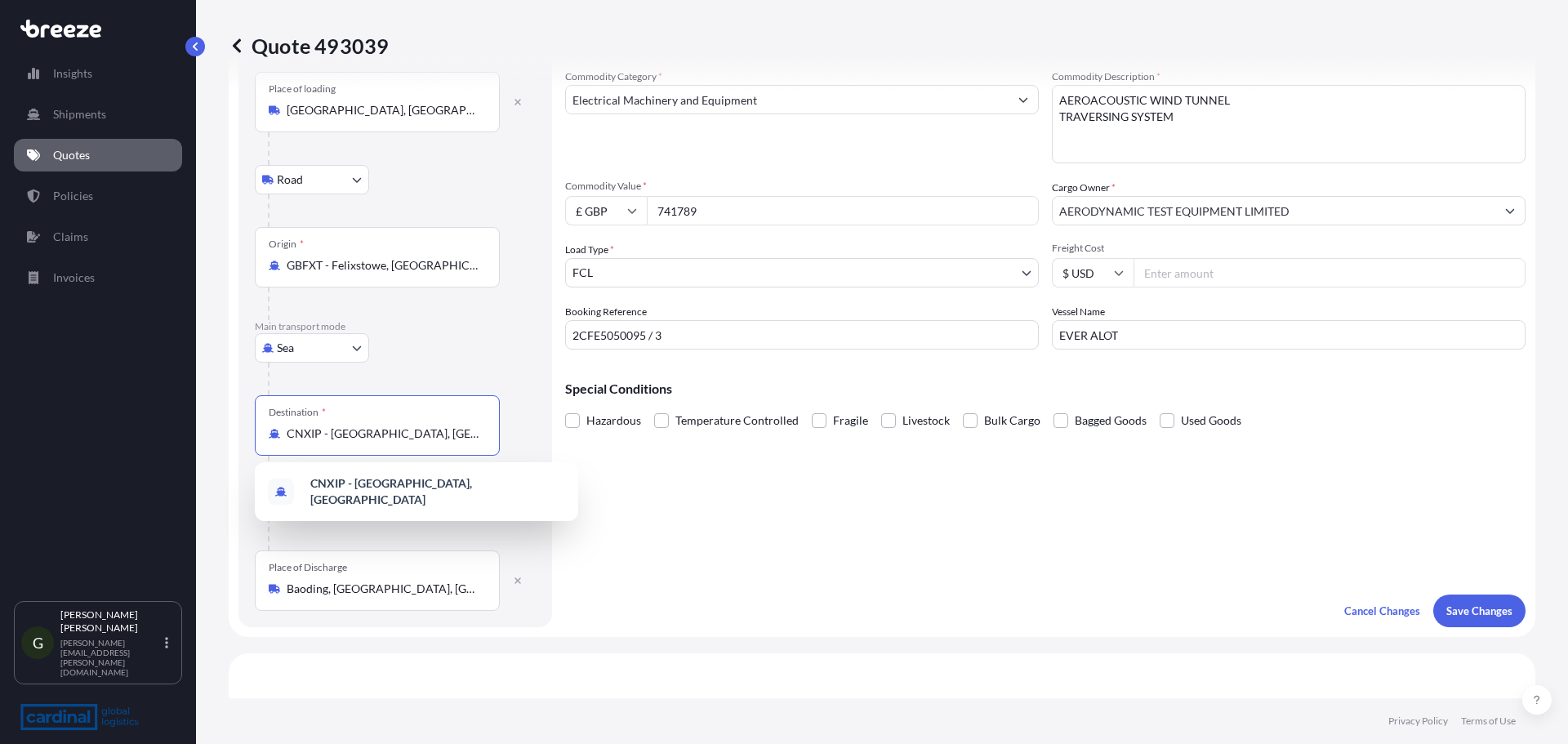 click on "CNXIP - [GEOGRAPHIC_DATA], [GEOGRAPHIC_DATA]" at bounding box center [383, 434] 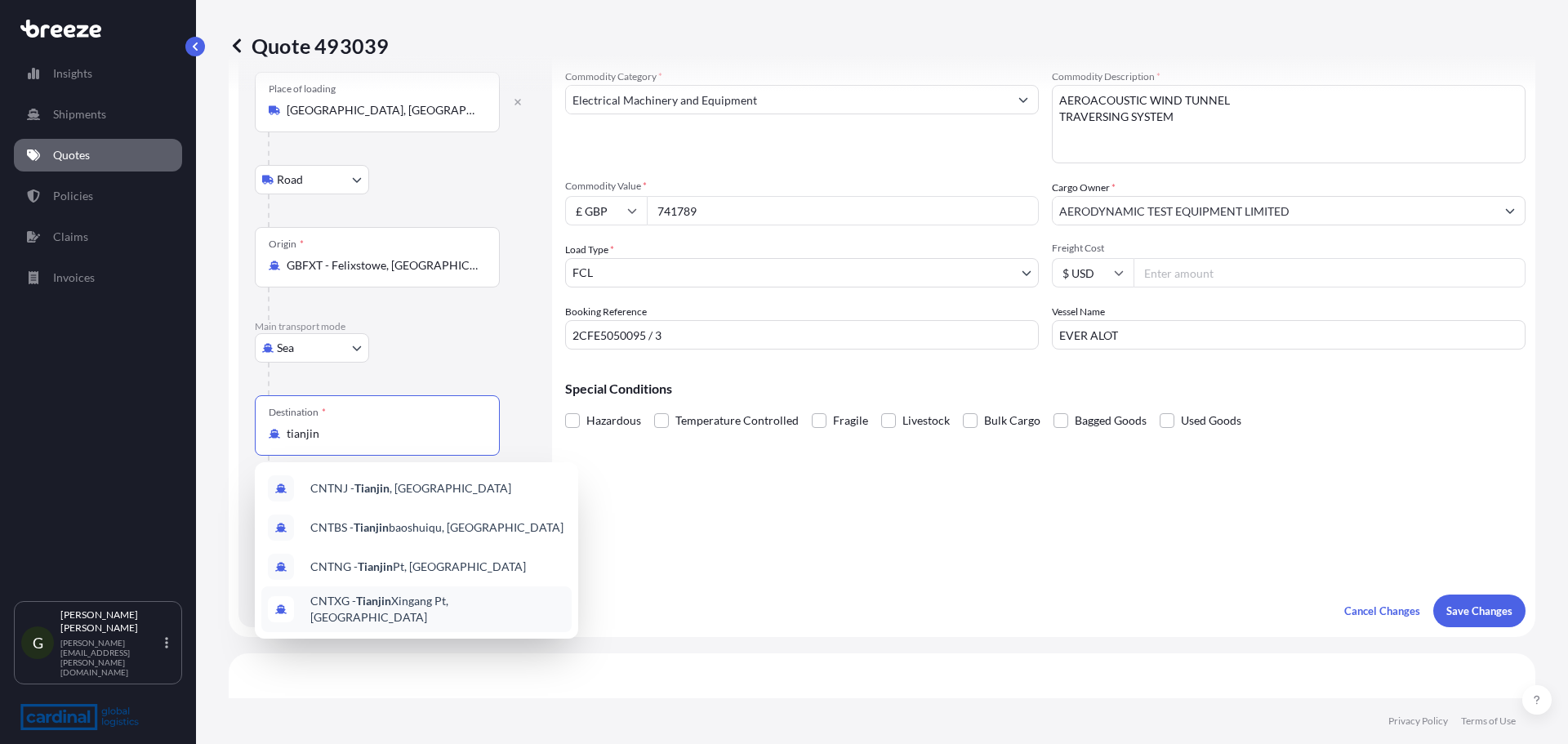 click on "CNTXG -  Tianjin  Xingang Pt, [GEOGRAPHIC_DATA]" at bounding box center [438, 609] 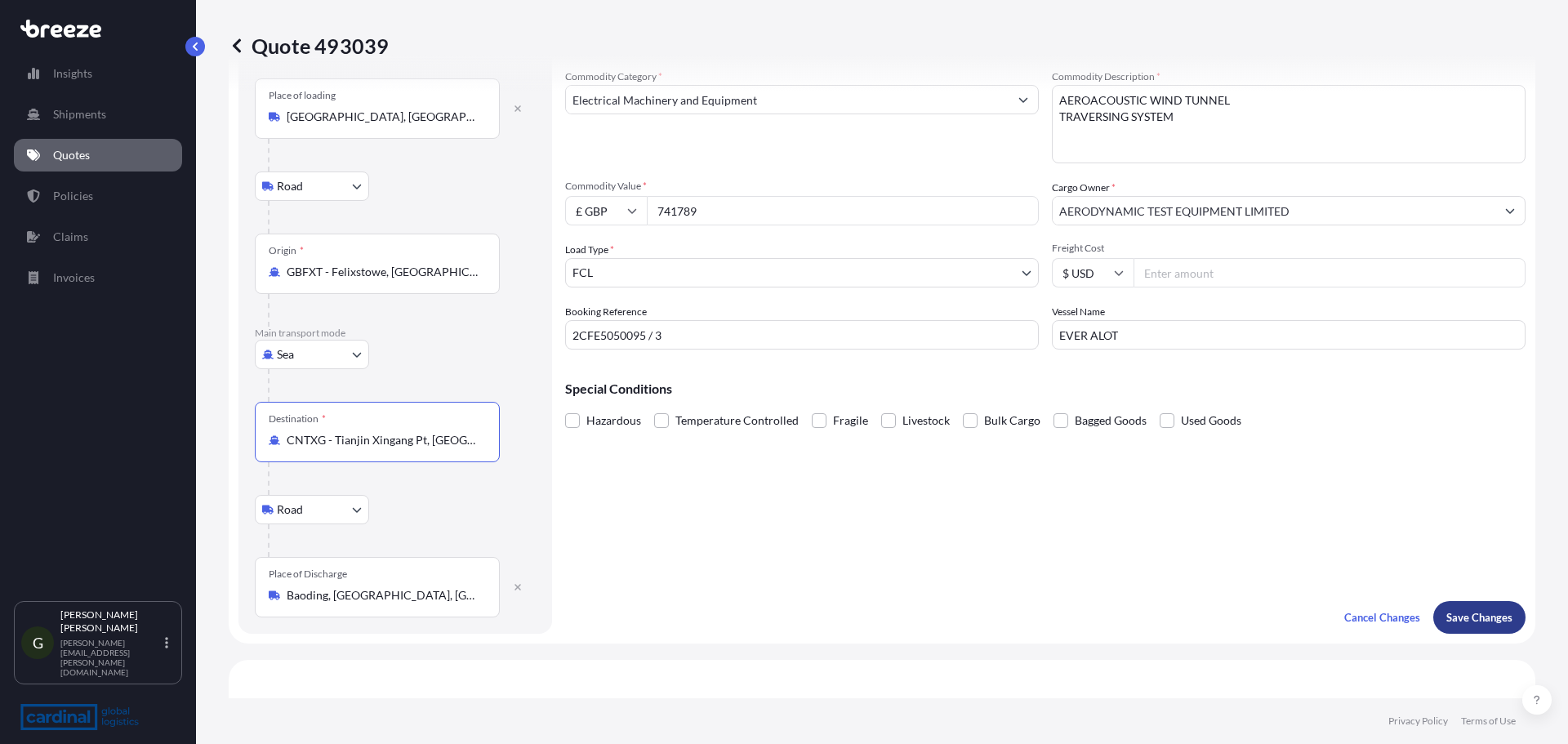 type on "CNTXG - Tianjin Xingang Pt, [GEOGRAPHIC_DATA]" 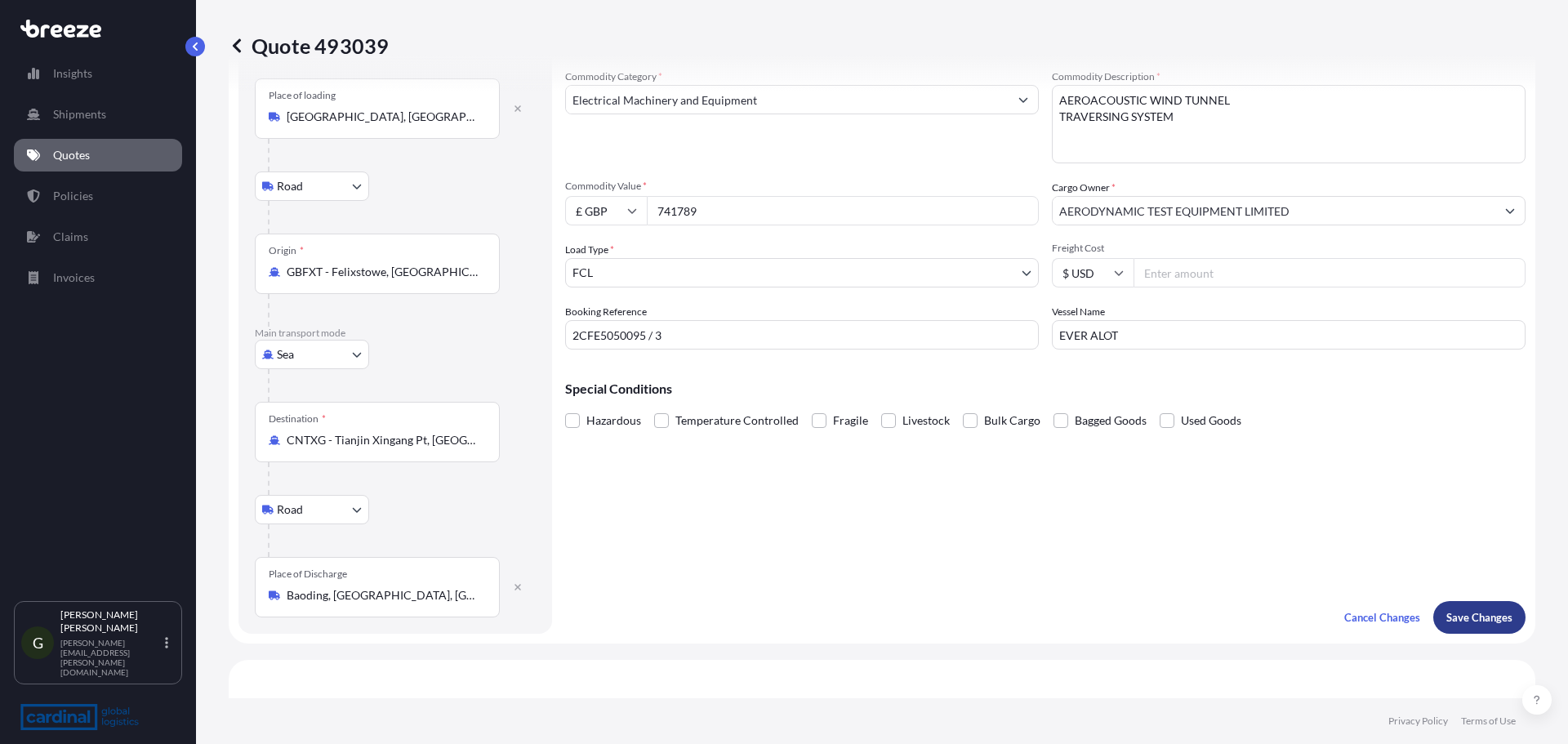 click on "Save Changes" at bounding box center (1479, 617) 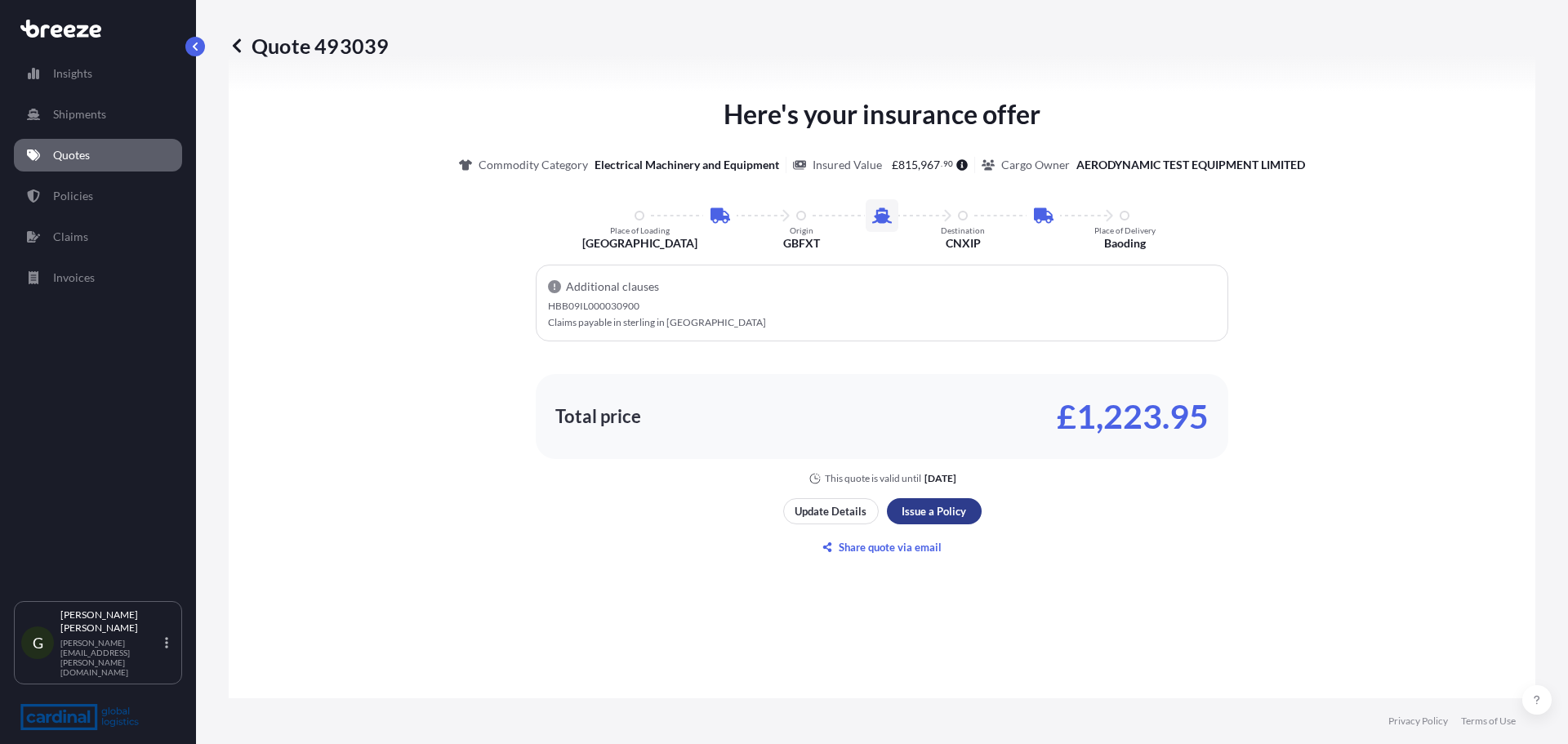 select on "Road" 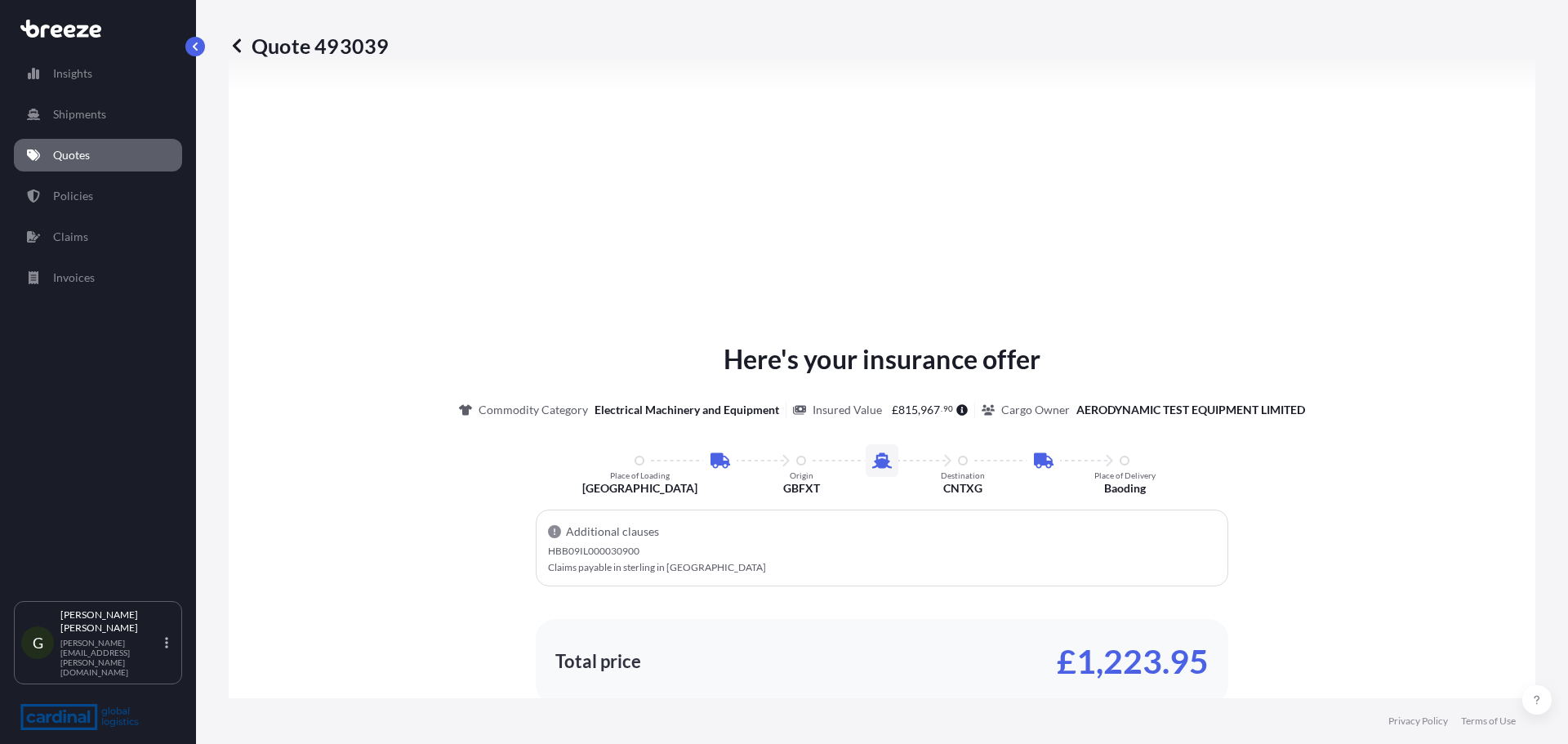 type on "Heathfield TN21, [GEOGRAPHIC_DATA]" 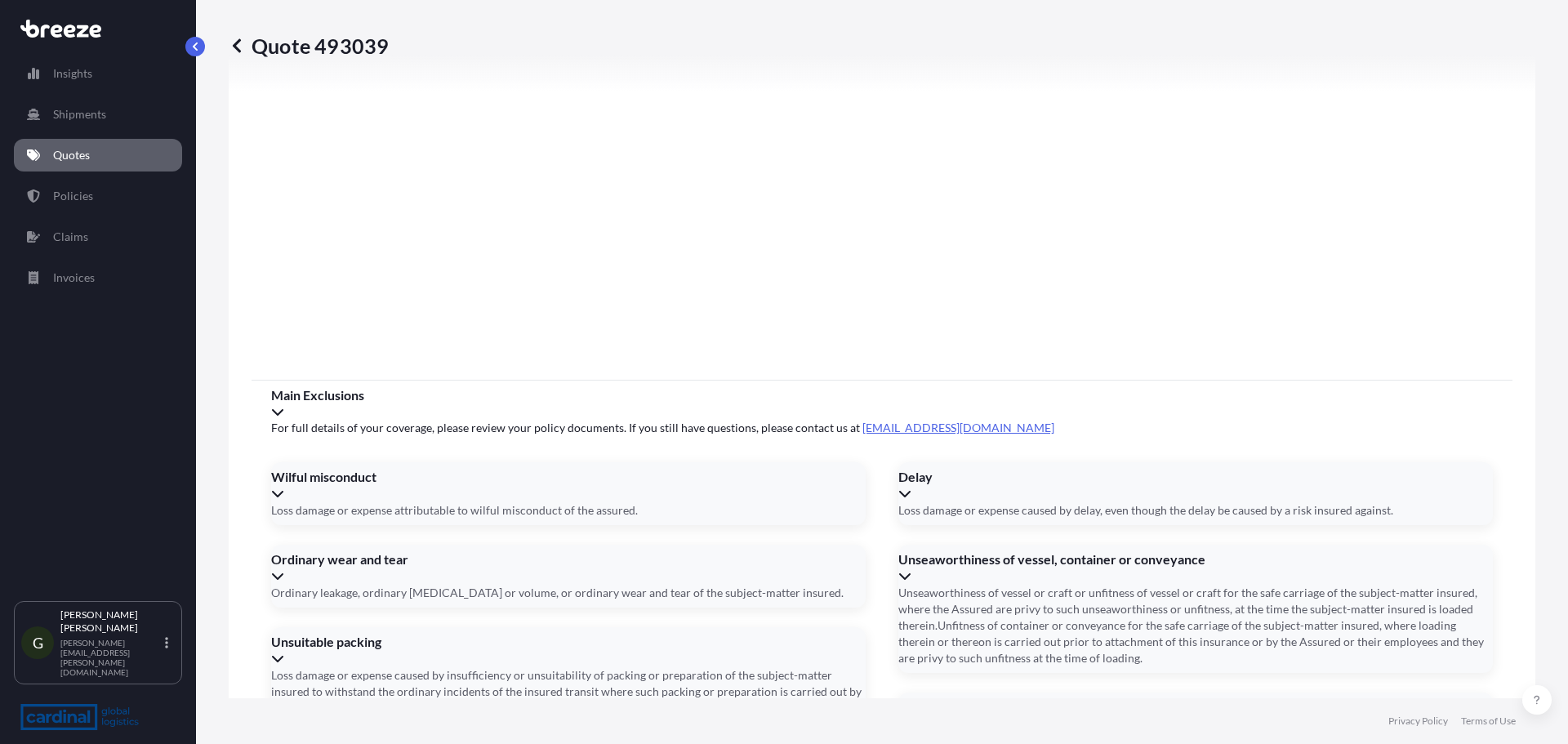 scroll, scrollTop: 2265, scrollLeft: 0, axis: vertical 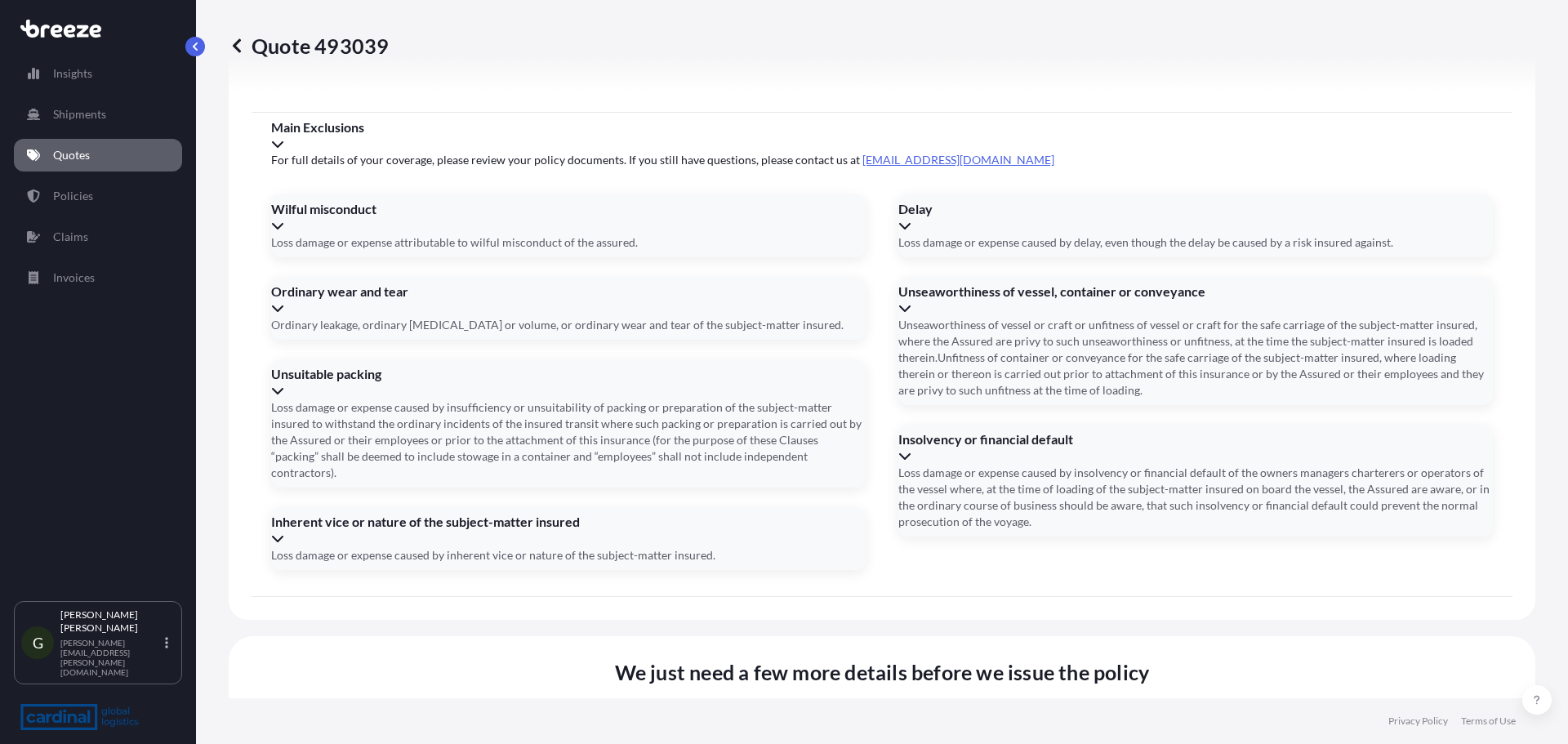 click on "Heathfield TN21, [GEOGRAPHIC_DATA]" at bounding box center [880, 795] 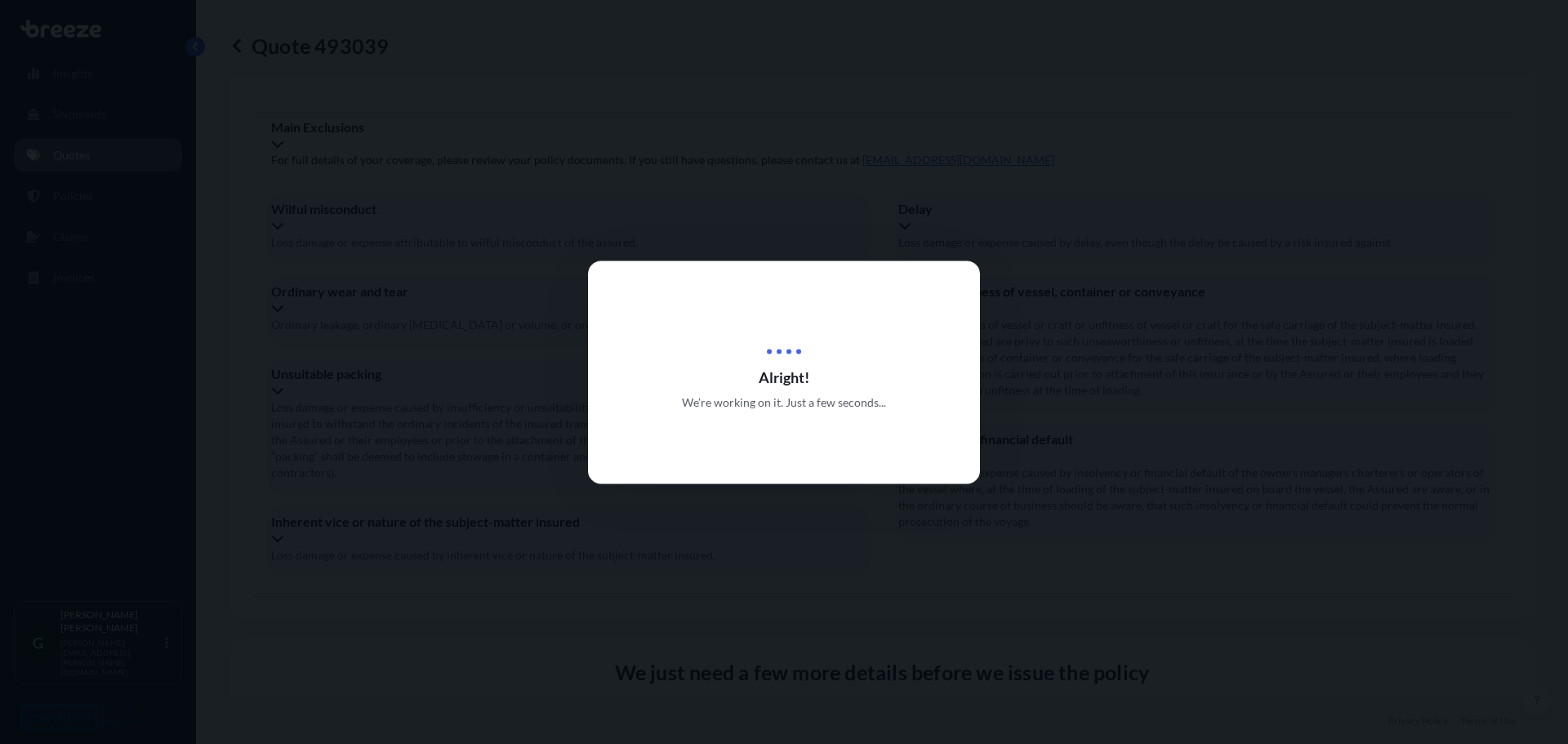 scroll, scrollTop: 0, scrollLeft: 0, axis: both 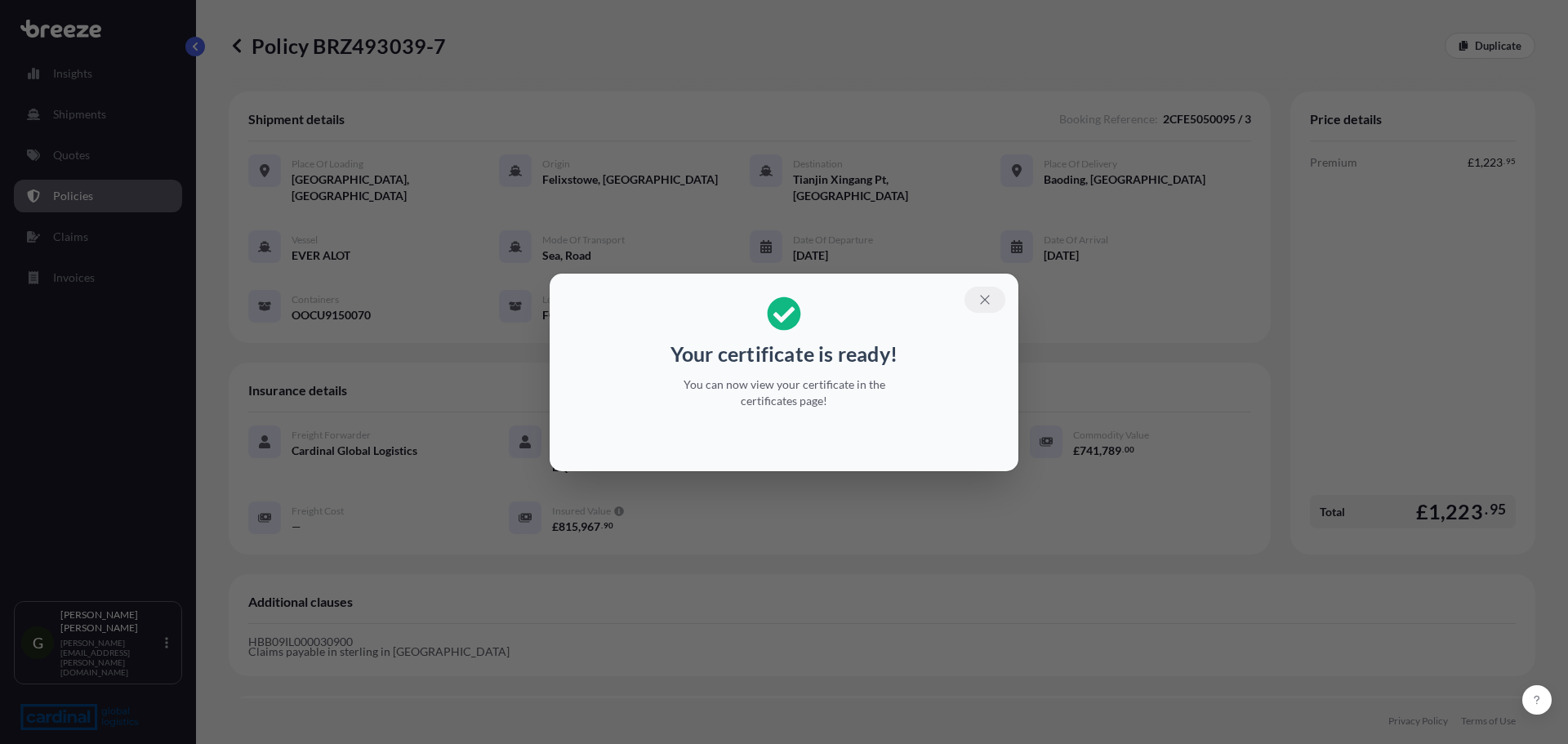 click 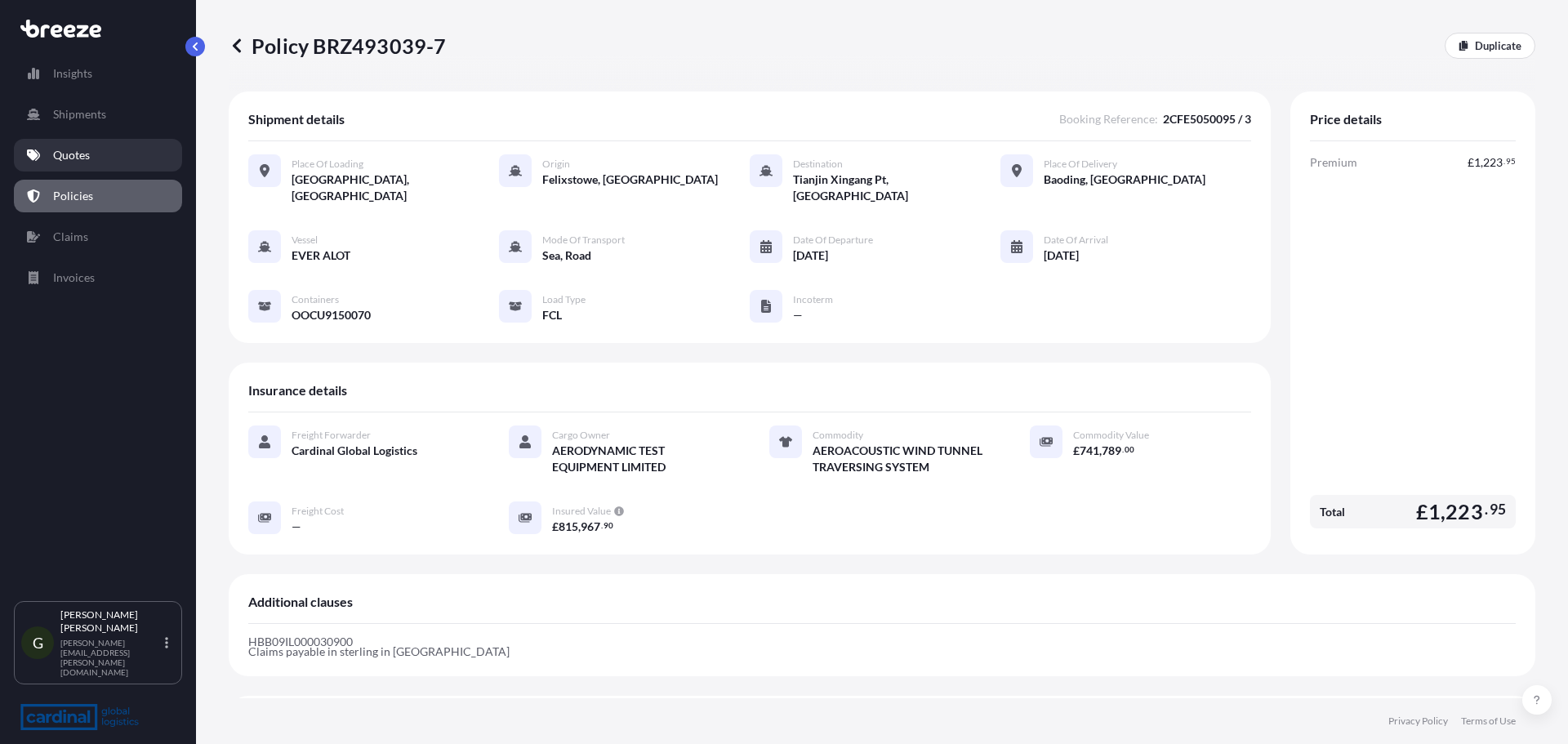 click on "Quotes" at bounding box center (98, 155) 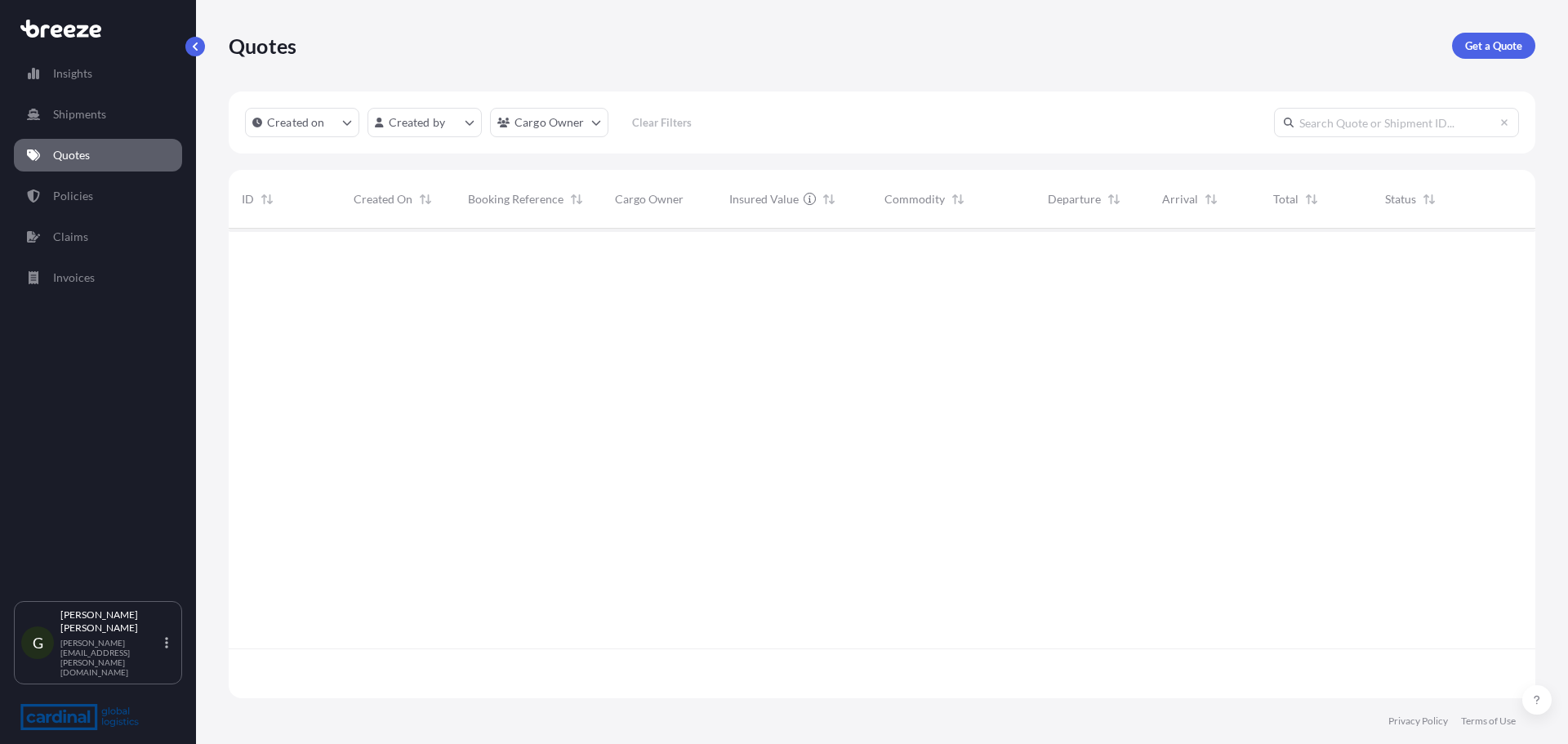scroll, scrollTop: 13, scrollLeft: 13, axis: both 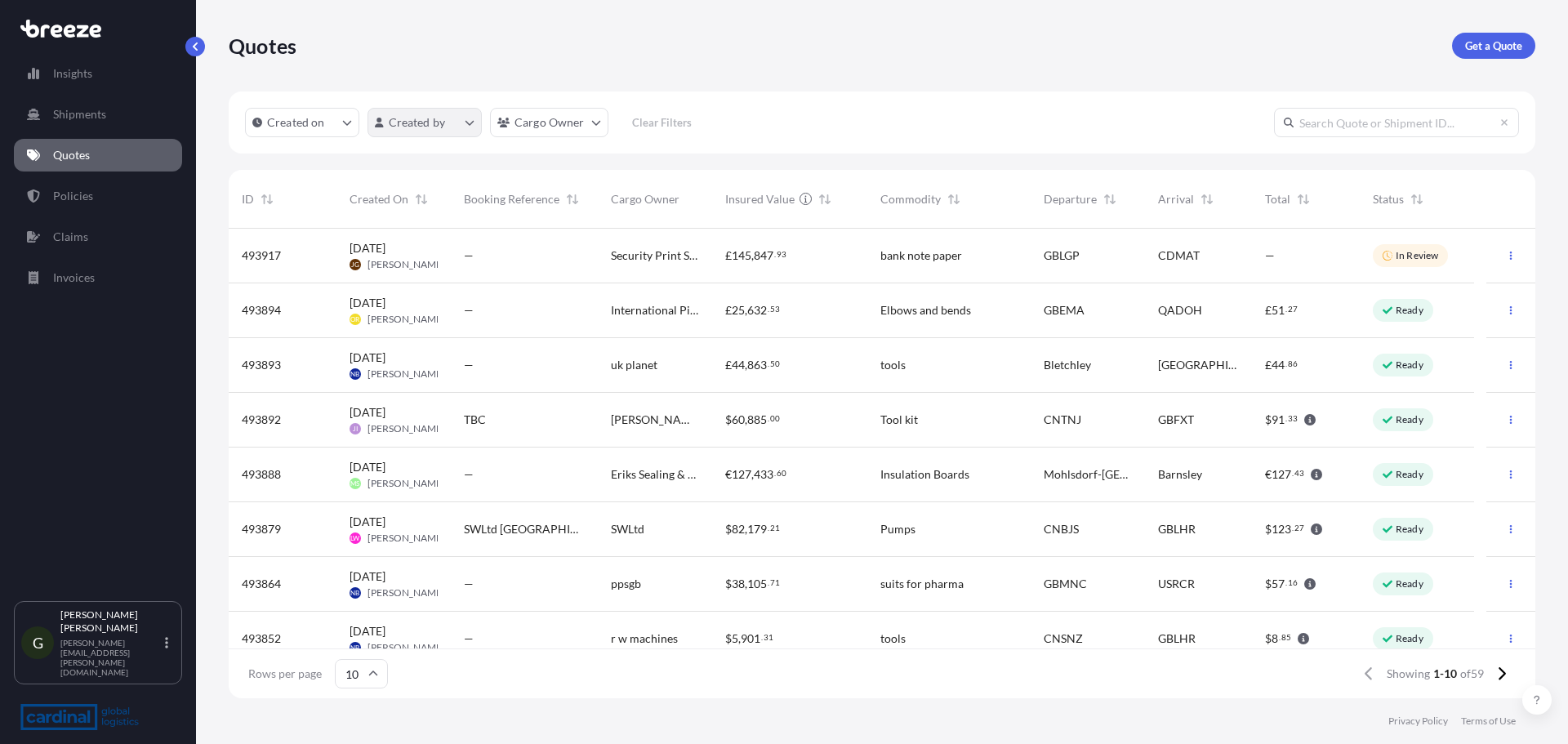 click on "Insights Shipments Quotes Policies Claims Invoices G [PERSON_NAME] [PERSON_NAME][EMAIL_ADDRESS][PERSON_NAME][DOMAIN_NAME] Quotes Get a Quote Created on Created by Cargo Owner Clear Filters ID Created On Booking Reference Cargo Owner Insured Value Commodity Departure Arrival Total Status 493917 [DATE] [PERSON_NAME] — Security Print Solutions Ltd £ 145 , 847 . 93 bank note paper GBLGP CDMAT — In Review 493894 [DATE] OR [PERSON_NAME] — International Piping Products £ 25 , 632 . 53 Elbows and bends GBEMA QADOH £ 51 . 27 Ready 493893 [DATE] NB [PERSON_NAME] — [GEOGRAPHIC_DATA] planet £ 44 , 863 . [STREET_ADDRESS] £ 44 . 86 Ready 493892 [DATE] JI [PERSON_NAME] TBC [PERSON_NAME] tools ltd $ 60 , 885 . 00 Tool kit CNTNJ GBFXT $ 91 . 33 Ready 493888 [DATE] [PERSON_NAME] — [PERSON_NAME] & Polymer C/o € 127 , 433 . 60 Insulation Boards [GEOGRAPHIC_DATA]-[GEOGRAPHIC_DATA] € 127 . 43 Ready 493879 [DATE] [PERSON_NAME] SWLtd [GEOGRAPHIC_DATA] to [GEOGRAPHIC_DATA] 5780kgs SWLtd $ 82 , 179 . 21 Pumps CNBJS GBLHR $ 123 . 27 Ready NB $" at bounding box center (784, 372) 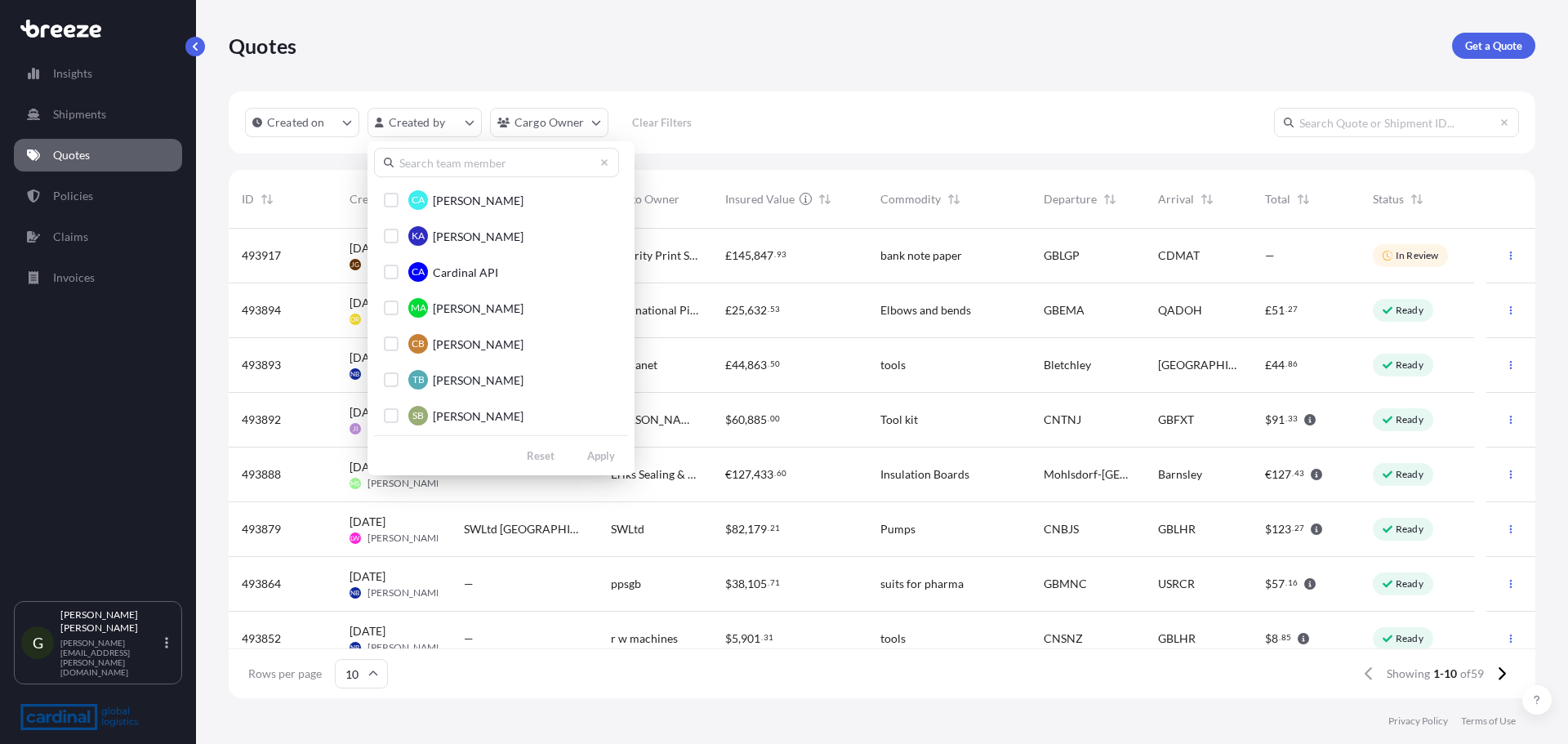 click at bounding box center [497, 163] 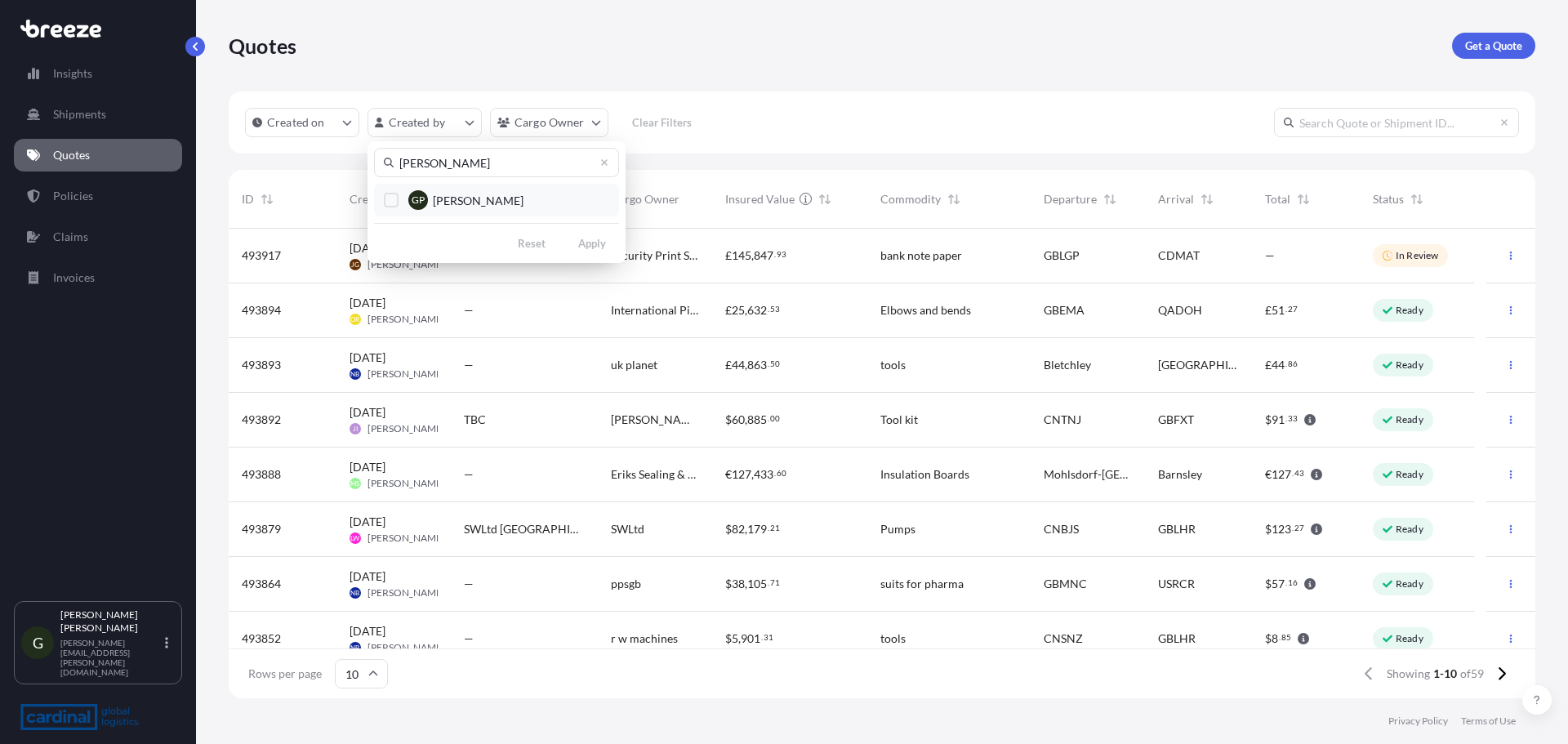 type on "[PERSON_NAME]" 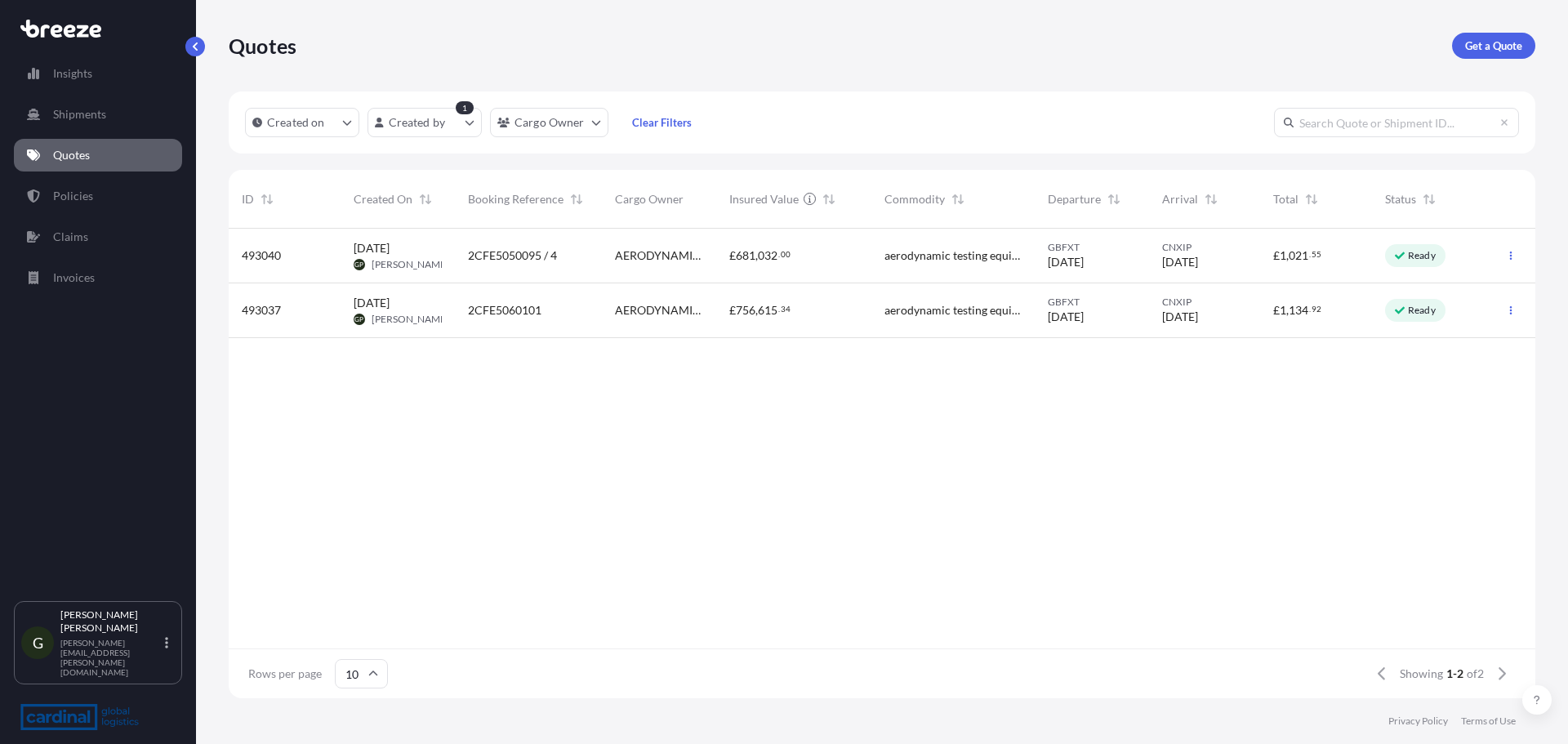 click on "2CFE5050095 / 4" at bounding box center (512, 256) 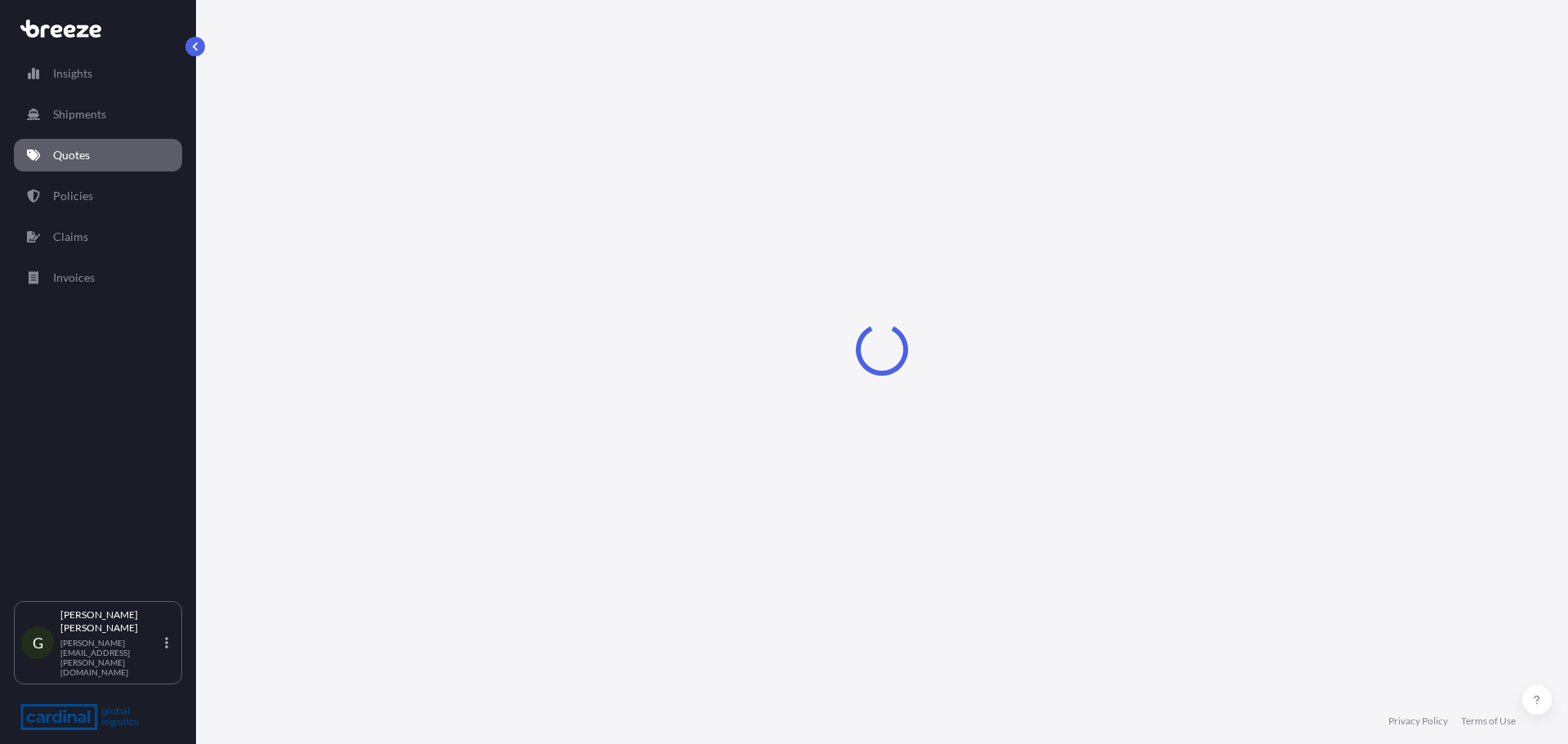 select on "Road" 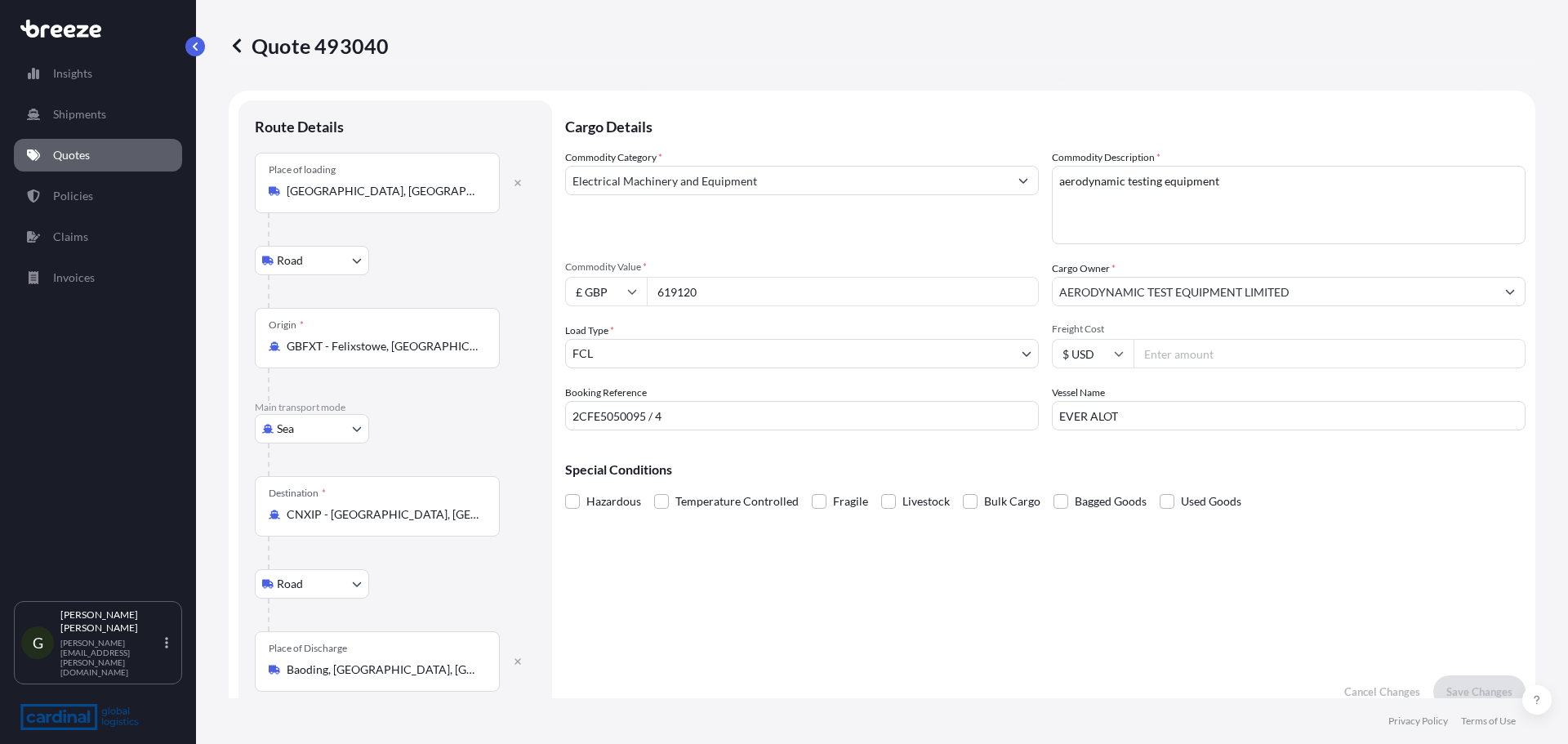 scroll, scrollTop: 0, scrollLeft: 0, axis: both 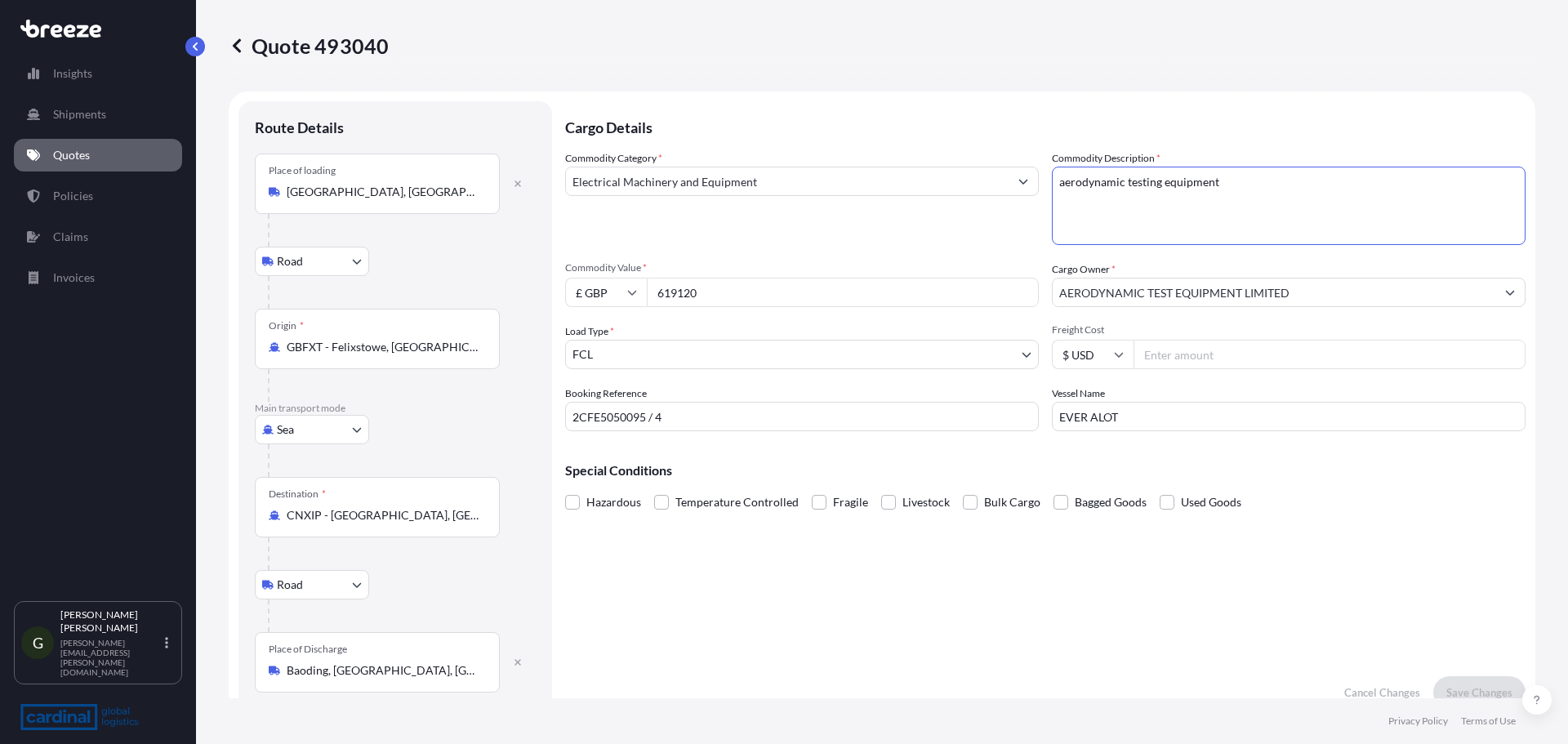 drag, startPoint x: 1249, startPoint y: 212, endPoint x: 771, endPoint y: 166, distance: 480.20829 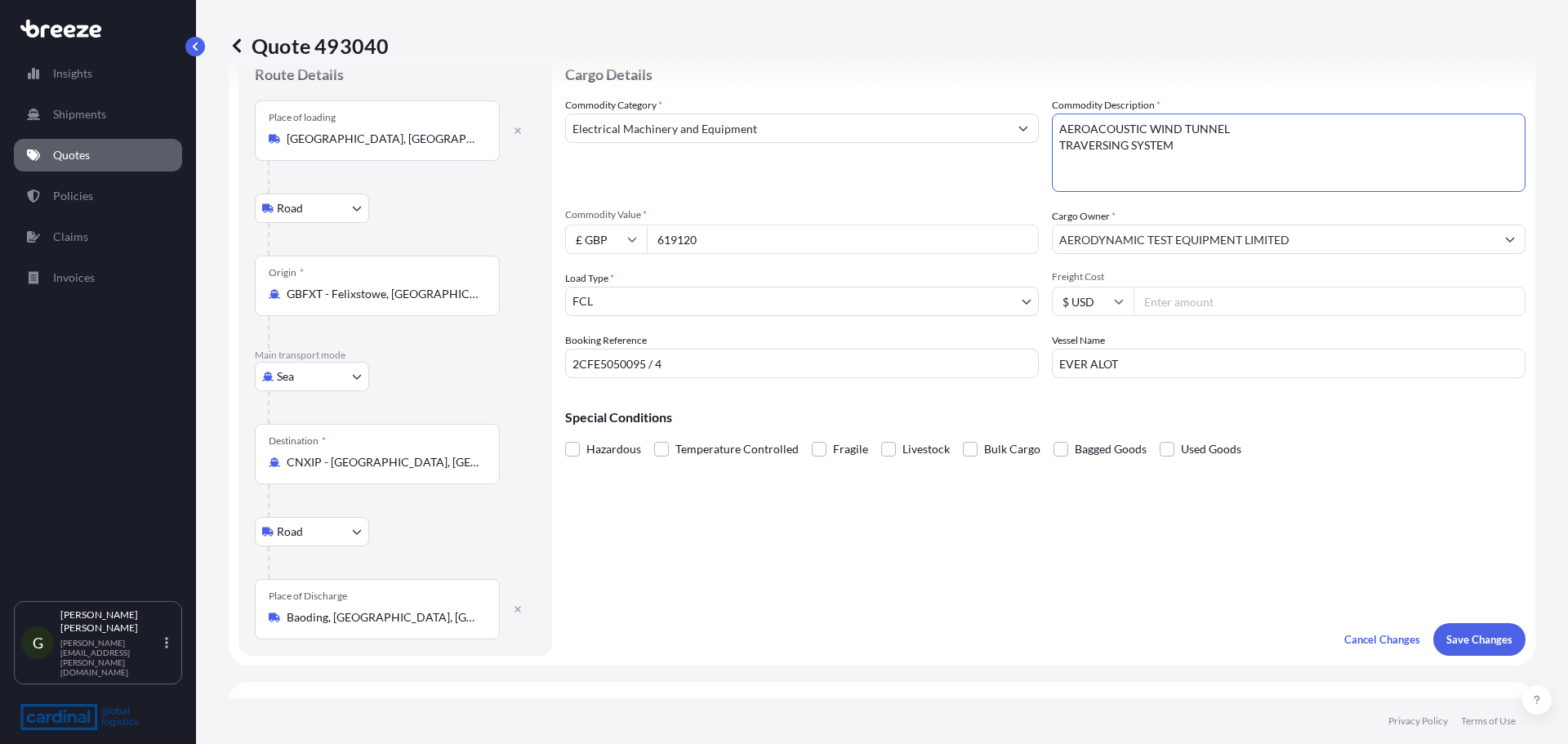 scroll, scrollTop: 82, scrollLeft: 0, axis: vertical 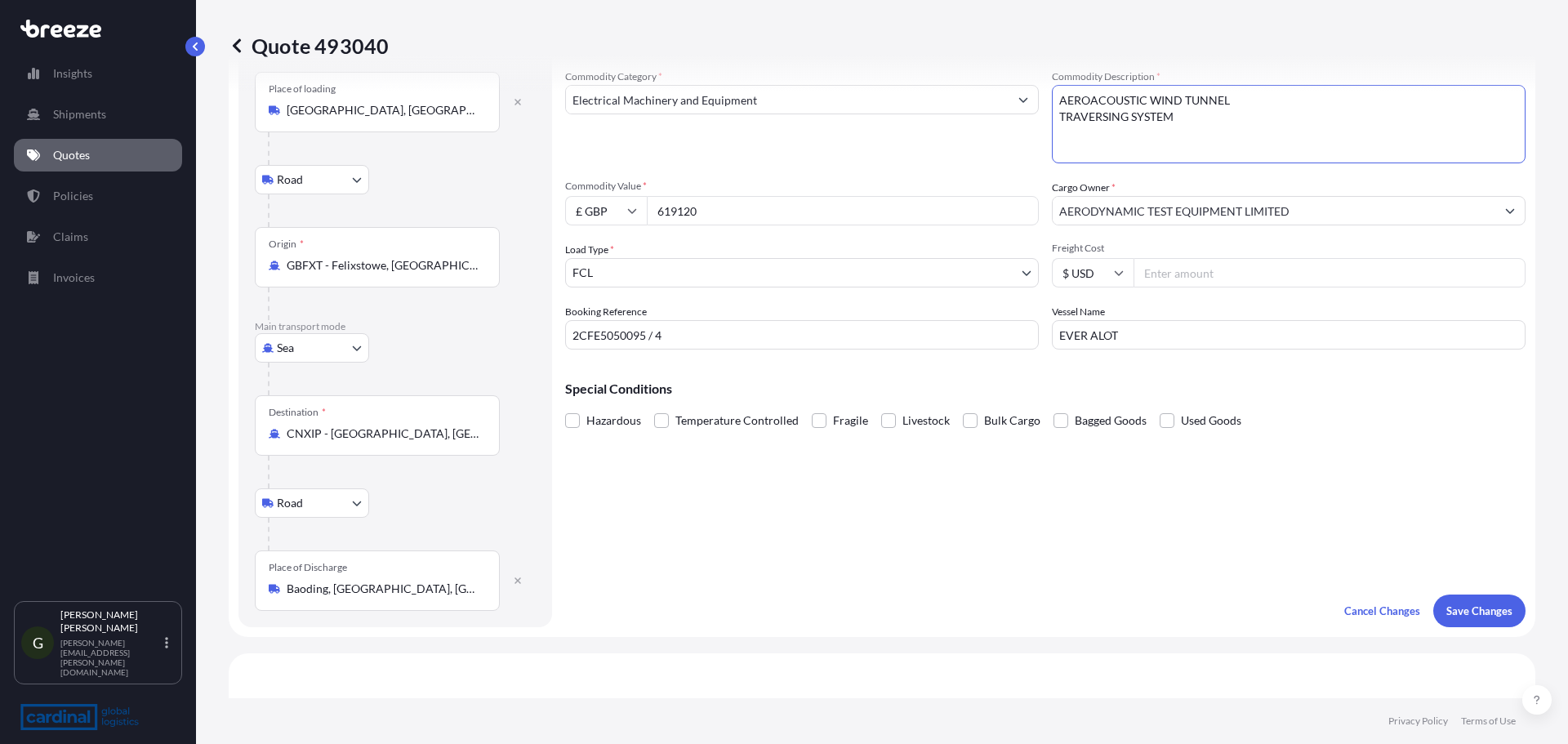 type on "AEROACOUSTIC WIND TUNNEL
TRAVERSING SYSTEM" 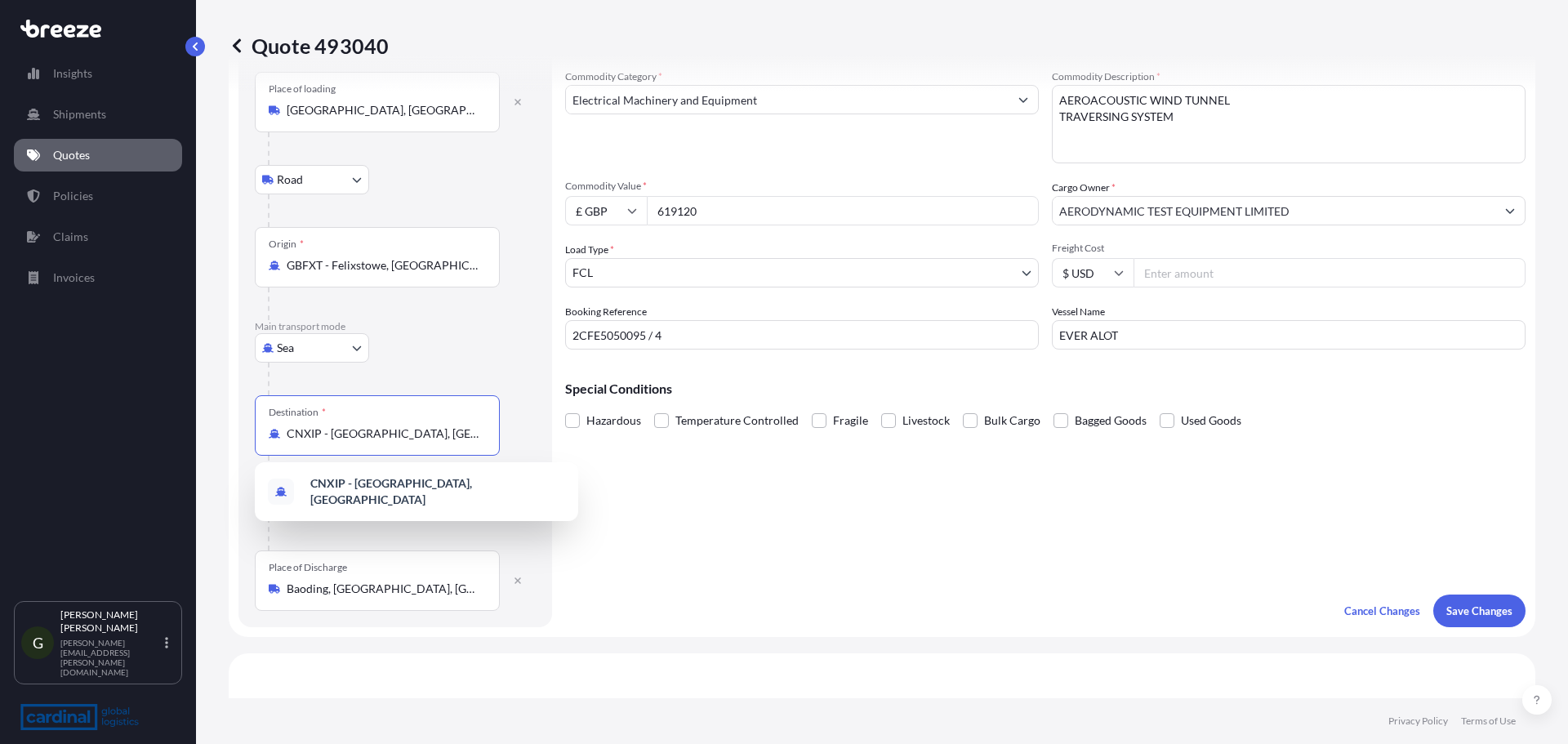 click on "CNXIP - [GEOGRAPHIC_DATA], [GEOGRAPHIC_DATA]" at bounding box center (383, 434) 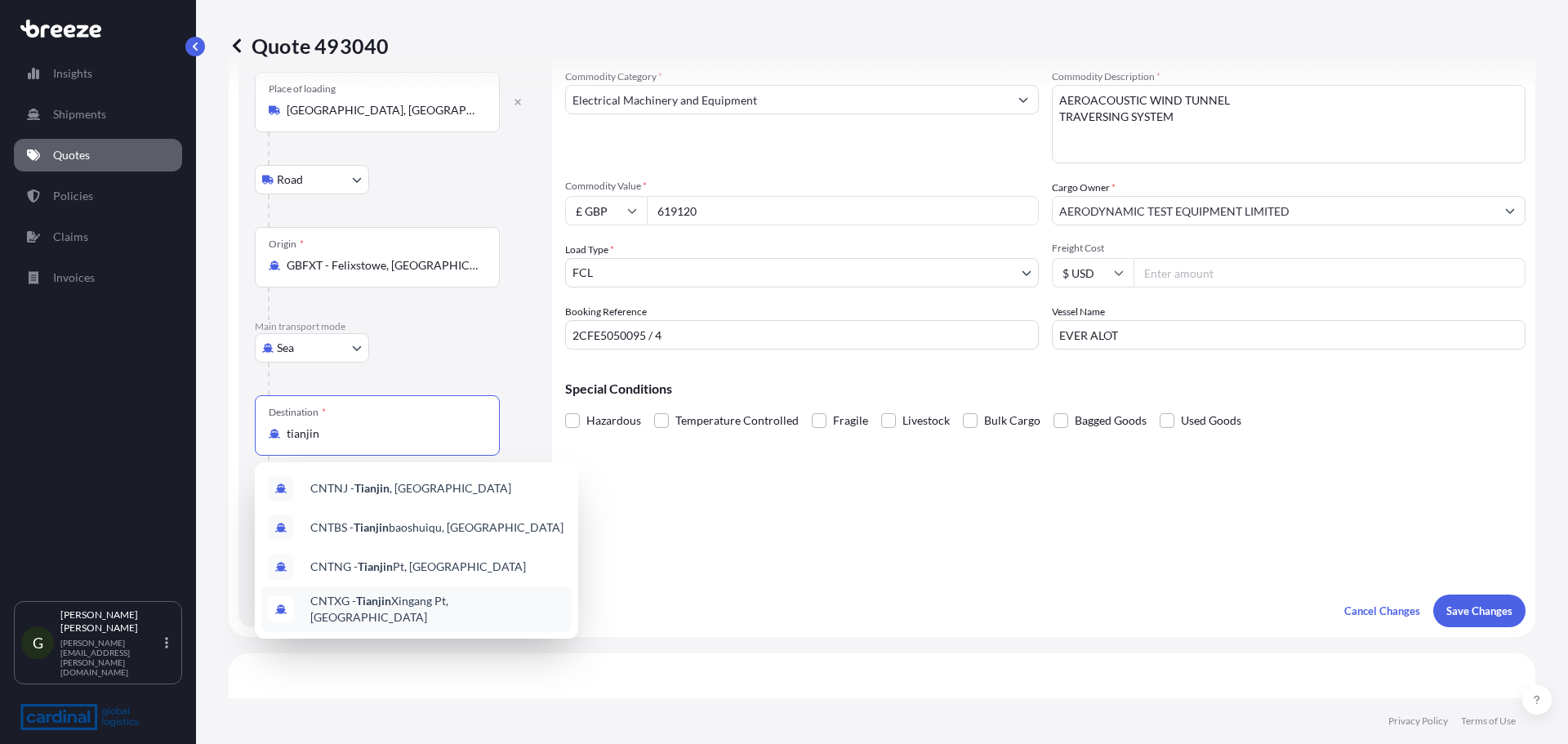 click on "CNTXG -  Tianjin  Xingang Pt, [GEOGRAPHIC_DATA]" at bounding box center [438, 609] 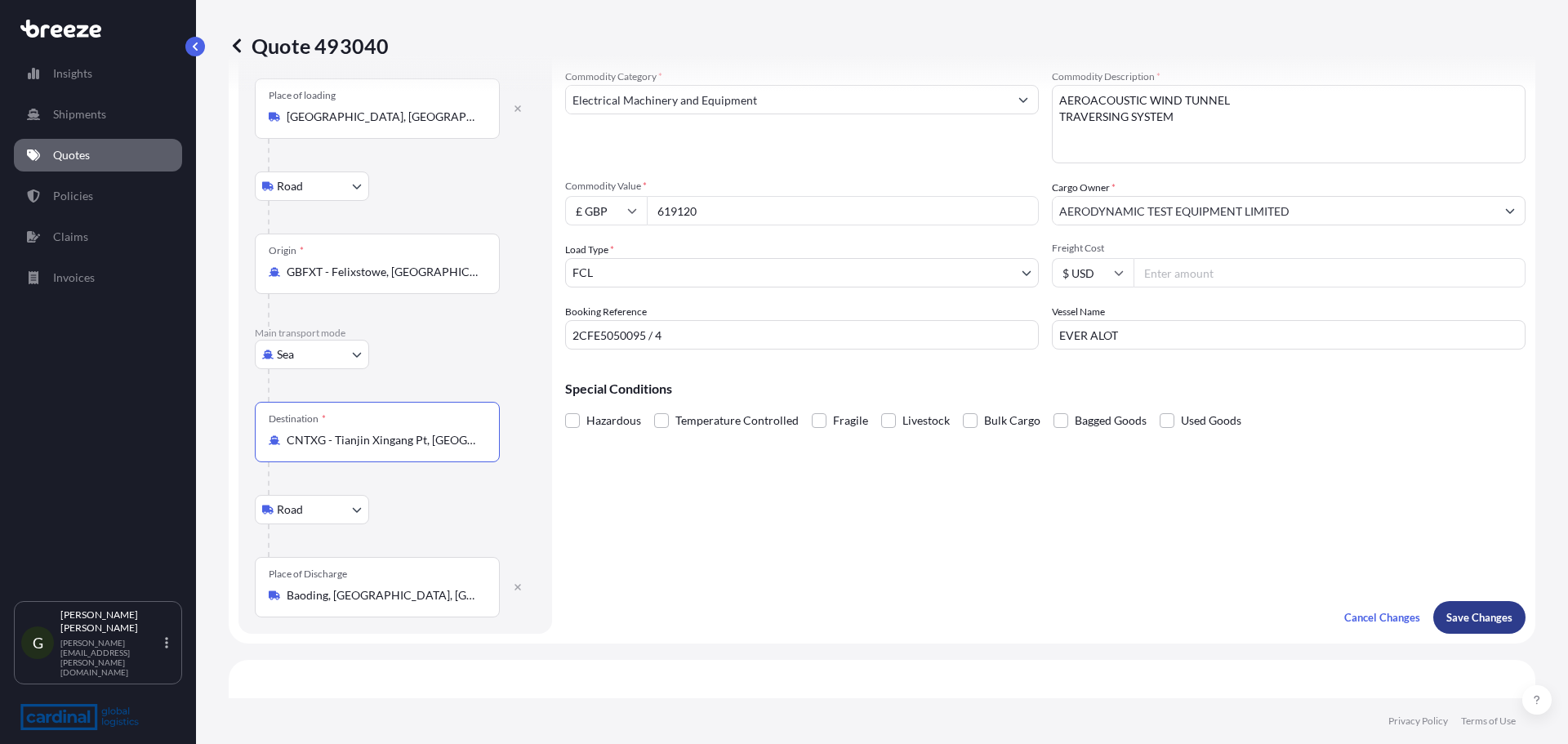 type on "CNTXG - Tianjin Xingang Pt, [GEOGRAPHIC_DATA]" 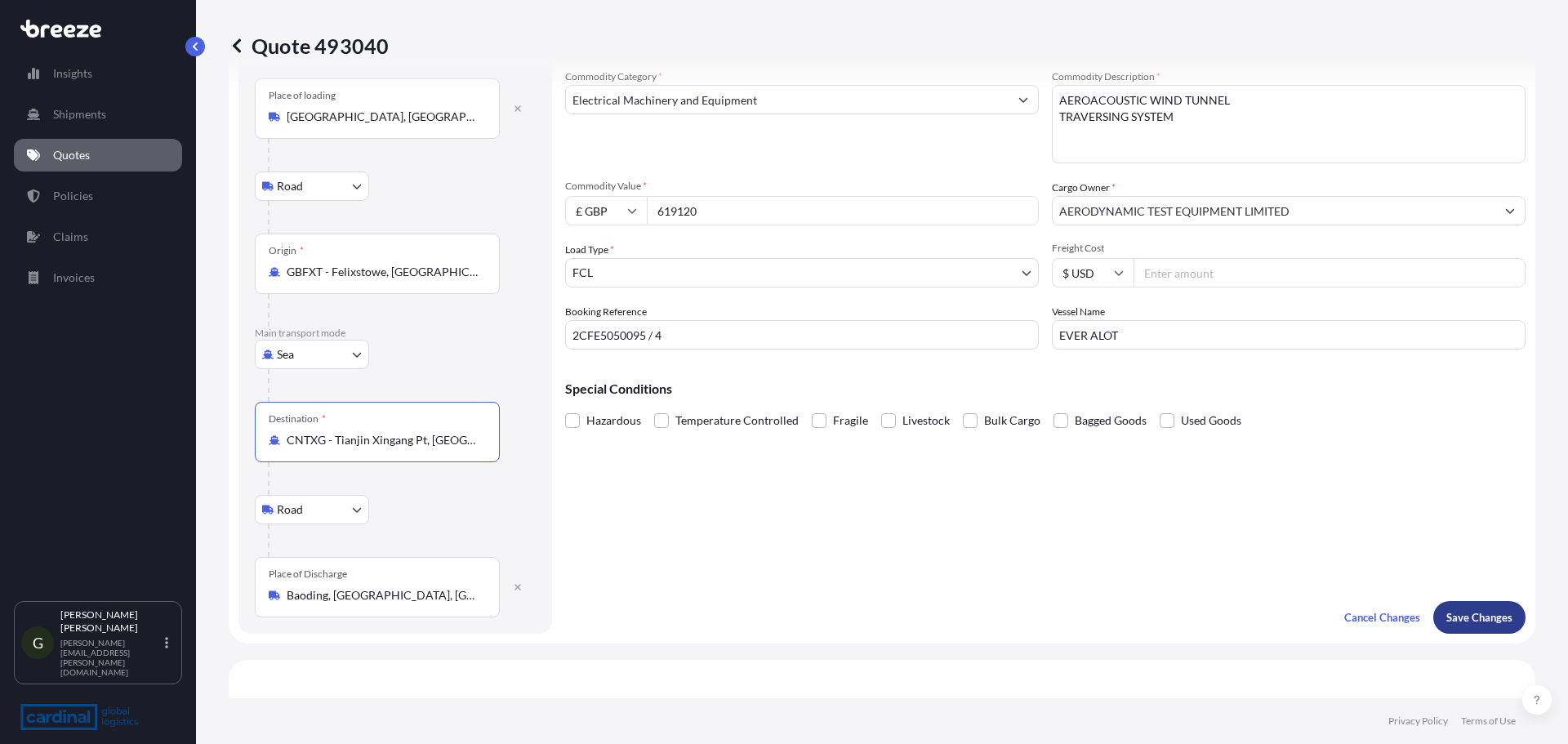click on "Save Changes" at bounding box center [1479, 617] 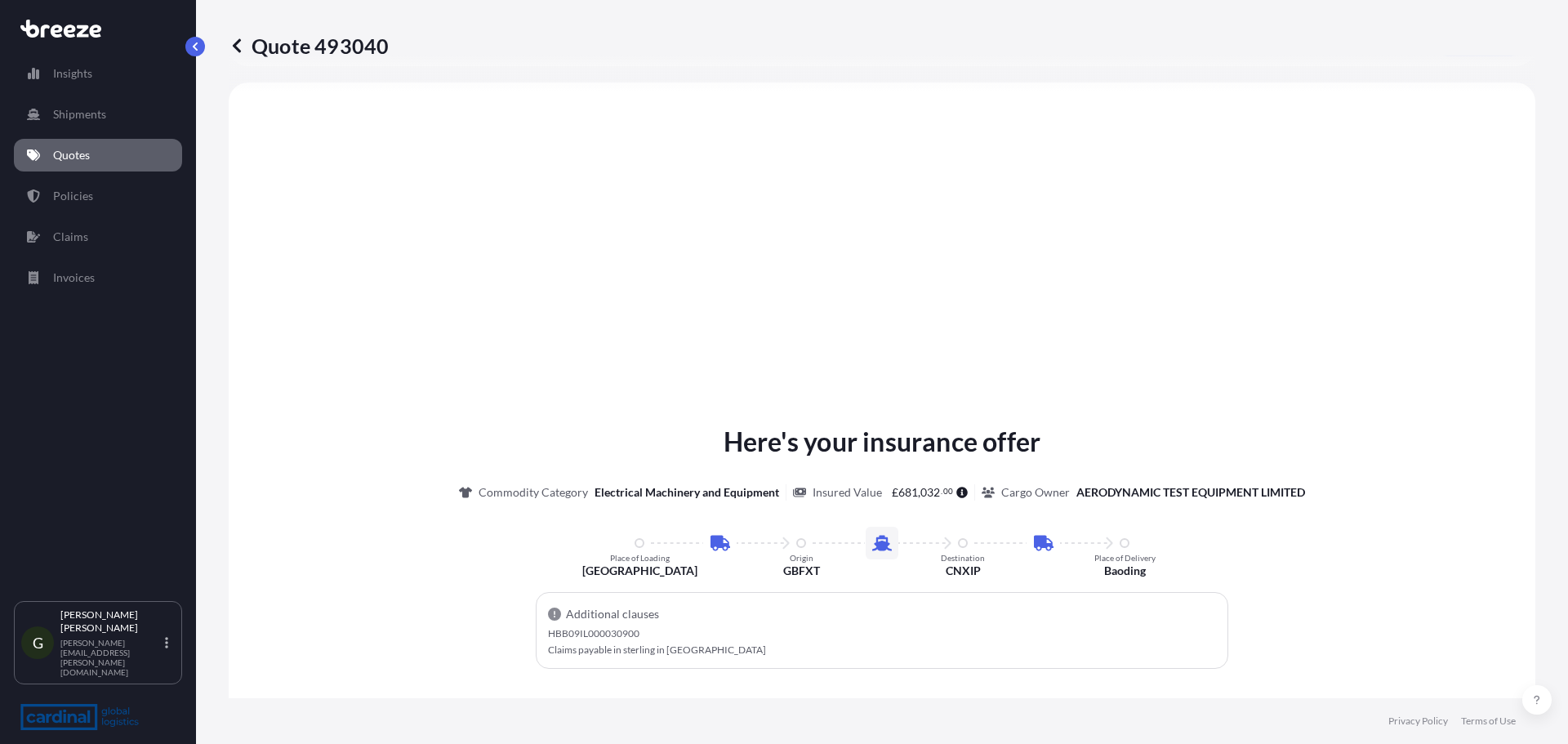 scroll, scrollTop: 660, scrollLeft: 0, axis: vertical 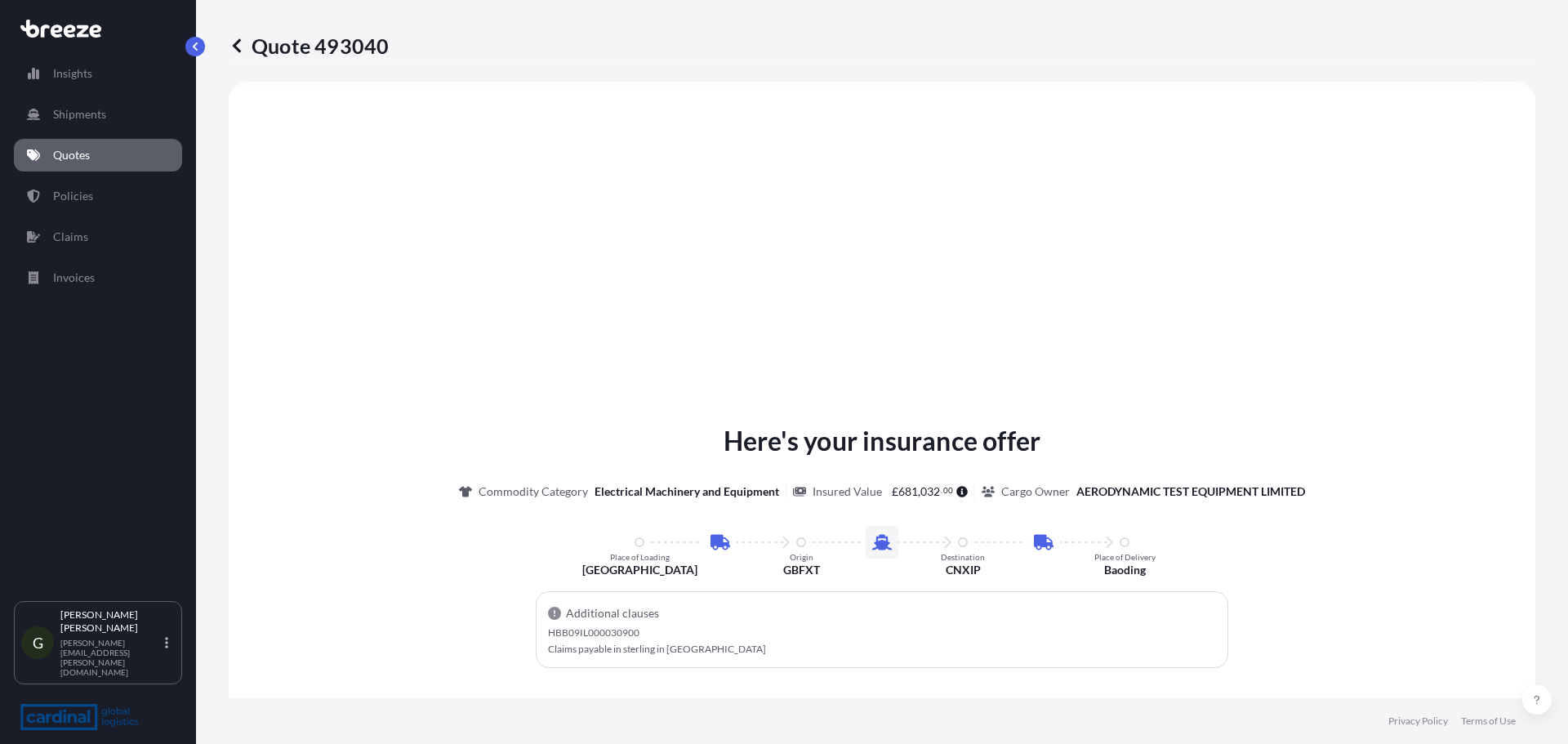 select on "Road" 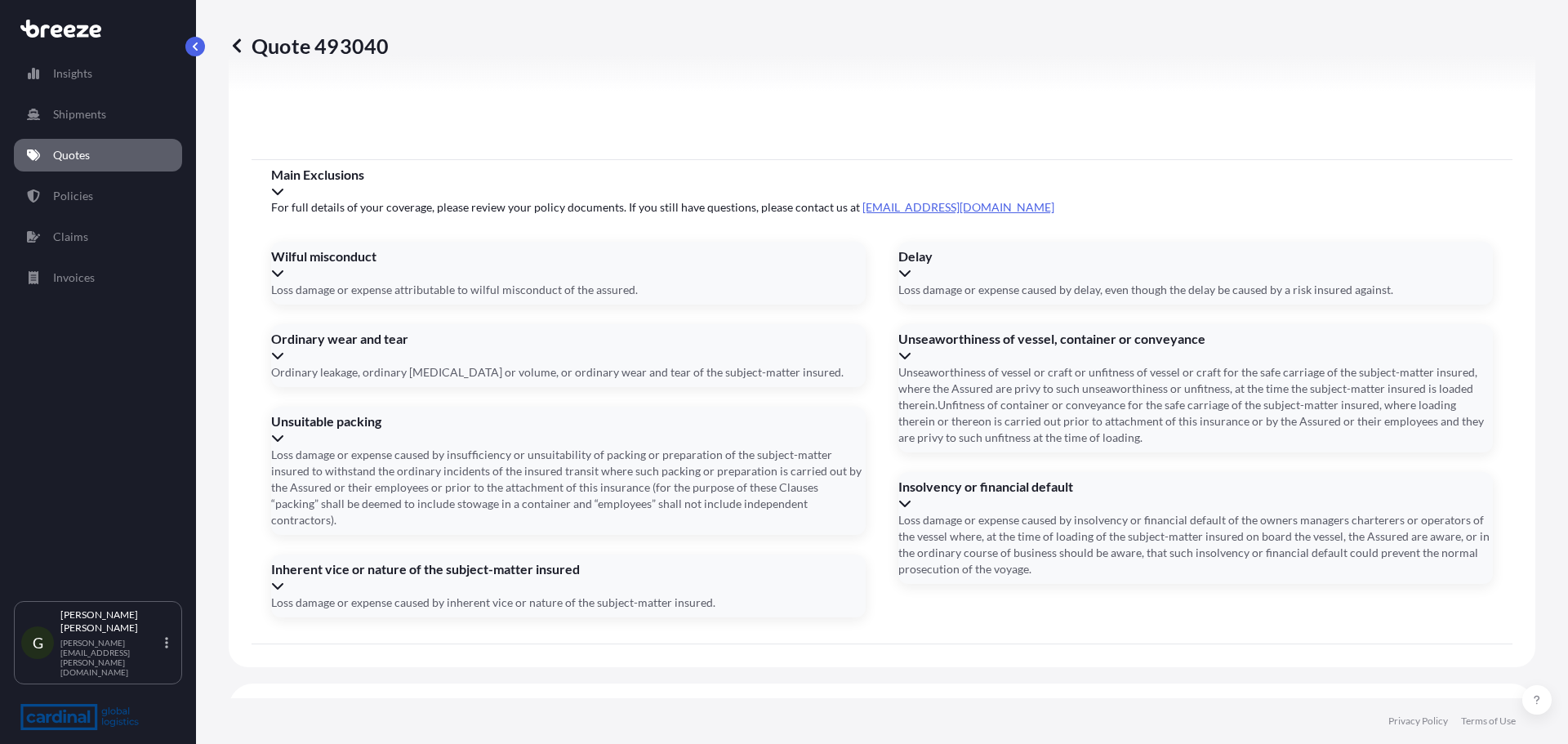 scroll, scrollTop: 2265, scrollLeft: 0, axis: vertical 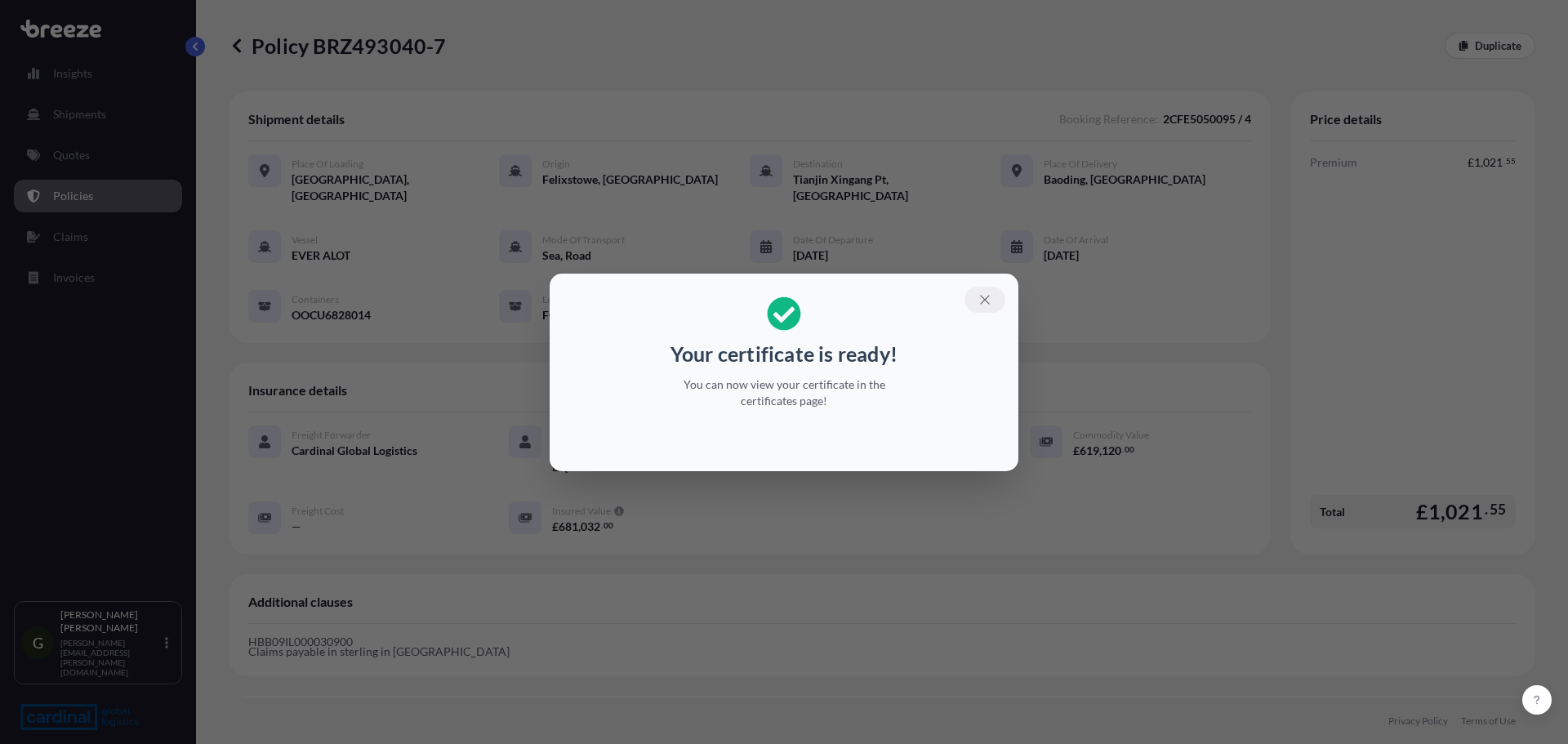 click at bounding box center [985, 300] 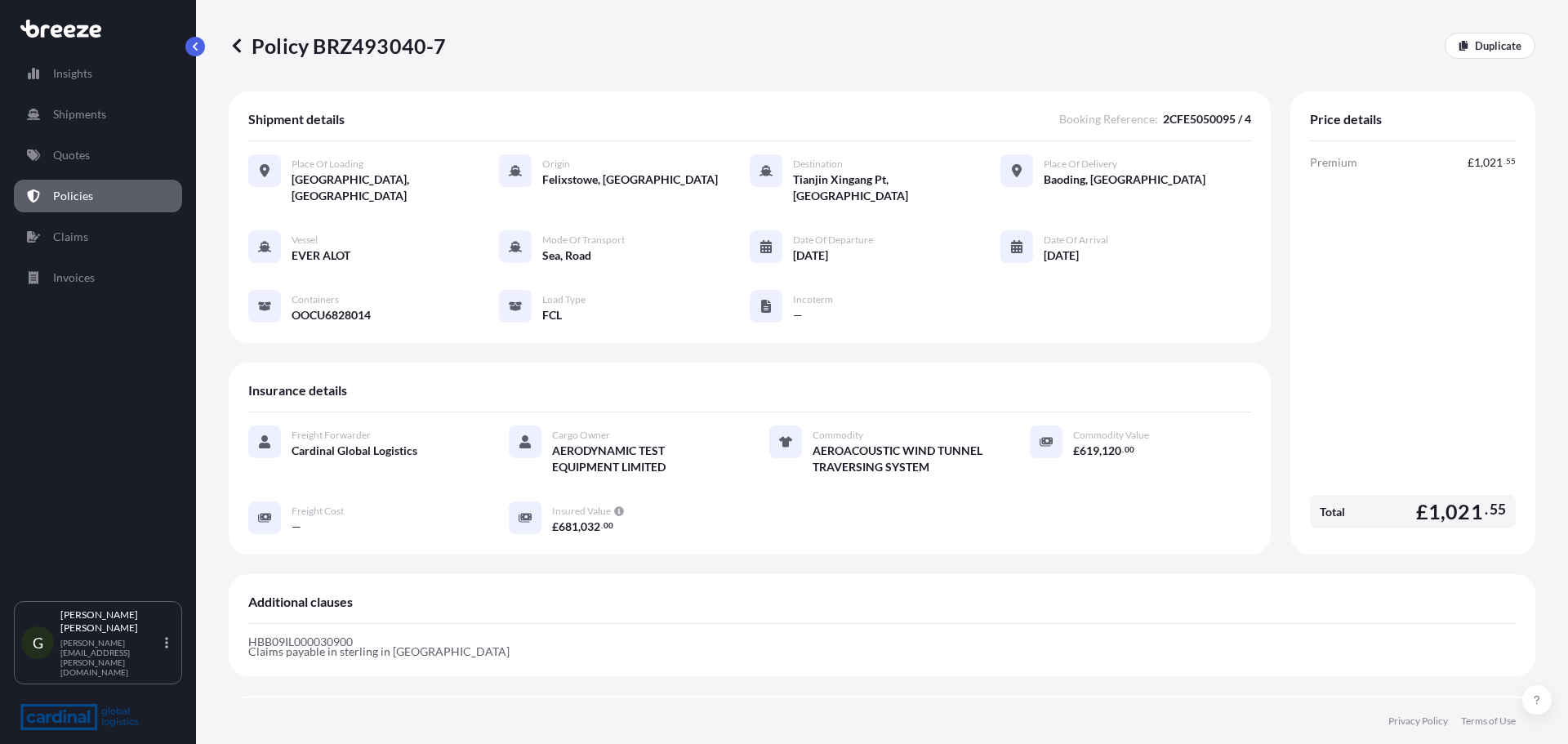 click on "Policies" at bounding box center (98, 196) 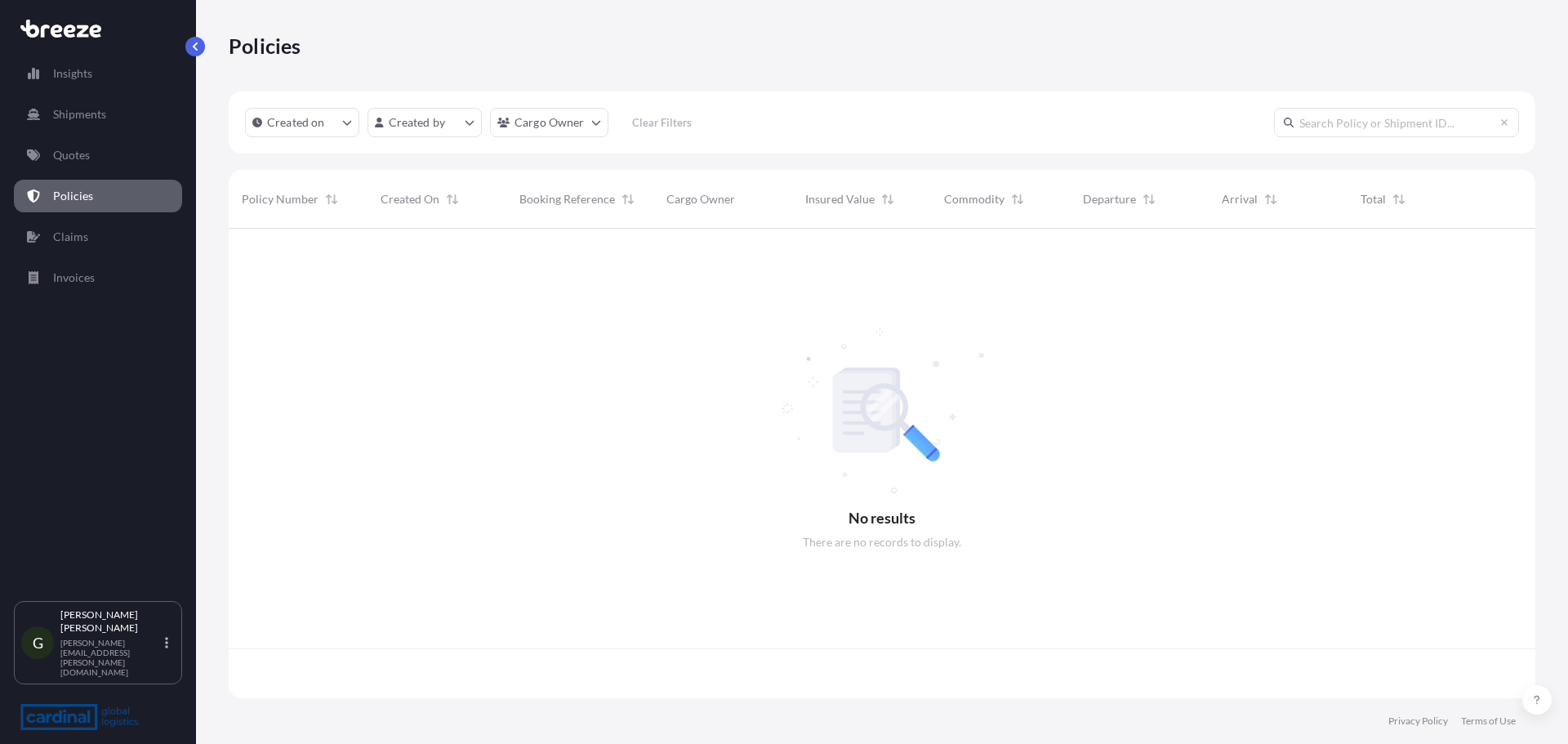 scroll, scrollTop: 13, scrollLeft: 13, axis: both 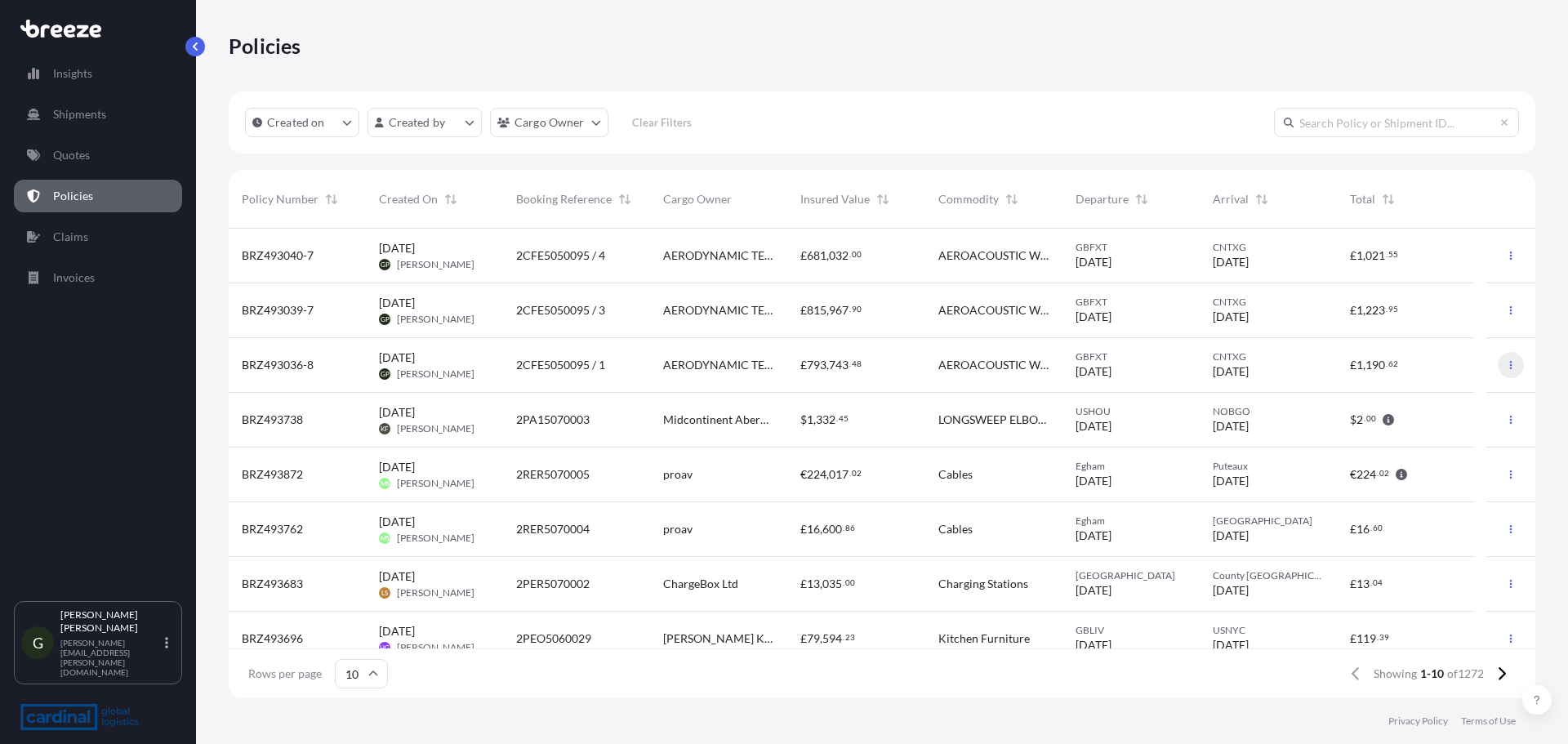click 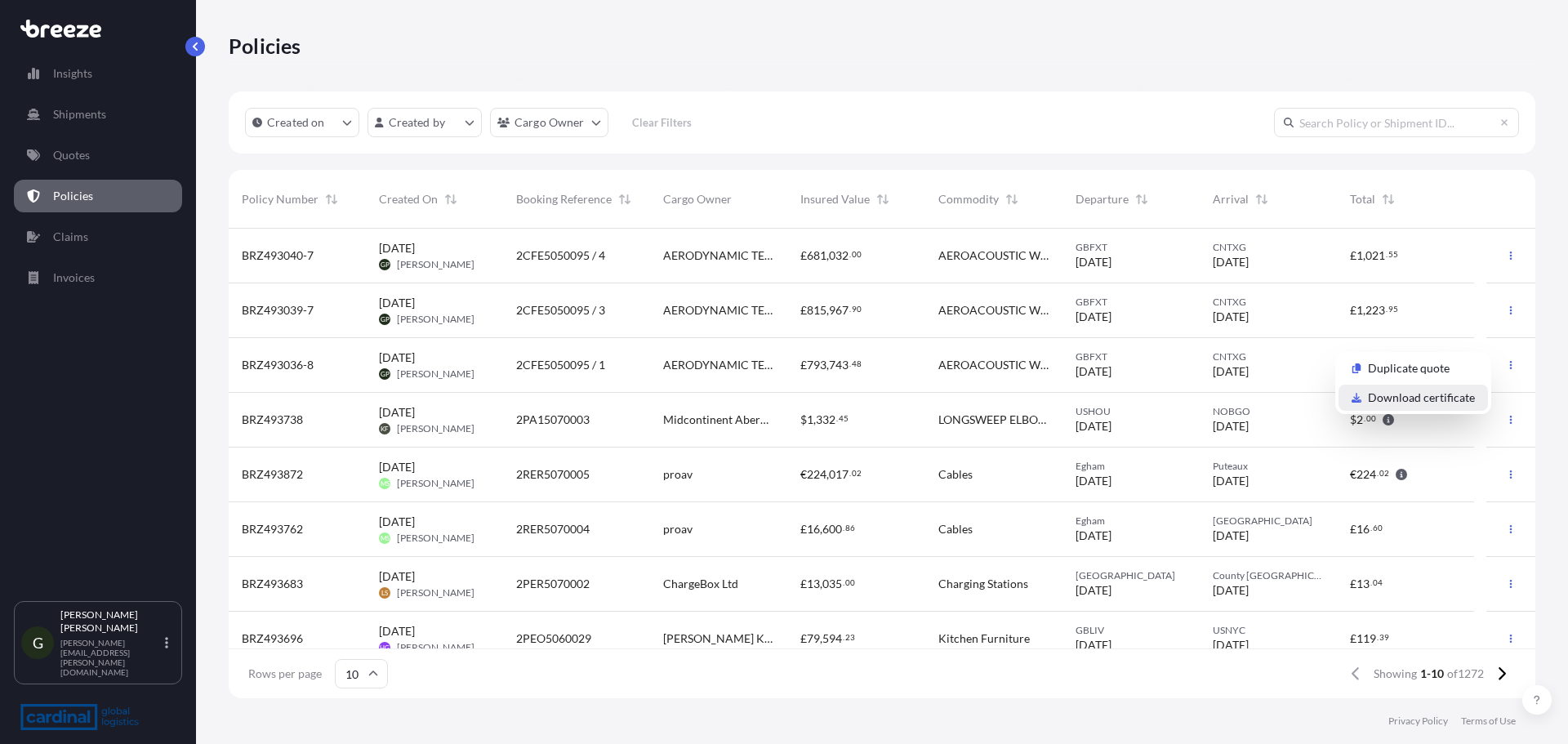 click on "Download certificate" at bounding box center [1421, 398] 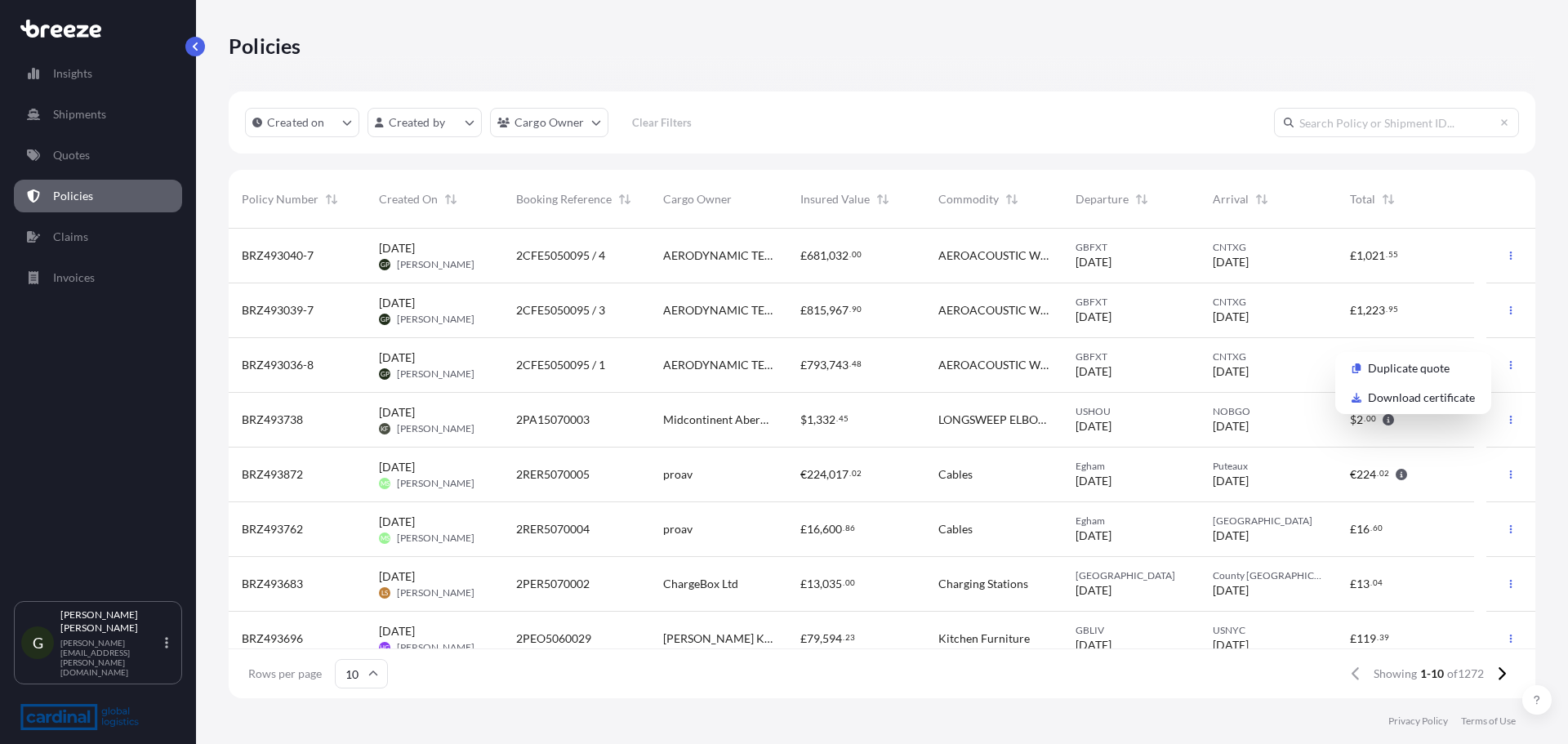 scroll, scrollTop: 13, scrollLeft: 13, axis: both 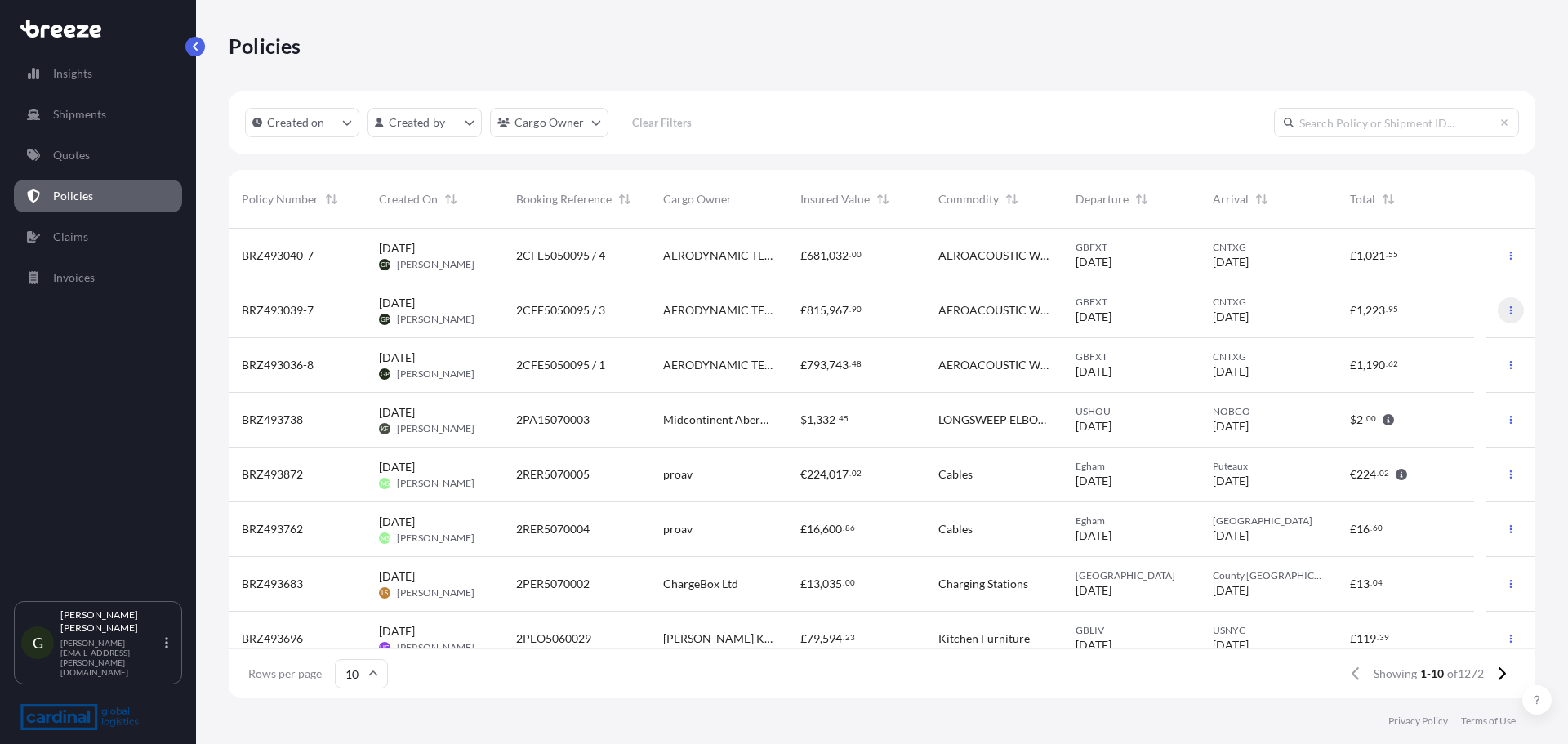 click 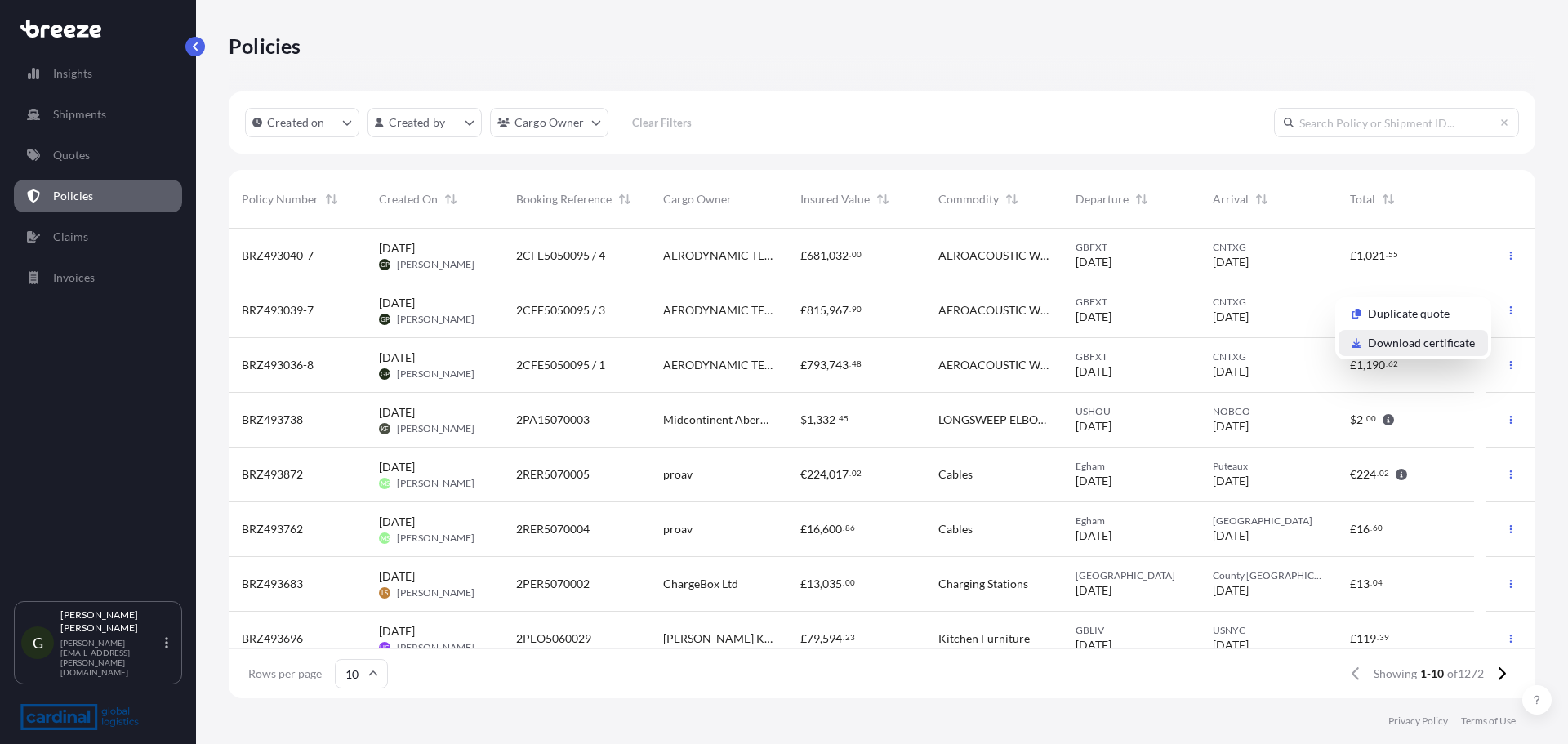 click on "Download certificate" at bounding box center [1421, 343] 